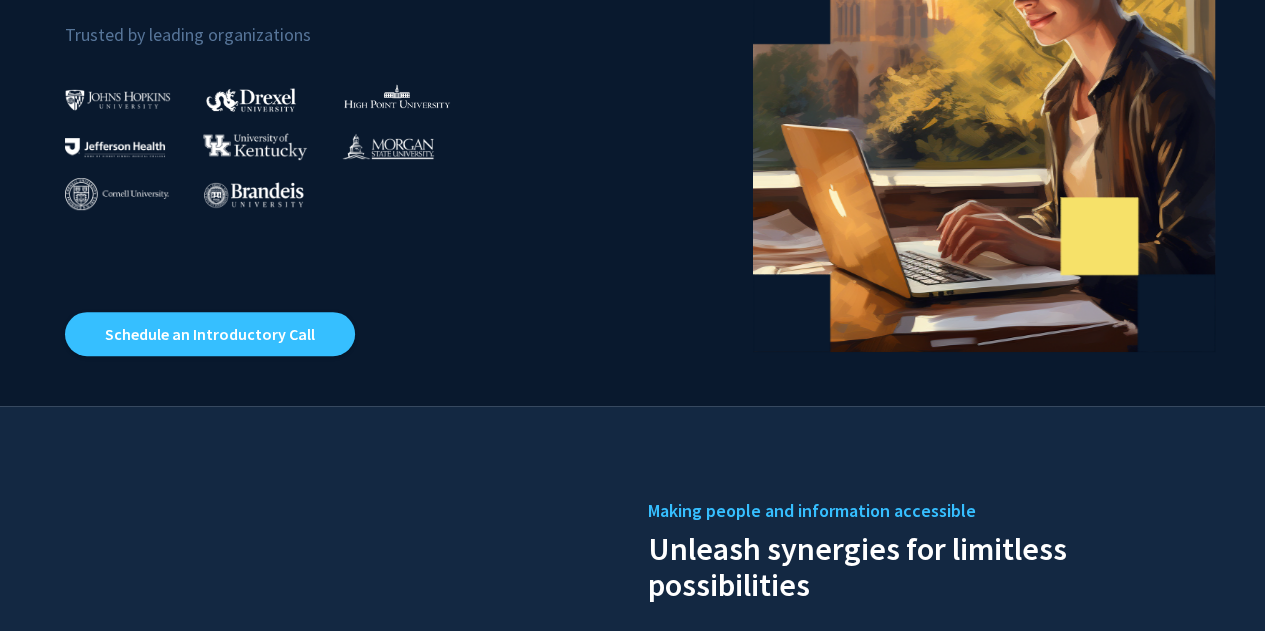 scroll, scrollTop: 0, scrollLeft: 0, axis: both 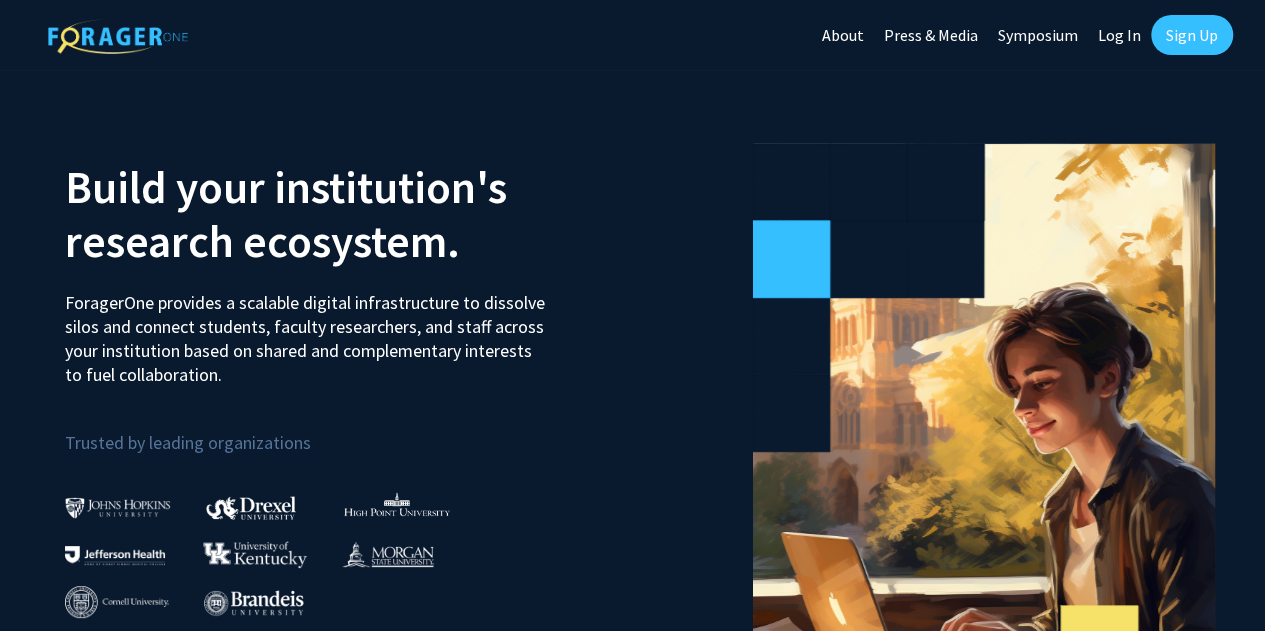 click on "Symposium" 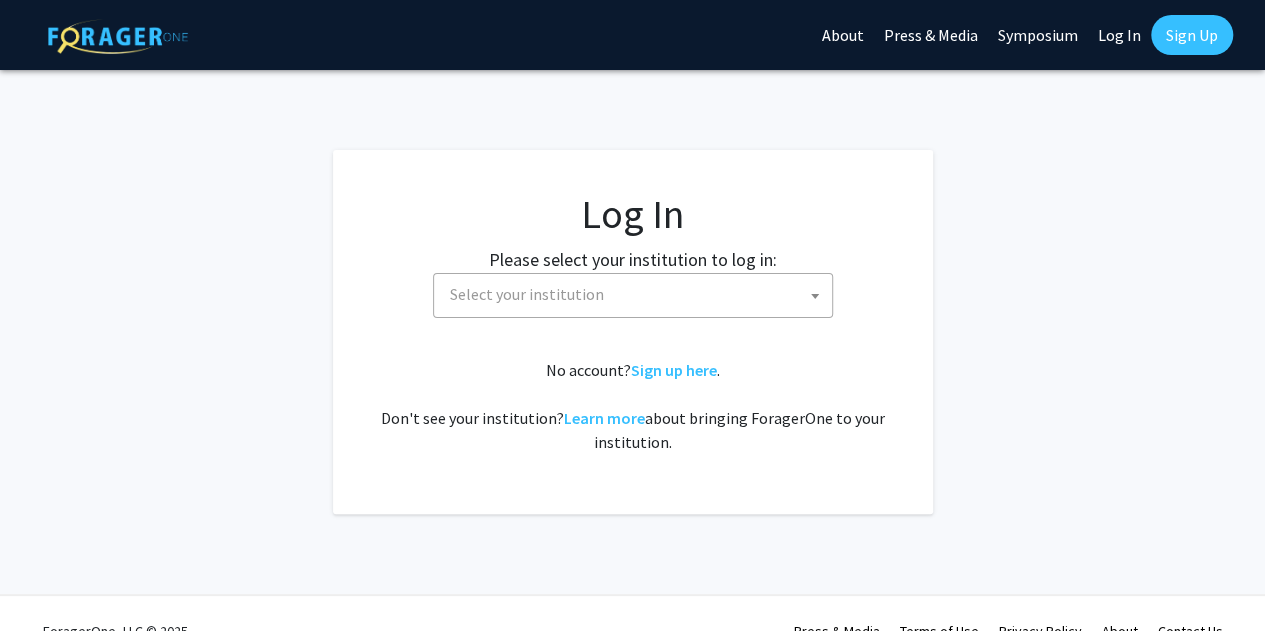click on "Select your institution" at bounding box center [637, 294] 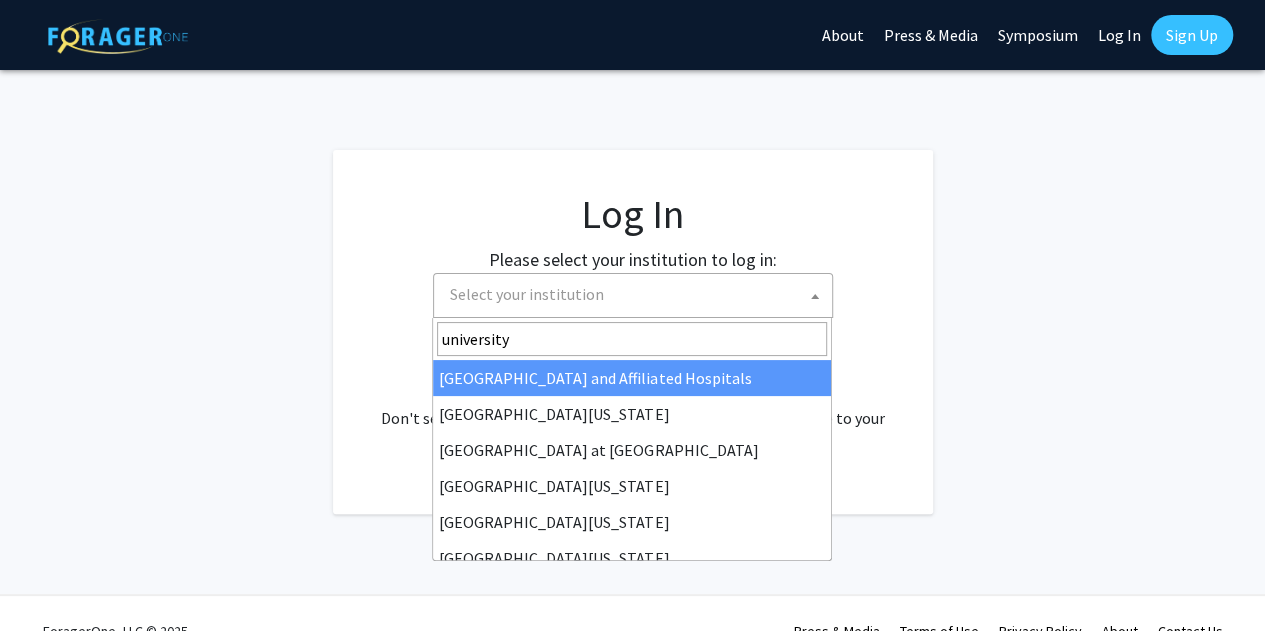 type on "university o" 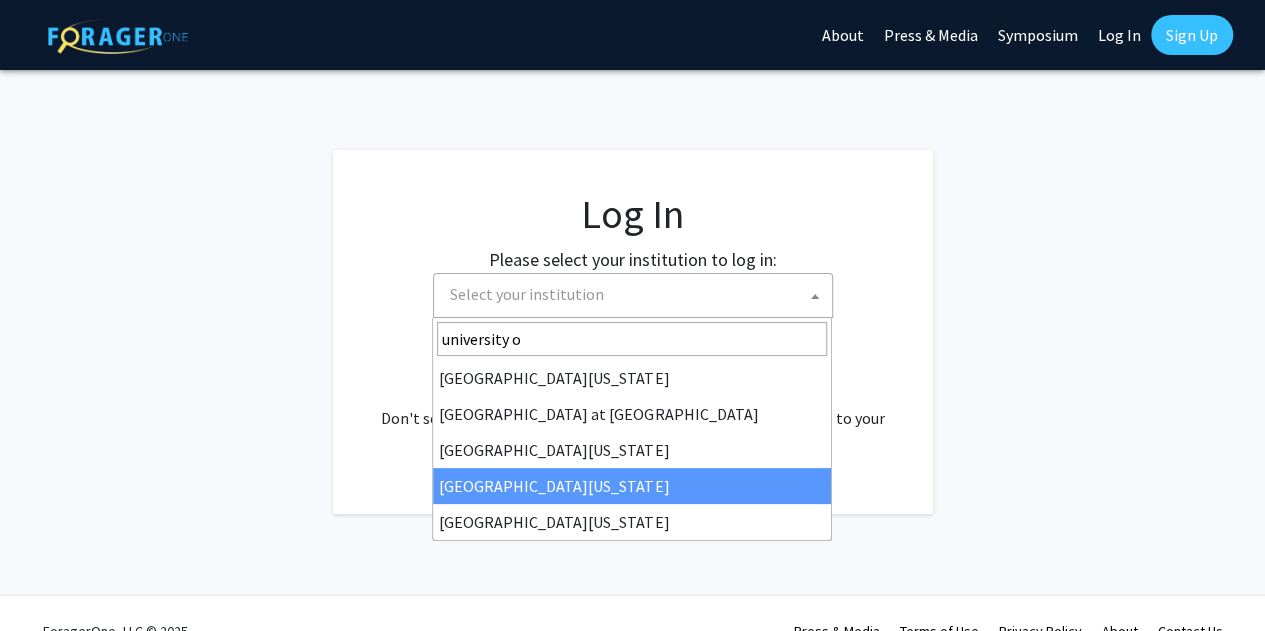 select on "31" 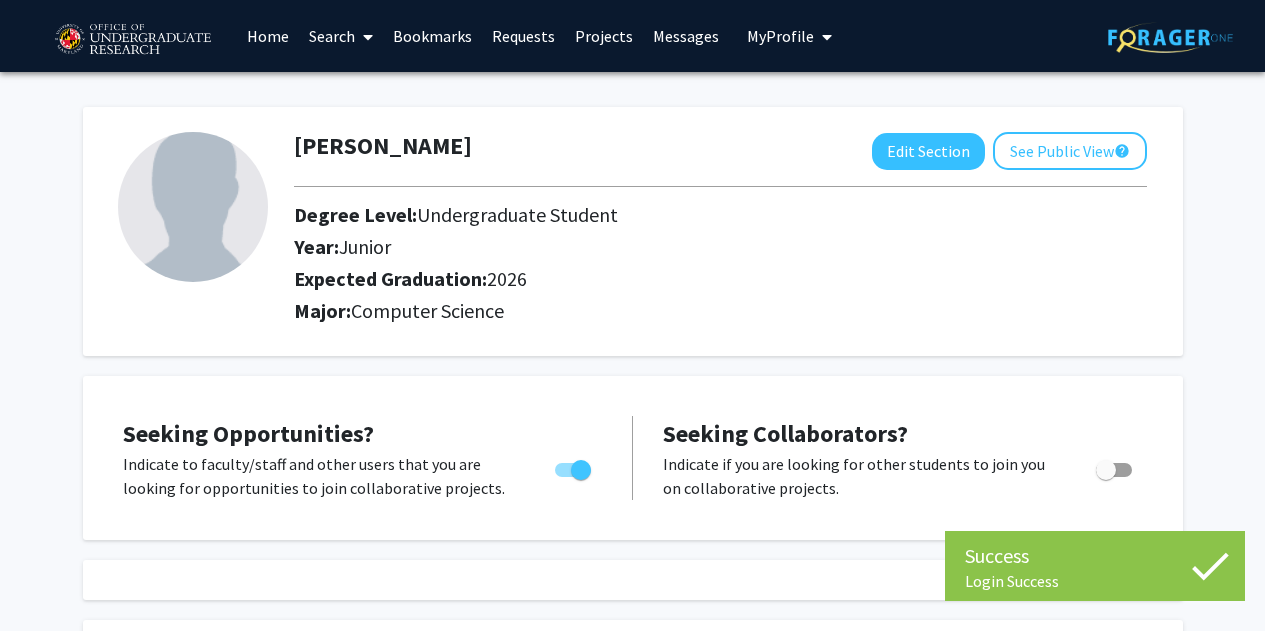 scroll, scrollTop: 0, scrollLeft: 0, axis: both 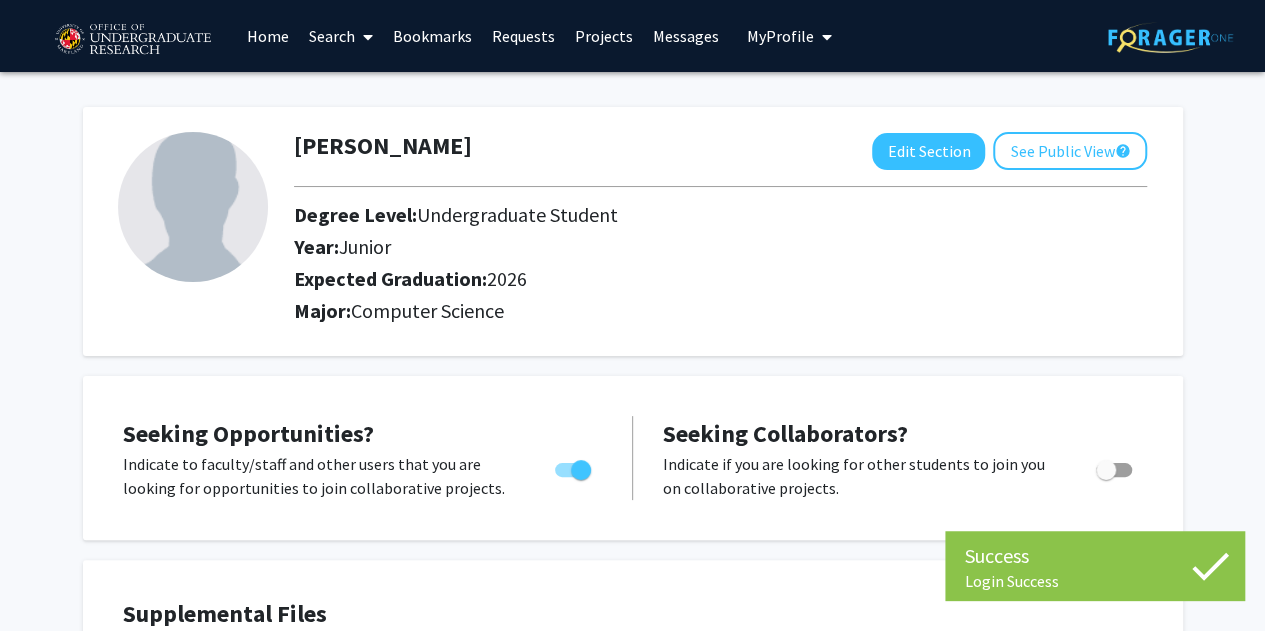 click on "Indicate to faculty/staff and other users that you are looking for opportunities to join collaborative projects." 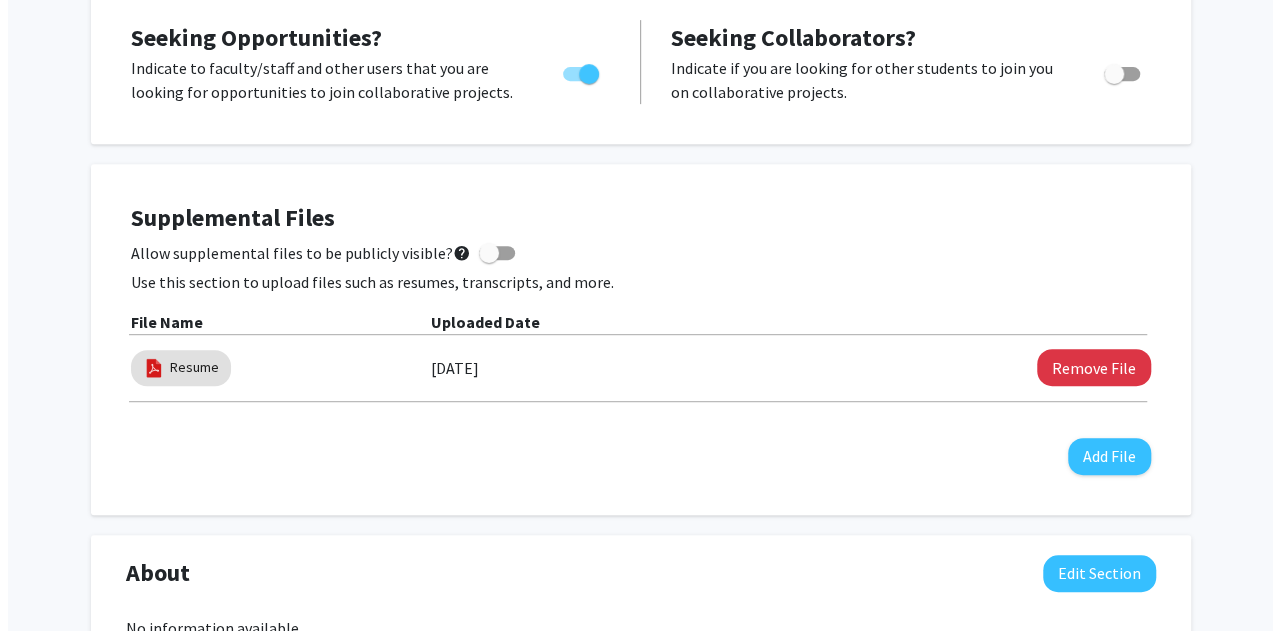 scroll, scrollTop: 398, scrollLeft: 0, axis: vertical 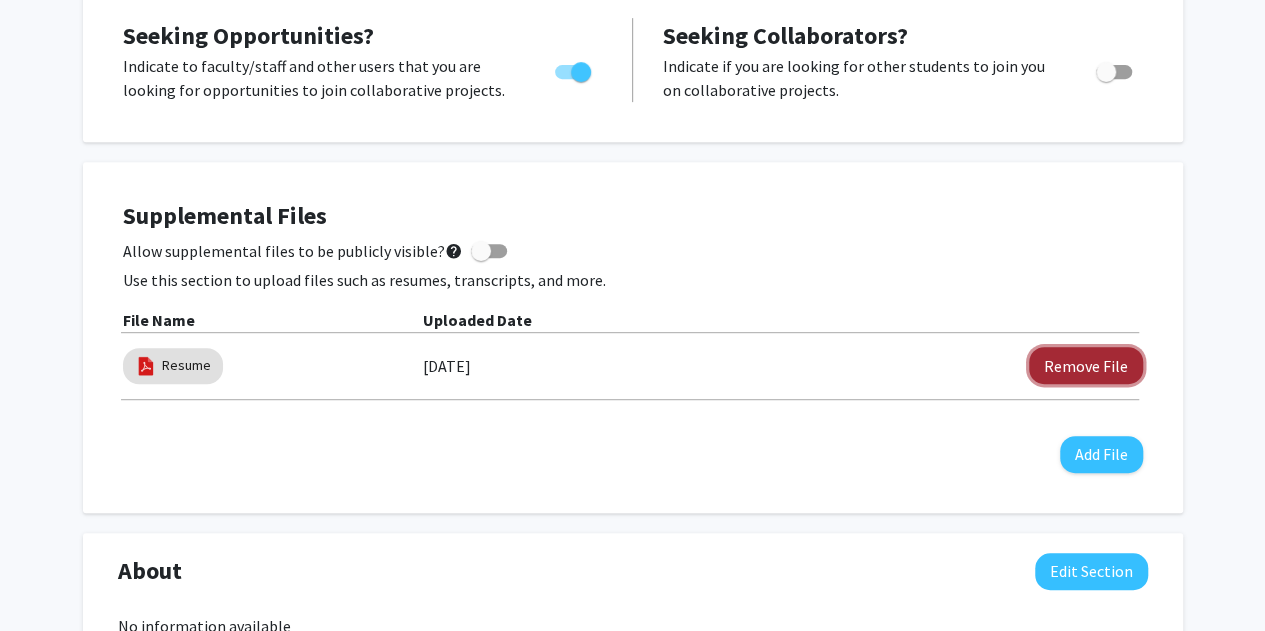 click on "Remove File" 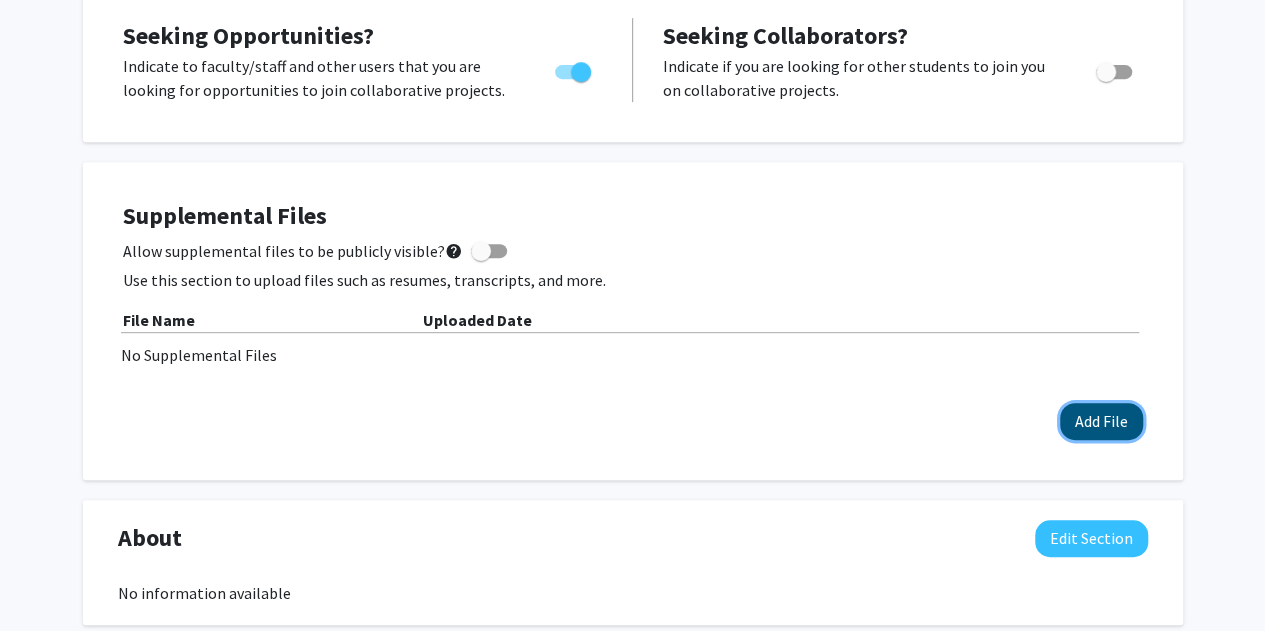 click on "Add File" 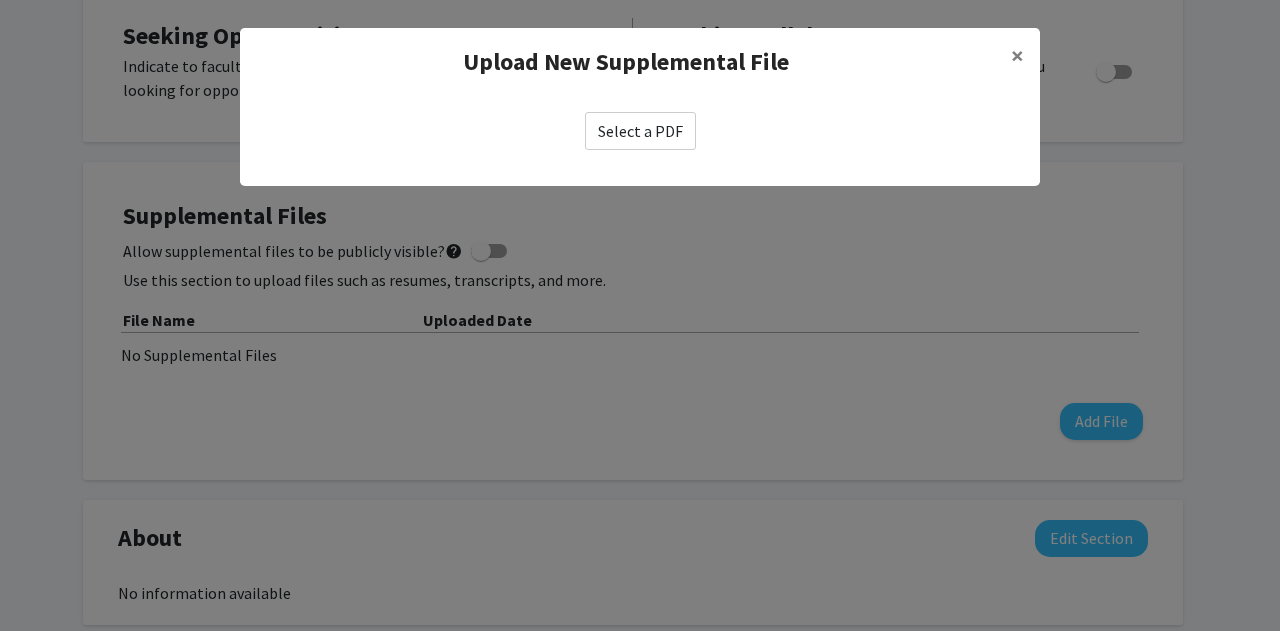 click on "Select a PDF" 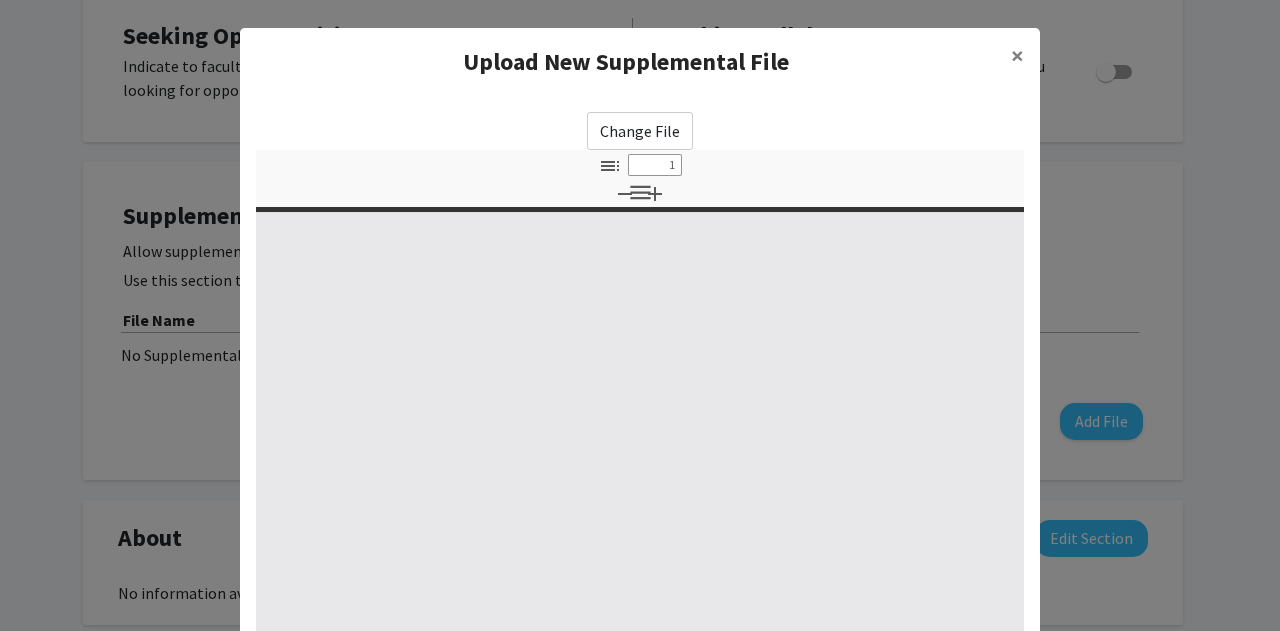 select on "custom" 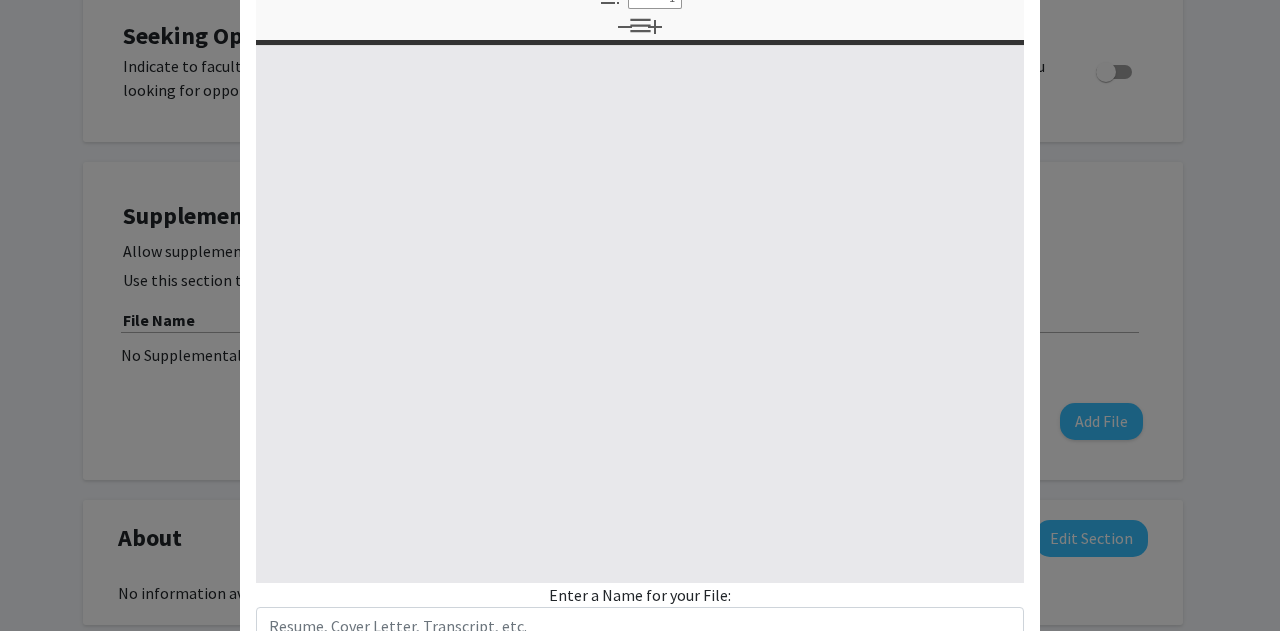 type on "0" 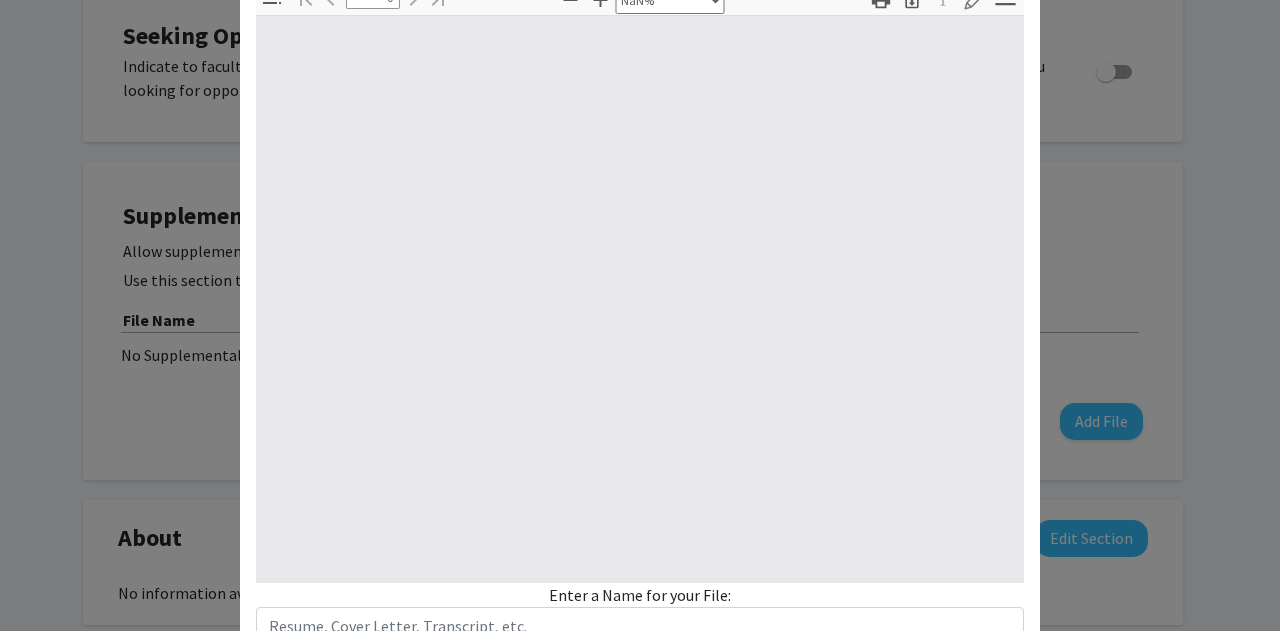 scroll, scrollTop: 315, scrollLeft: 0, axis: vertical 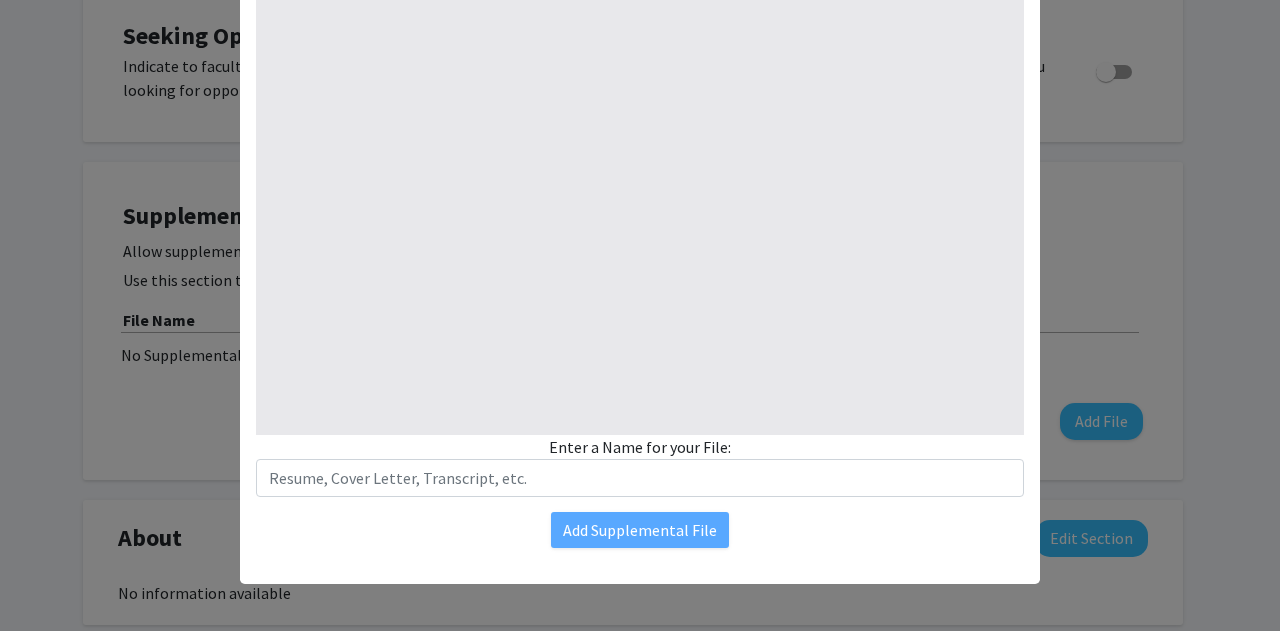 select on "auto" 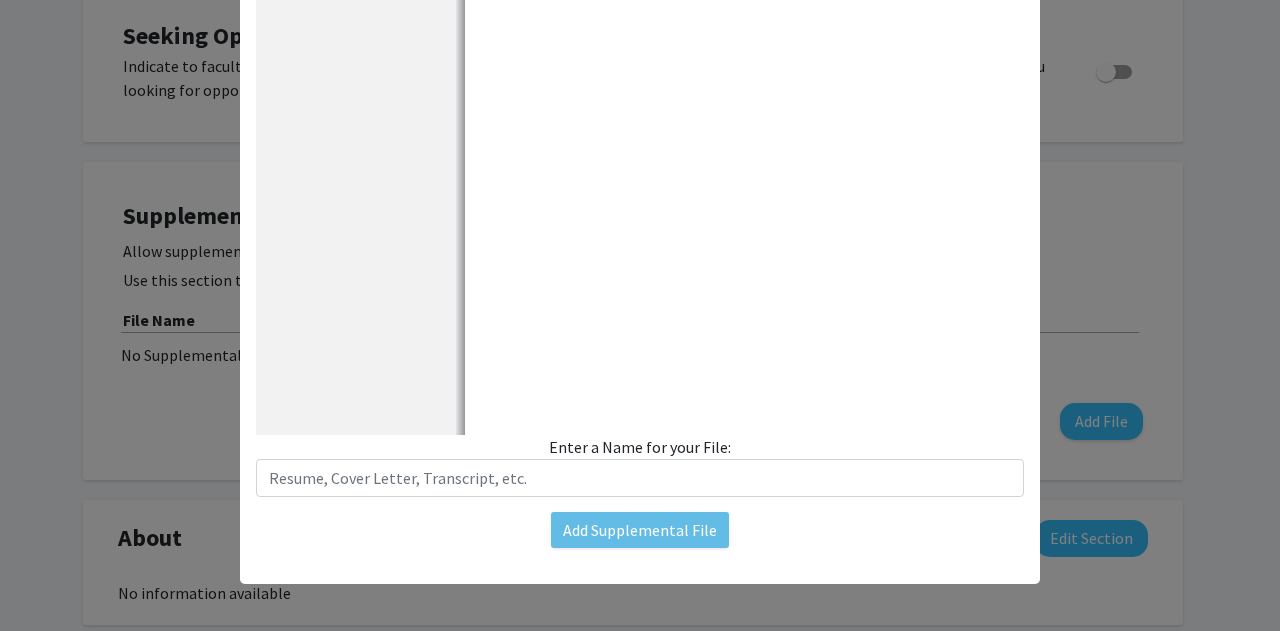 type on "1" 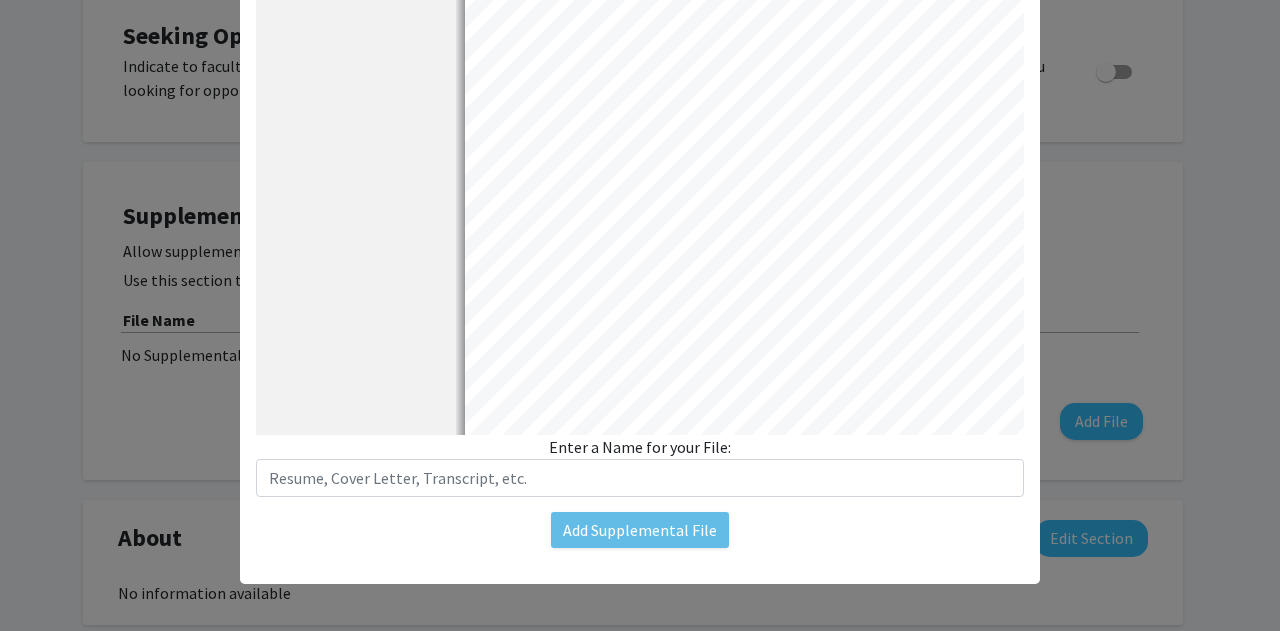 select on "auto" 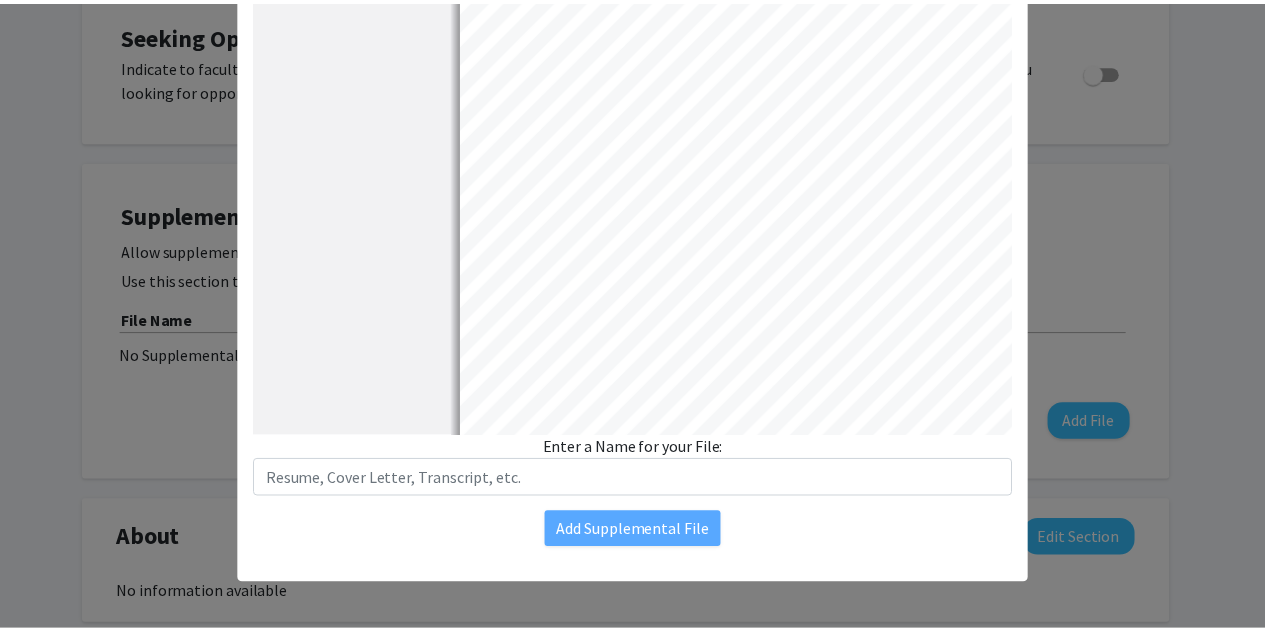 scroll, scrollTop: 3, scrollLeft: 0, axis: vertical 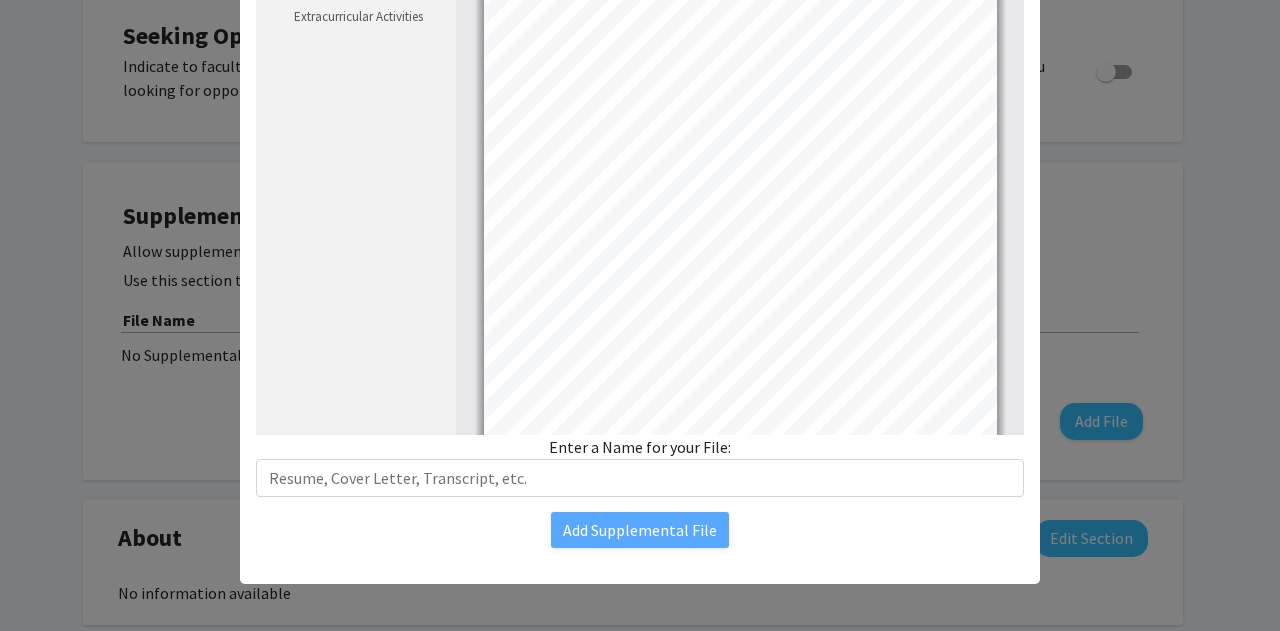 click on "Change File  Thumbnails Document Outline Attachments Layers Current Outline Item Education Technical Skills Experience Projects Extracurricular Activities Toggle Sidebar Find Go to First Page Previous 1 of 1 Next Go to Last Page Zoom Out Zoom In Automatic Zoom Actual Size Page Fit Page Width 50% 100% 125% 150% 200% 300% 400% NaN% Hand Tool Text Selection Tool Presentation Mode Open Print Download Text Draw Tools Color #000000 Size Color #000000 Thickness Opacity Presentation Mode Open Print Download Go to First Page Previous Next Go to Last Page Rotate Clockwise Rotate Counterclockwise Text Selection Tool Hand Tool Page Scrolling Vertical Scrolling Horizontal Scrolling Wrapped Scrolling No Spreads Odd Spreads Even Spreads Document Properties… Multiple search terms. Each line is a search term. Previous Next Highlight All Match Case Current page only Pages (e.g. 6-10 or 2,4) Whole Words multiple search terms separated by word boundaries Ignore accents and diacritics Fuzzy search More Information Close Cancel" 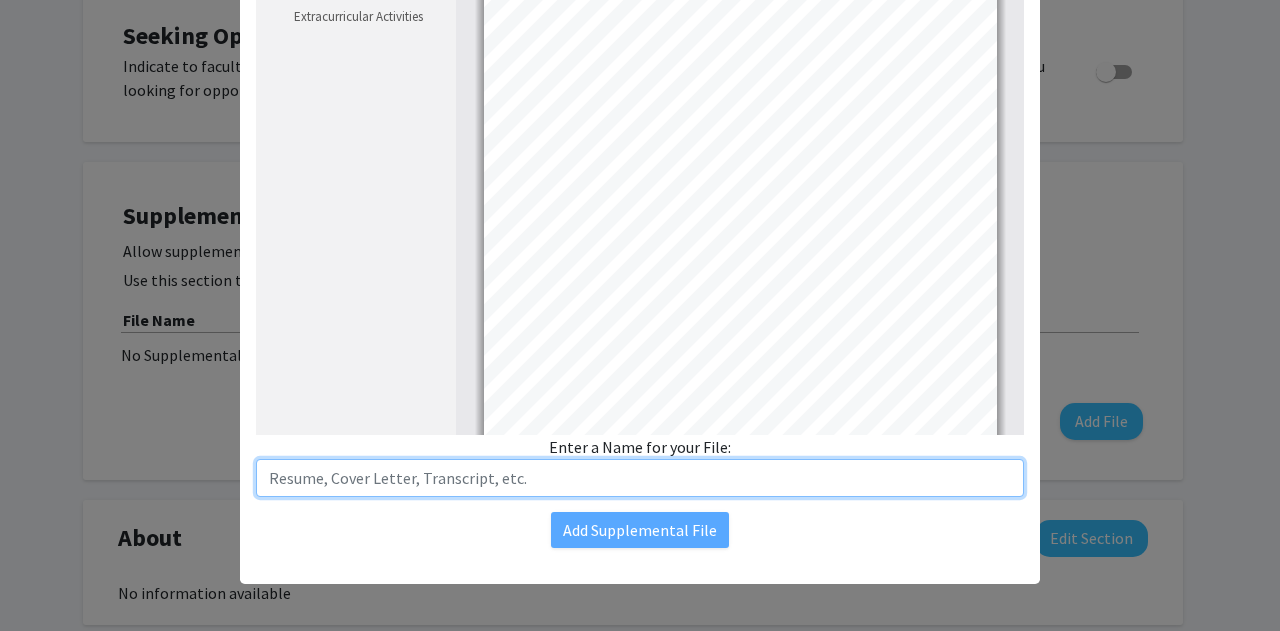click at bounding box center (640, 478) 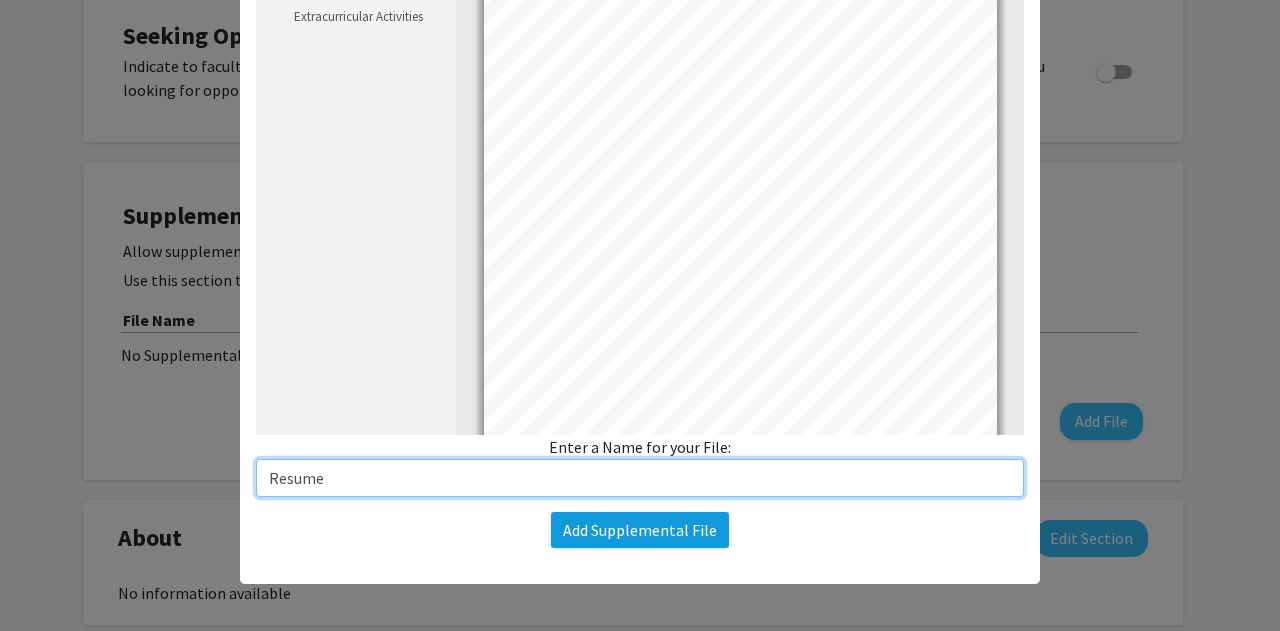 type on "Resume" 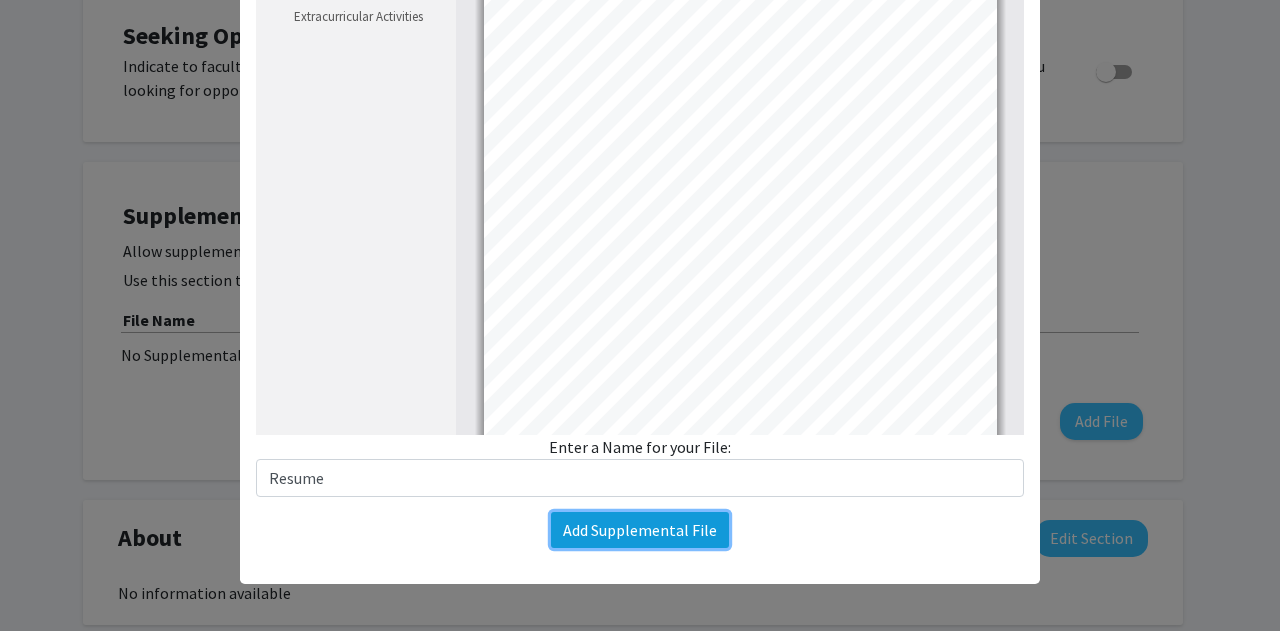 click on "Add Supplemental File" 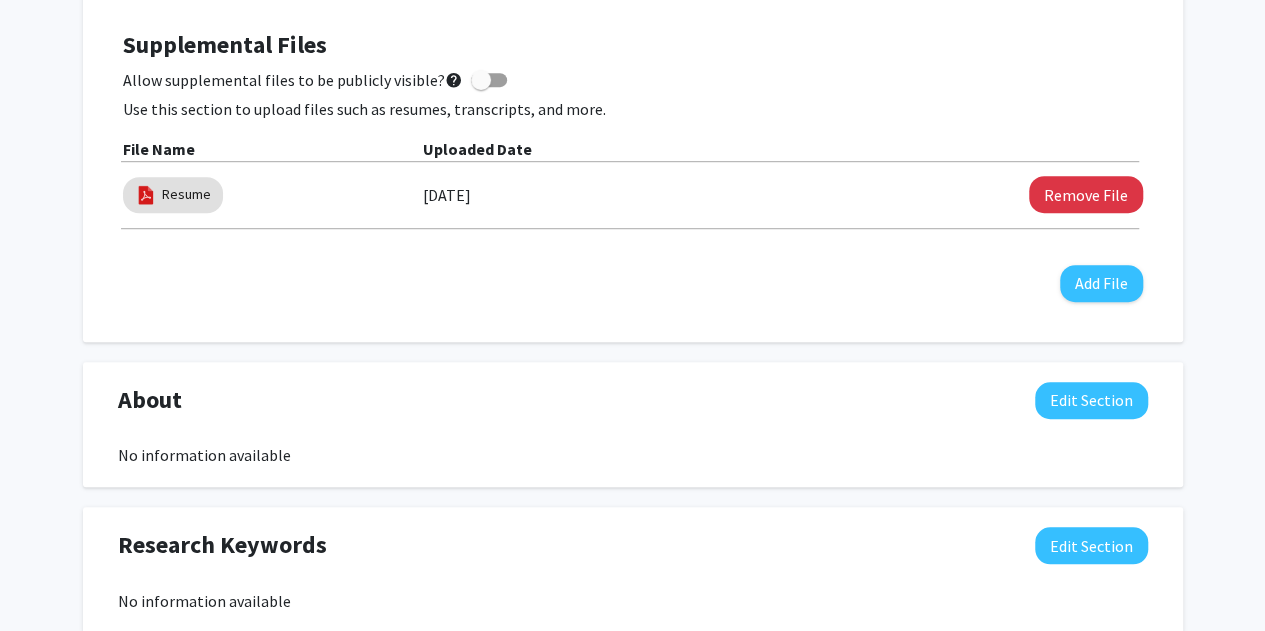 scroll, scrollTop: 568, scrollLeft: 0, axis: vertical 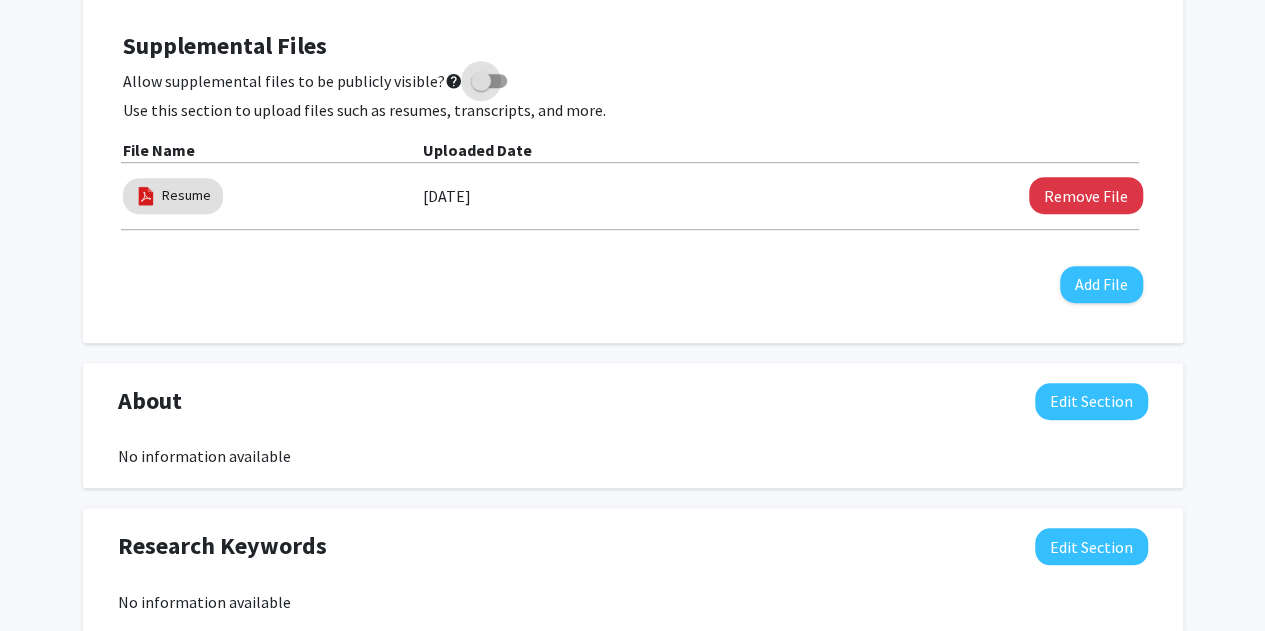 click at bounding box center (481, 81) 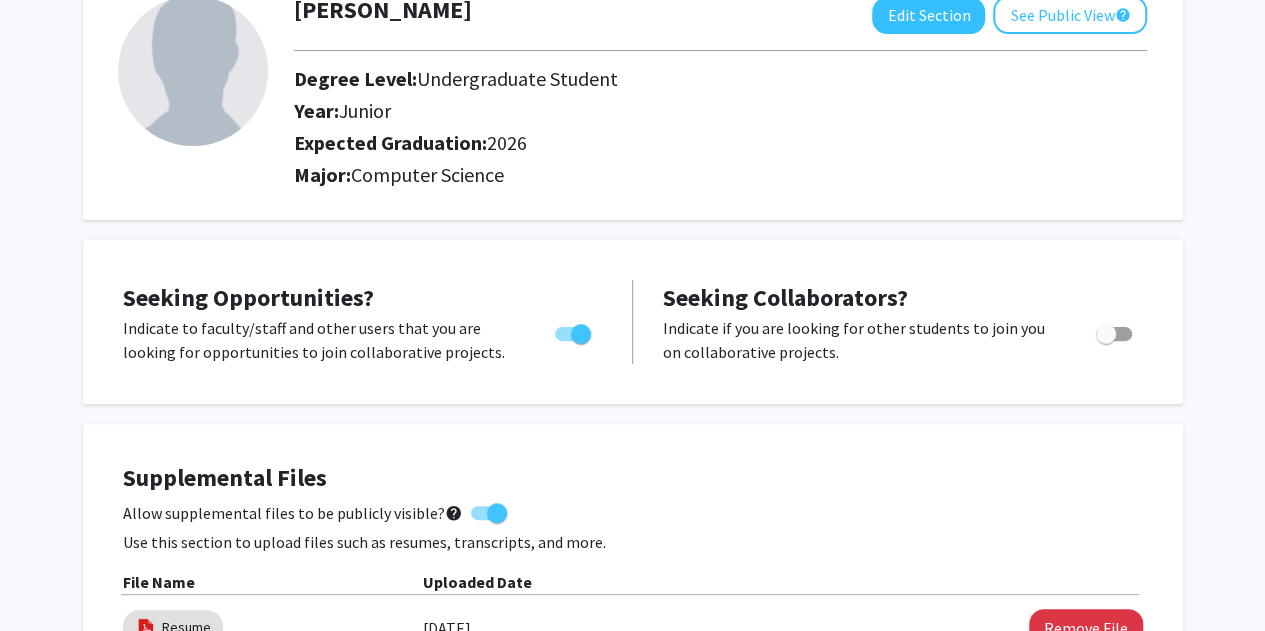 scroll, scrollTop: 0, scrollLeft: 0, axis: both 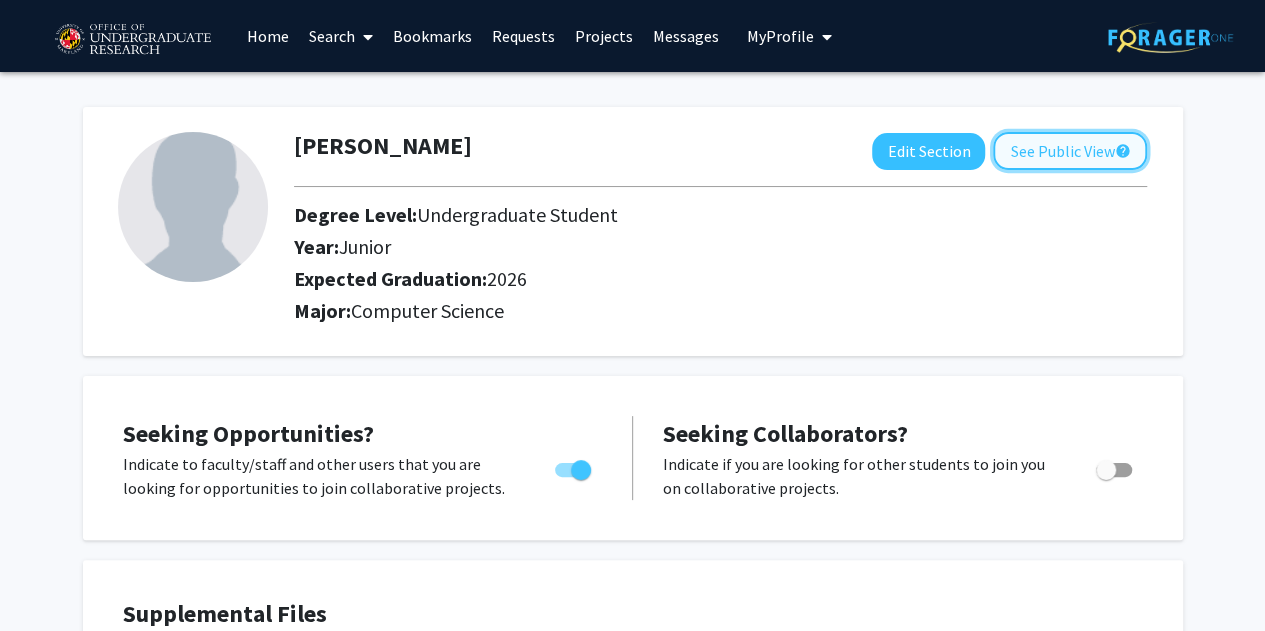 click on "See Public View  help" 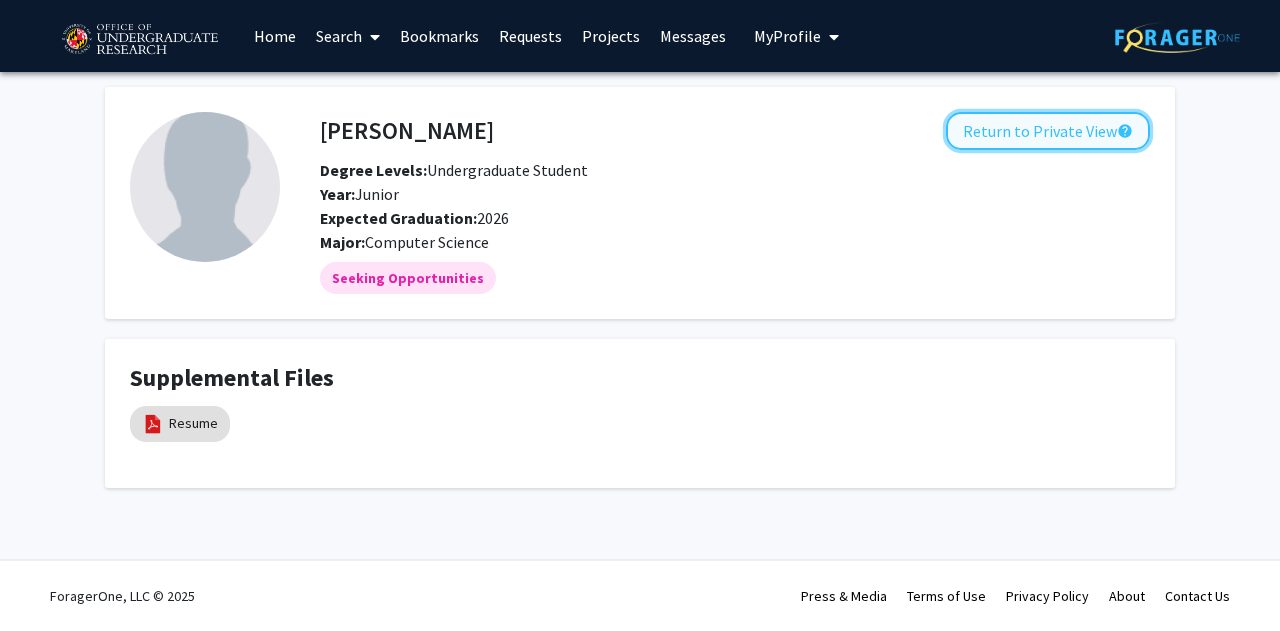 click on "Return to Private View  help" 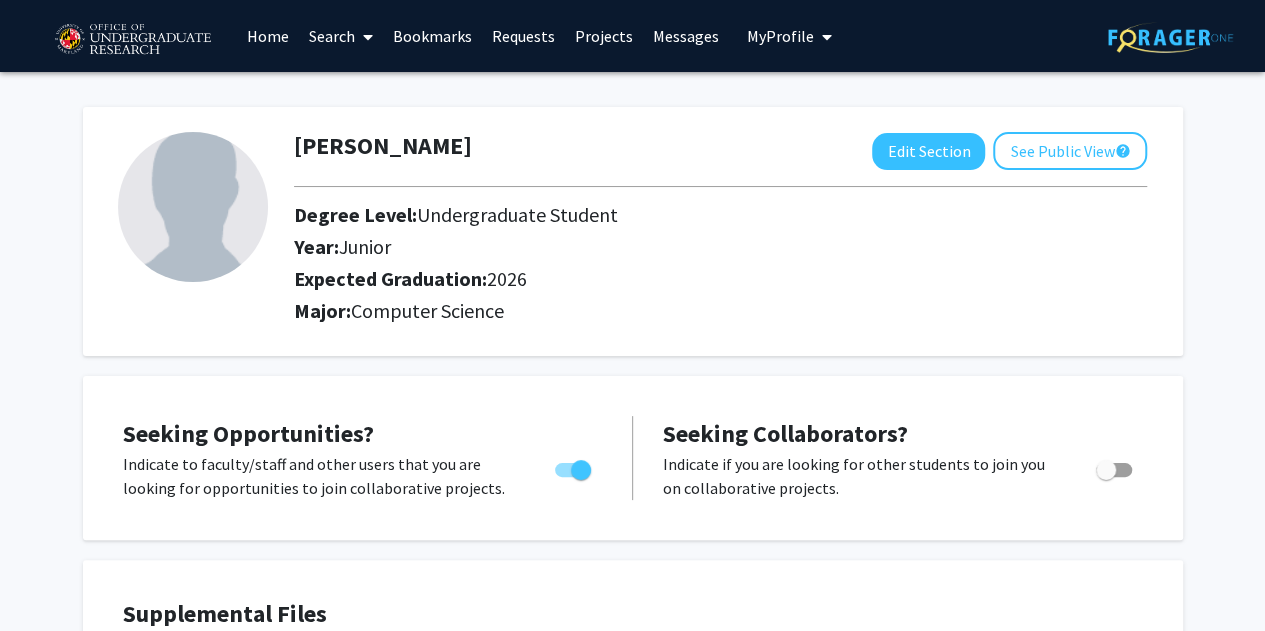 click 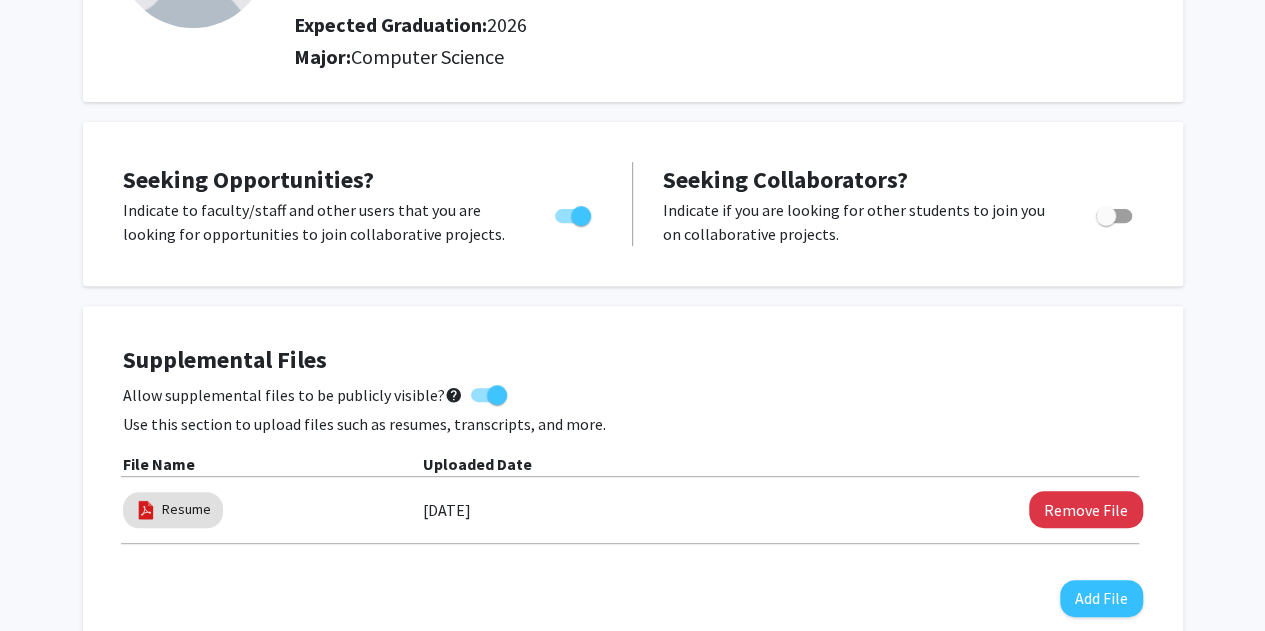 scroll, scrollTop: 0, scrollLeft: 0, axis: both 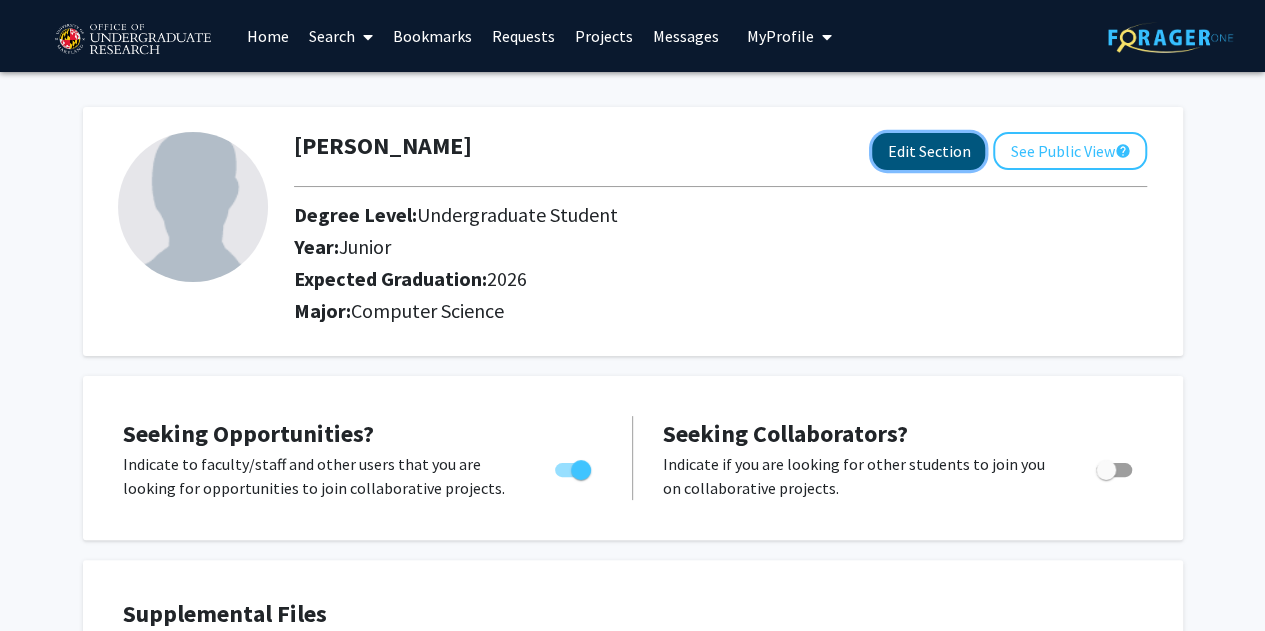 click on "Edit Section" 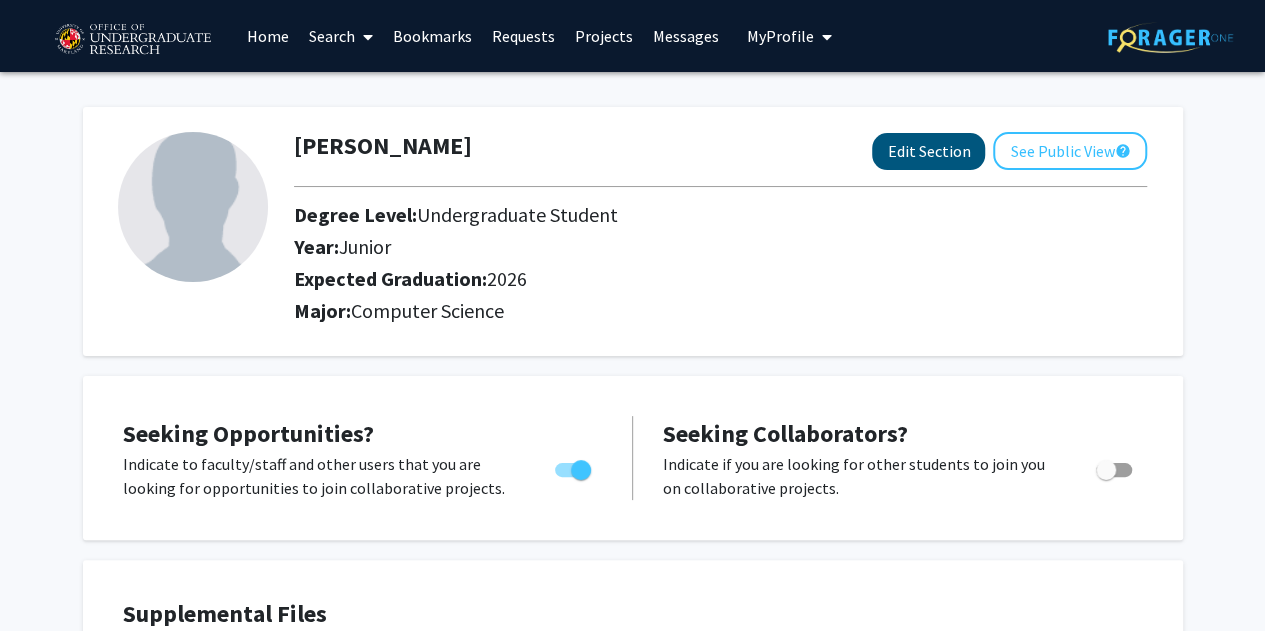 select on "junior" 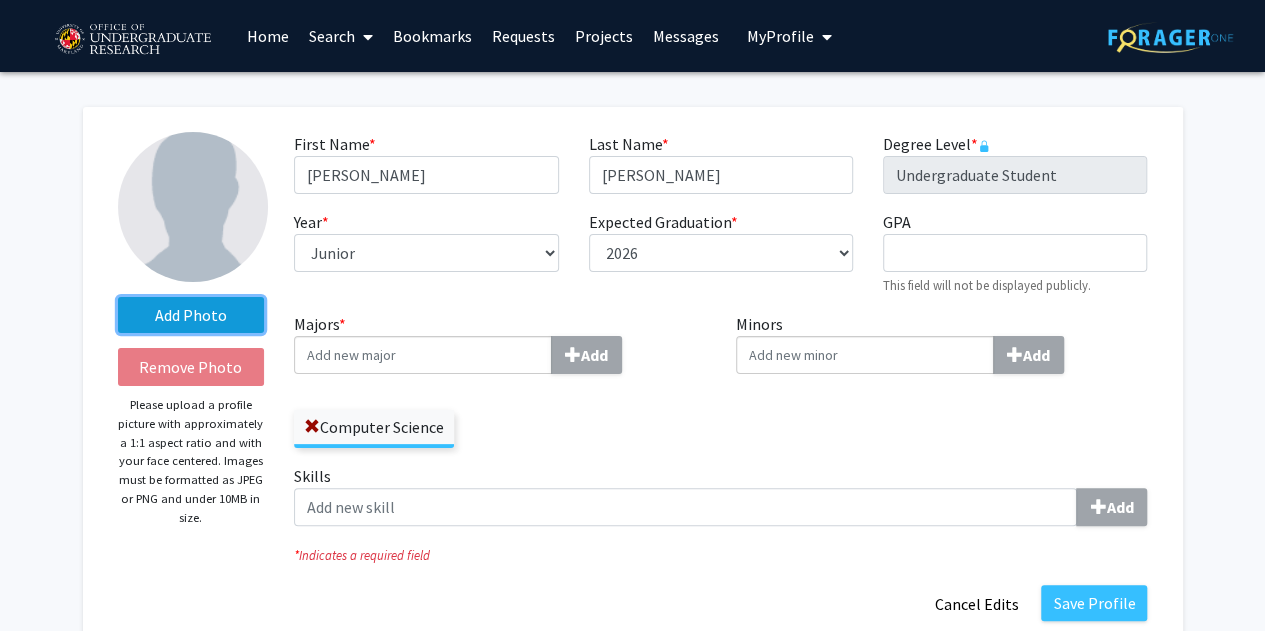 click on "Add Photo" 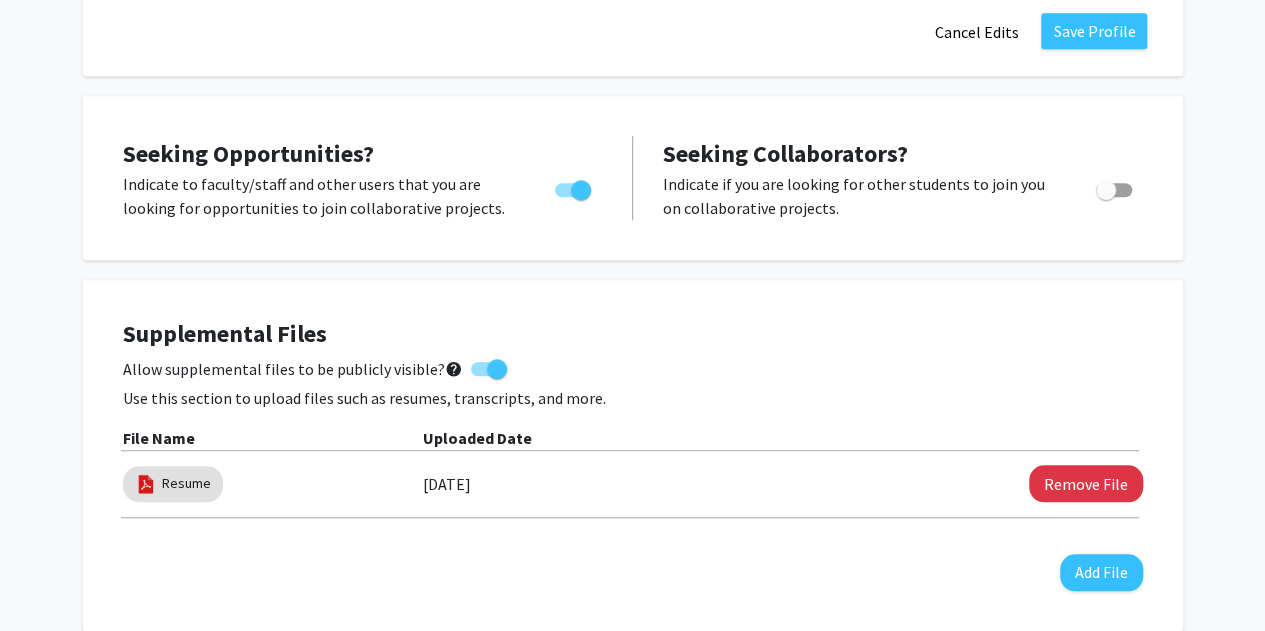 scroll, scrollTop: 336, scrollLeft: 0, axis: vertical 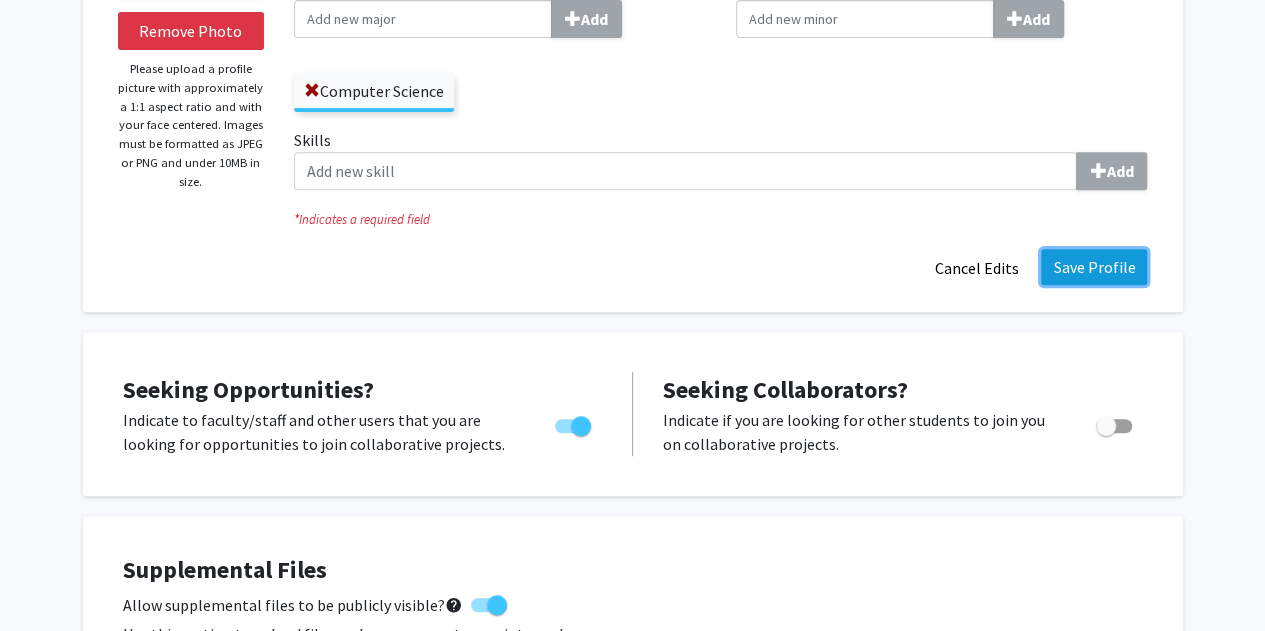 click on "Save Profile" 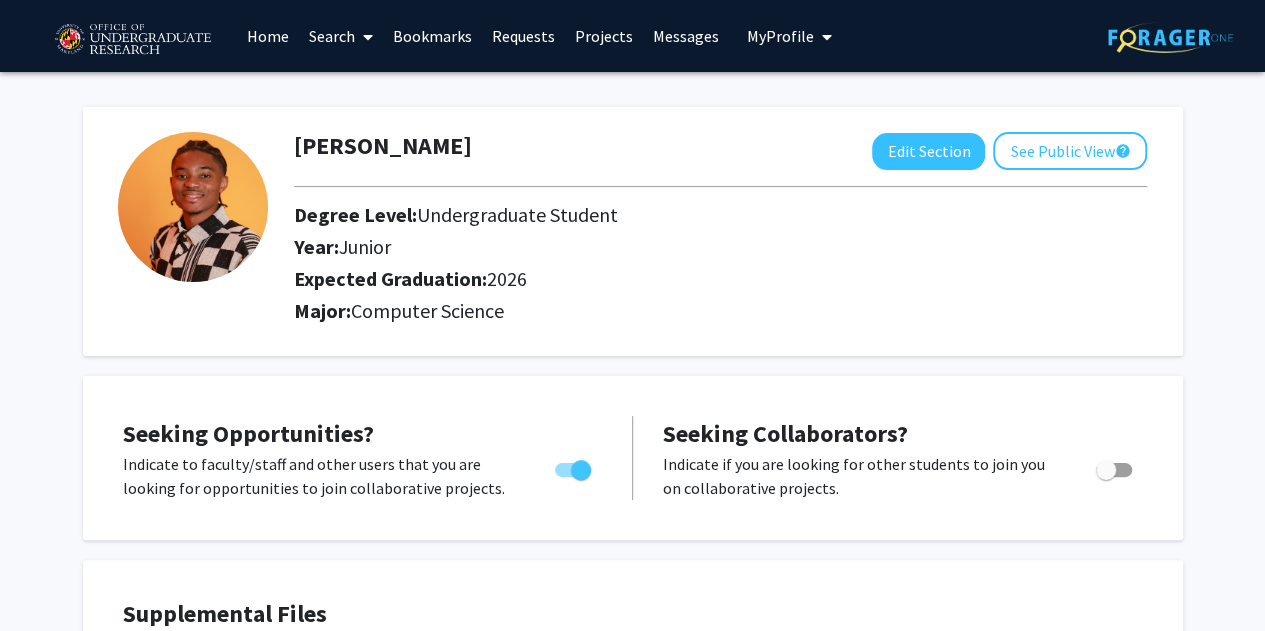 scroll, scrollTop: 3, scrollLeft: 0, axis: vertical 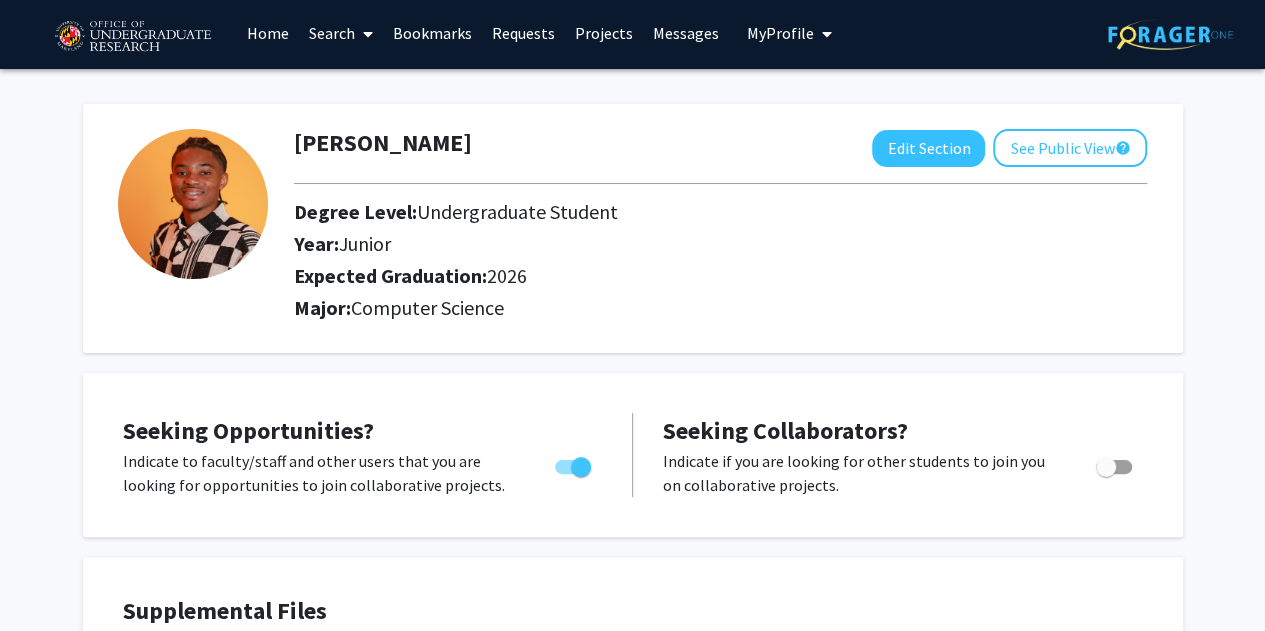 click on "Projects" at bounding box center [604, 33] 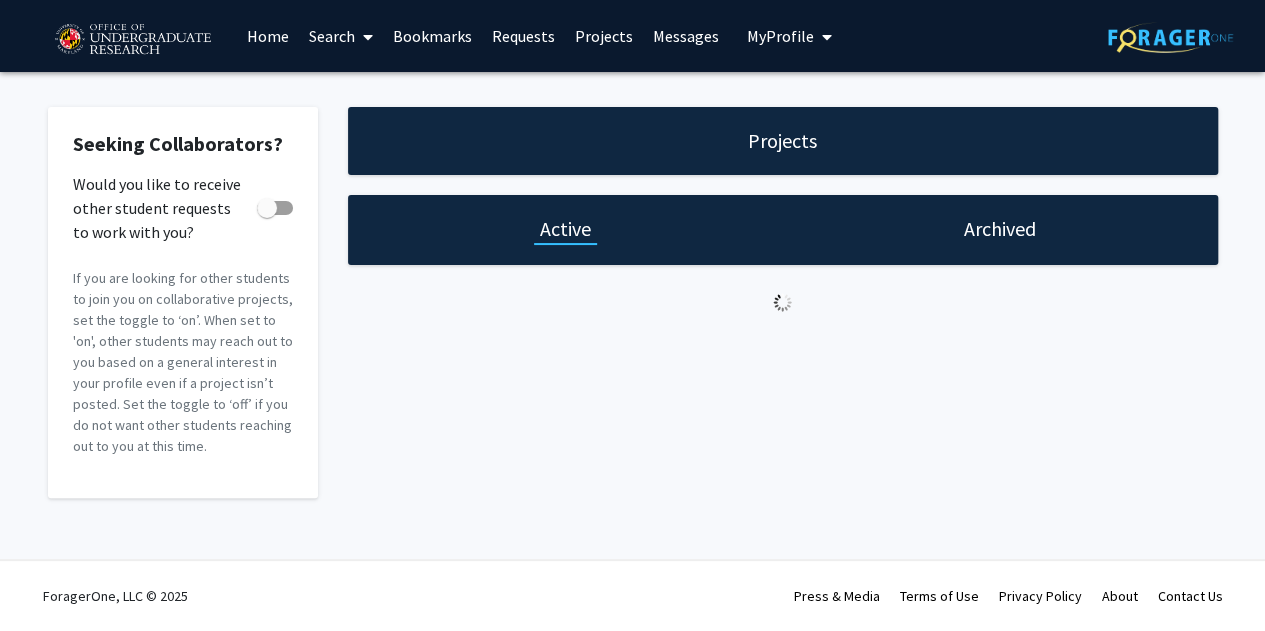 scroll, scrollTop: 0, scrollLeft: 0, axis: both 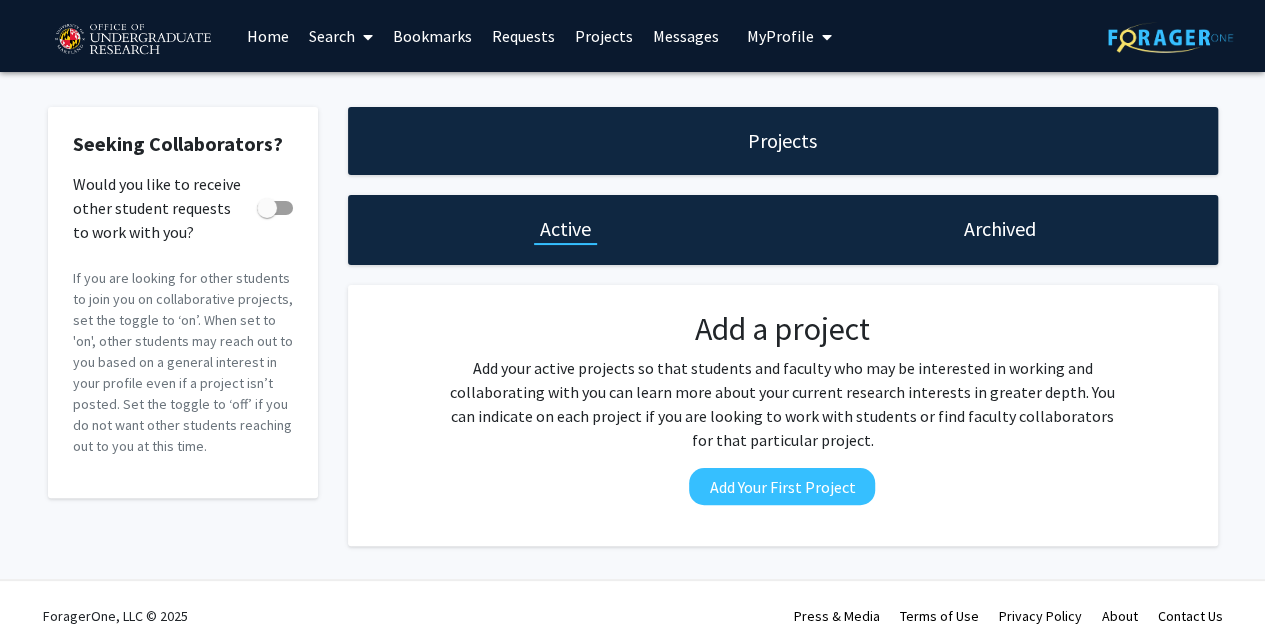 click on "Messages" at bounding box center (686, 36) 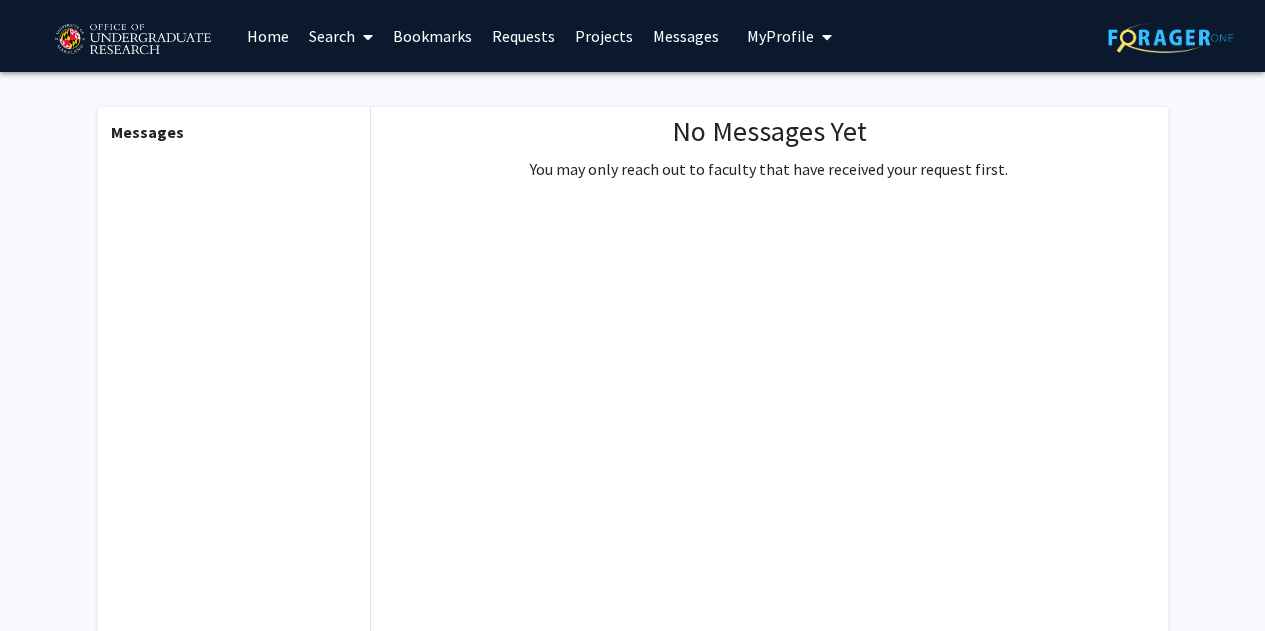 click on "Projects" at bounding box center (604, 36) 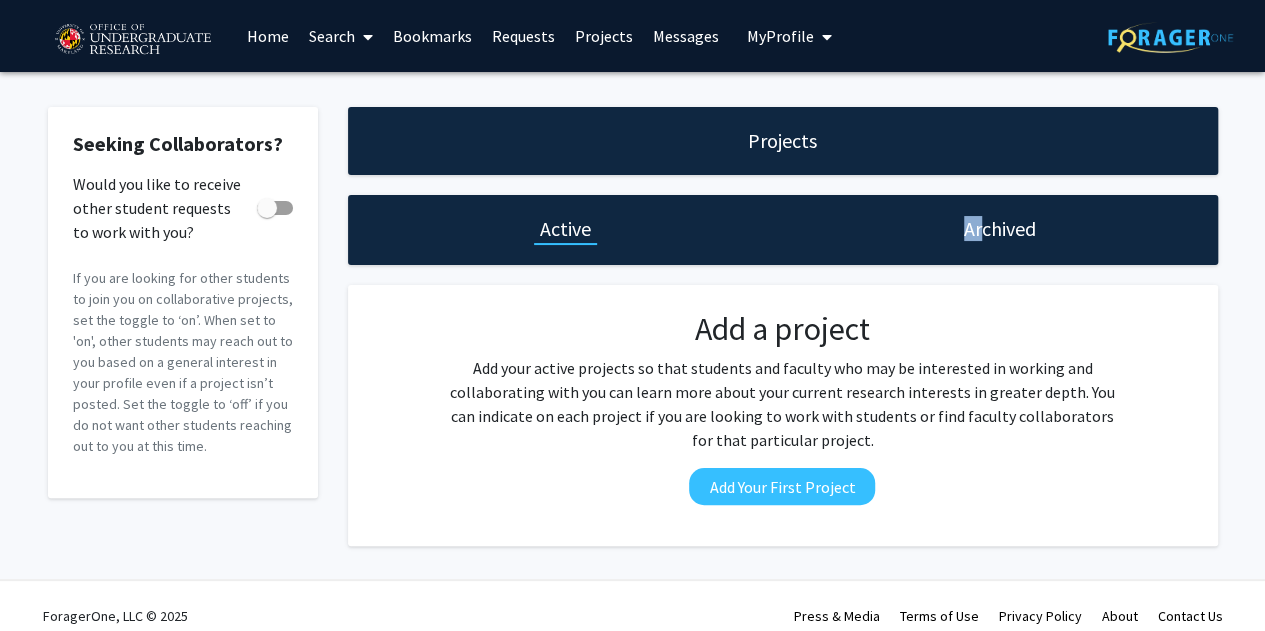 drag, startPoint x: 979, startPoint y: 210, endPoint x: 982, endPoint y: 229, distance: 19.235384 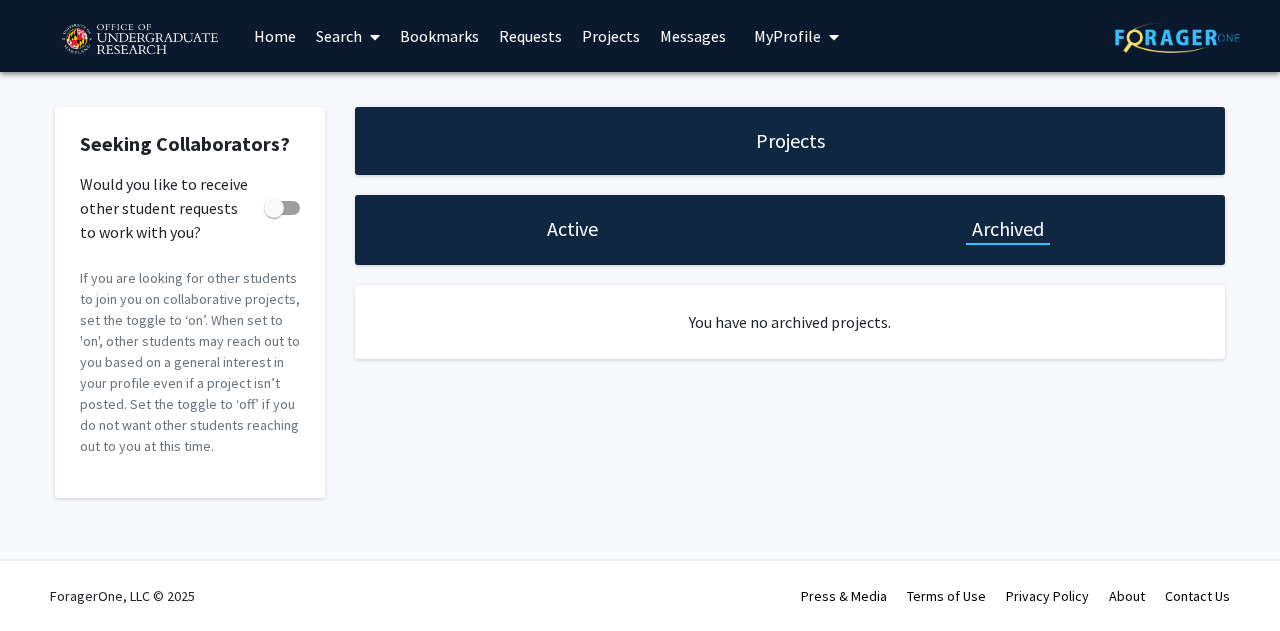 click on "Active" 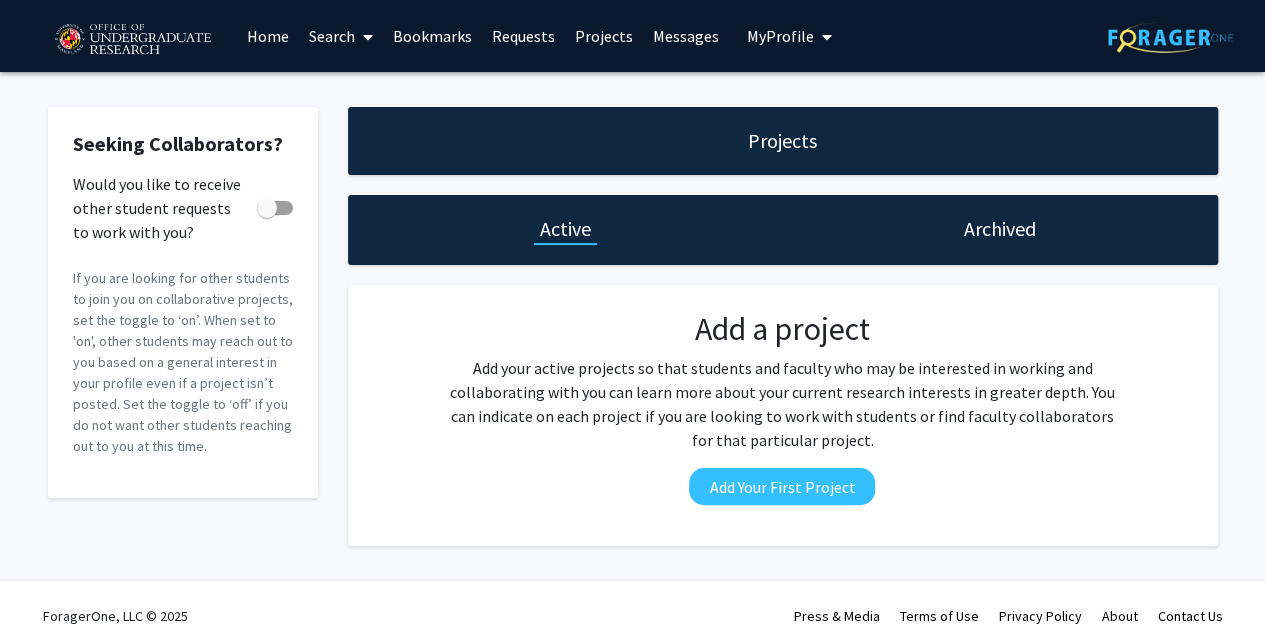 click on "Home" at bounding box center (268, 36) 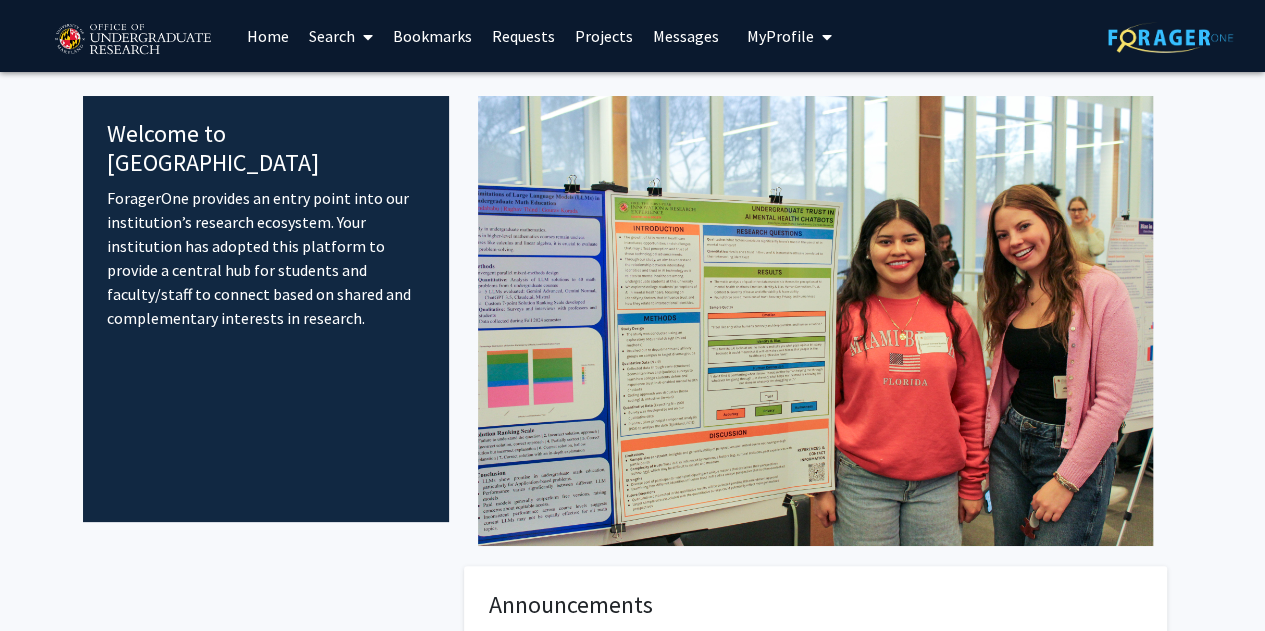 click on "Bookmarks" at bounding box center (432, 36) 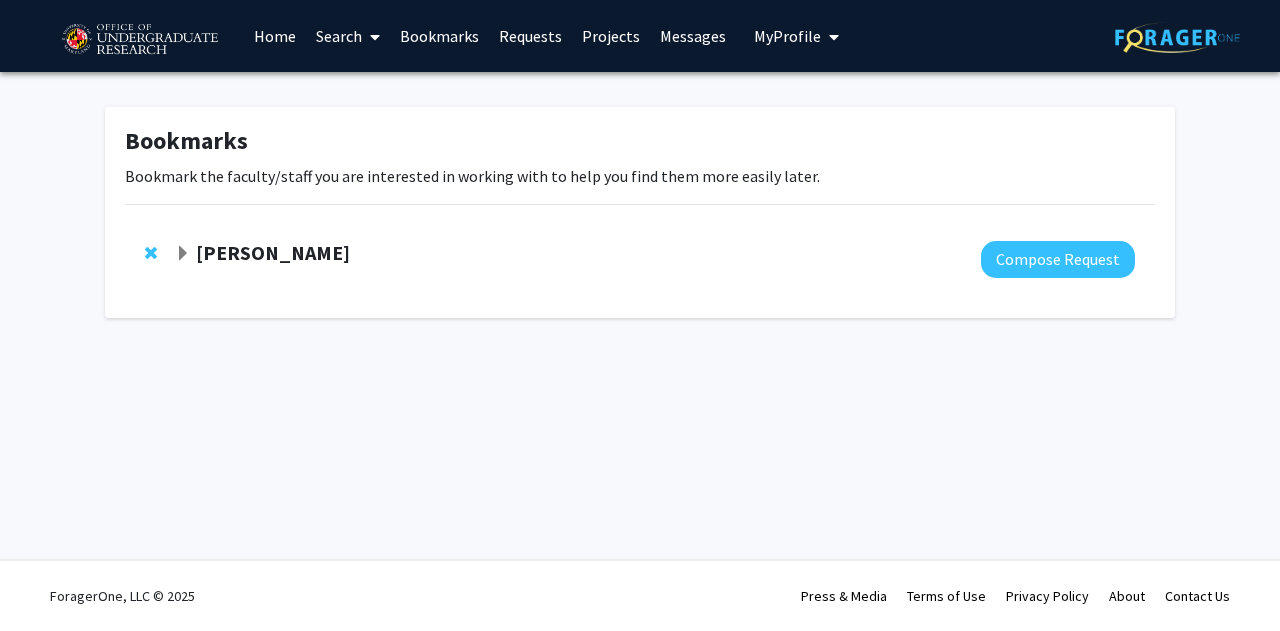 click on "Requests" at bounding box center (530, 36) 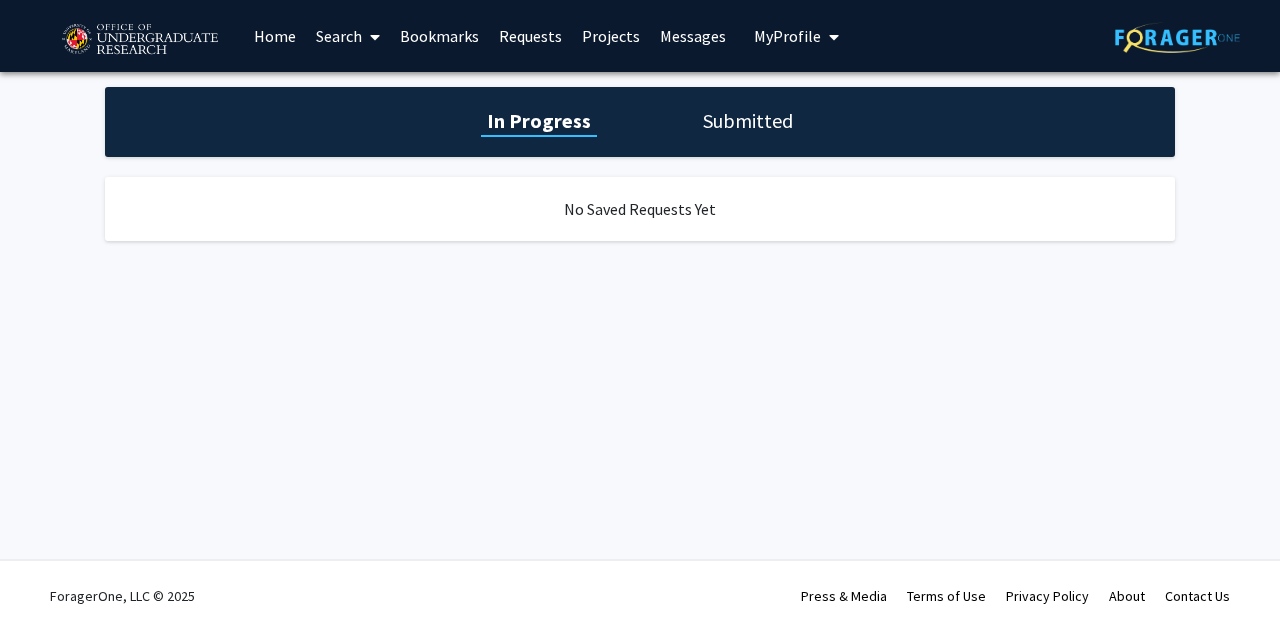 click on "Bookmarks" at bounding box center (439, 36) 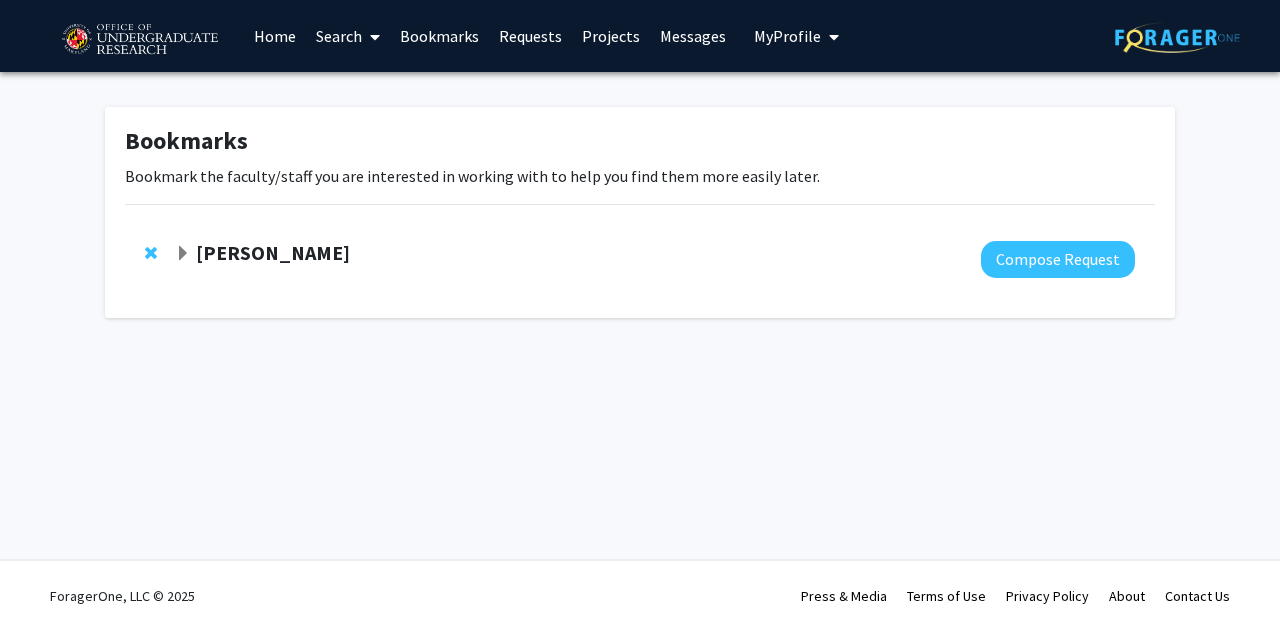 click 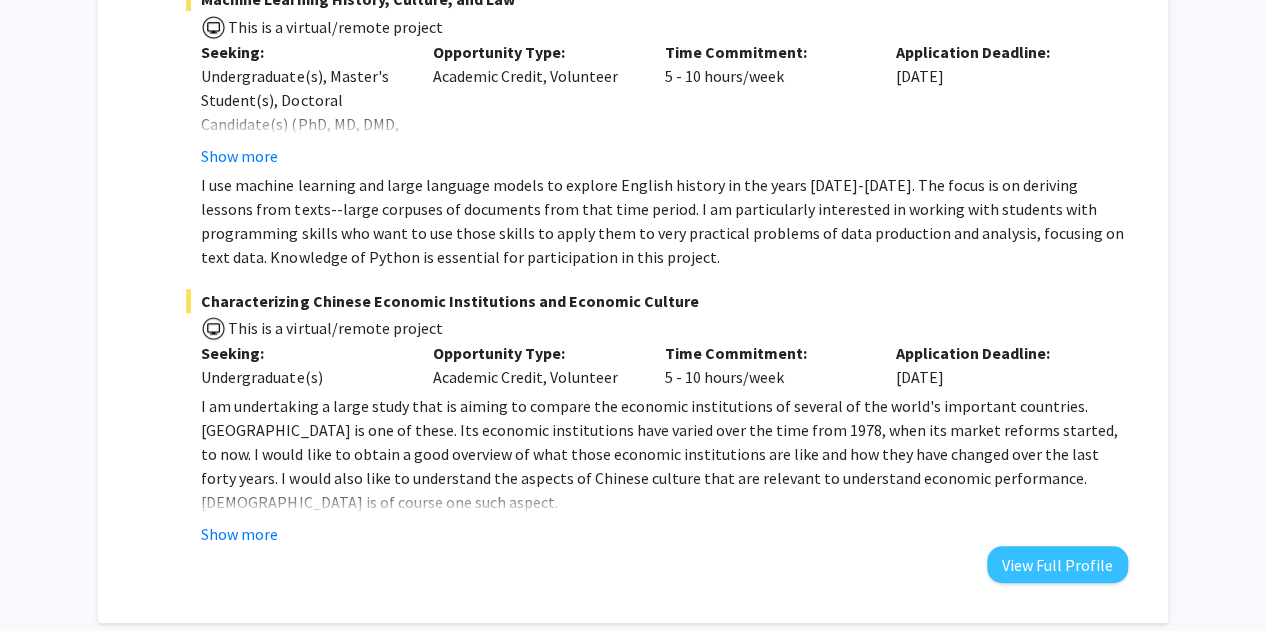 scroll, scrollTop: 398, scrollLeft: 0, axis: vertical 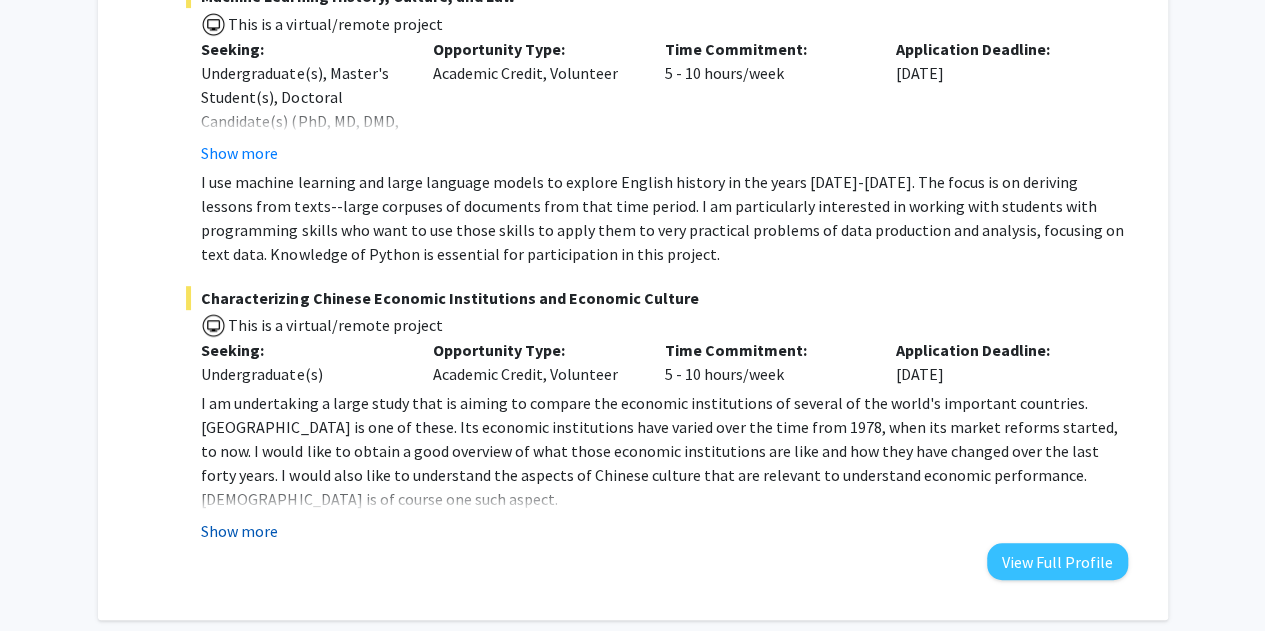 click on "Show more" at bounding box center (239, 531) 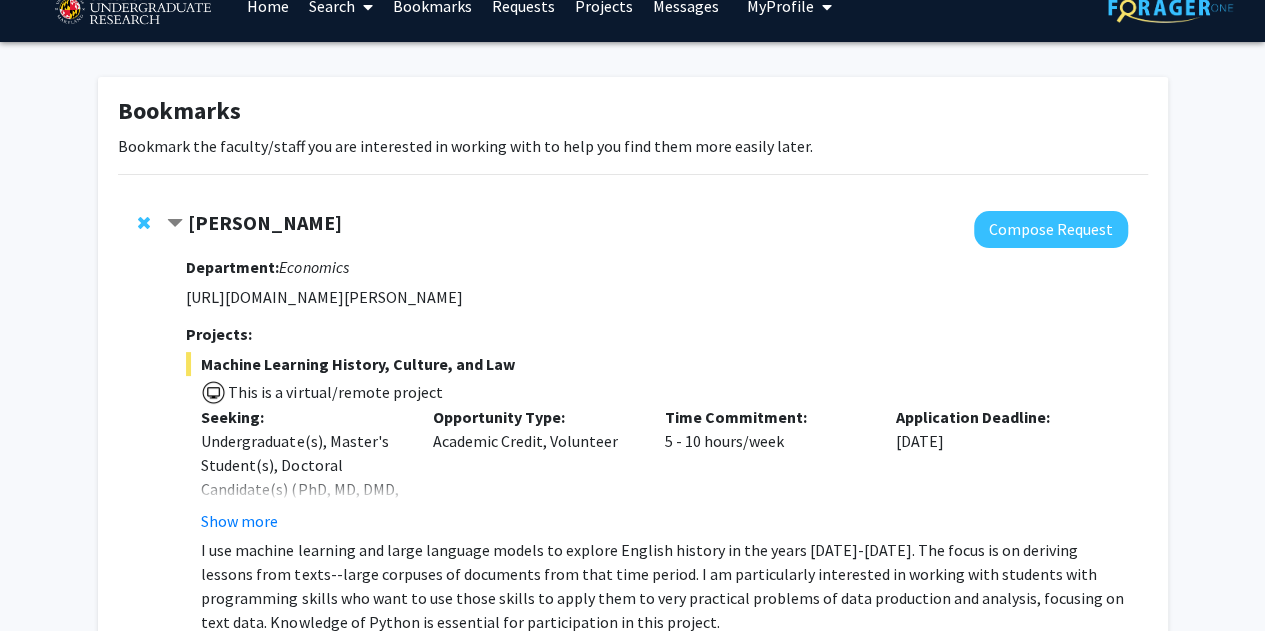 scroll, scrollTop: 0, scrollLeft: 0, axis: both 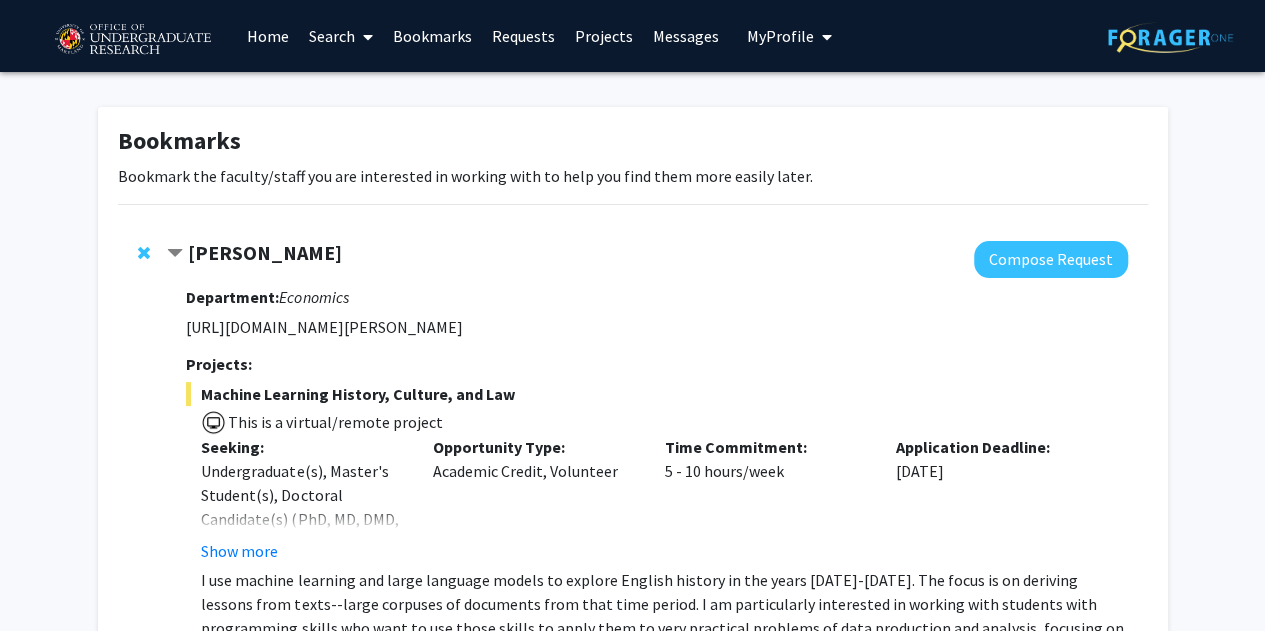 click at bounding box center (364, 37) 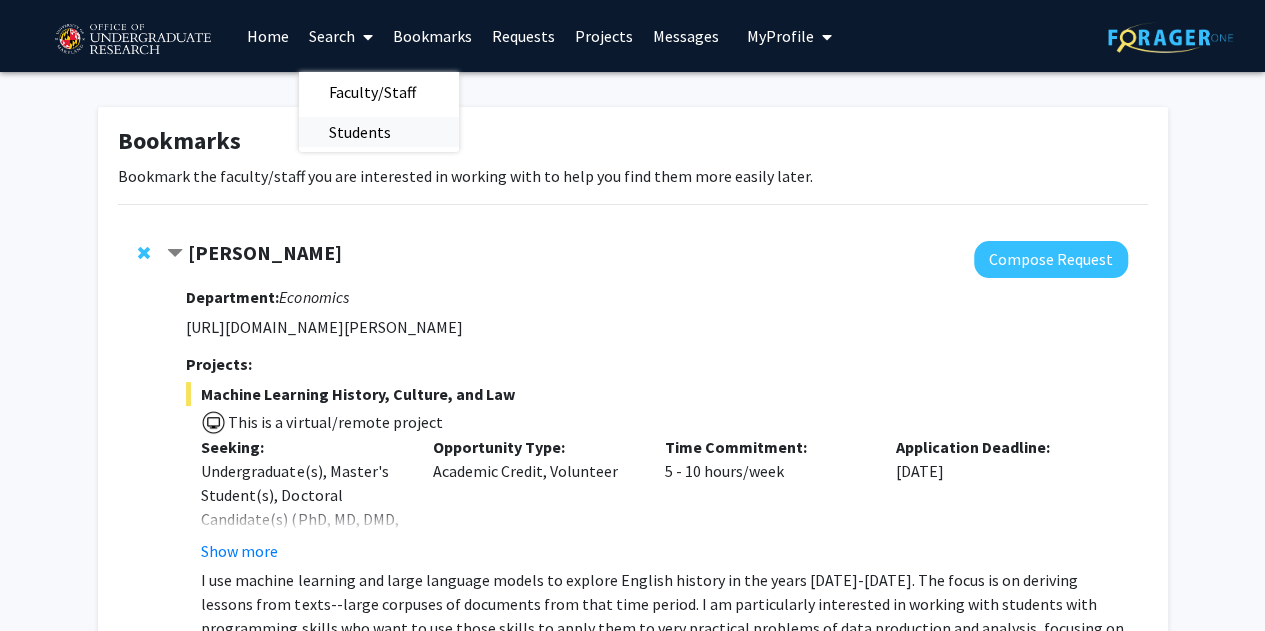 click on "Students" at bounding box center [360, 132] 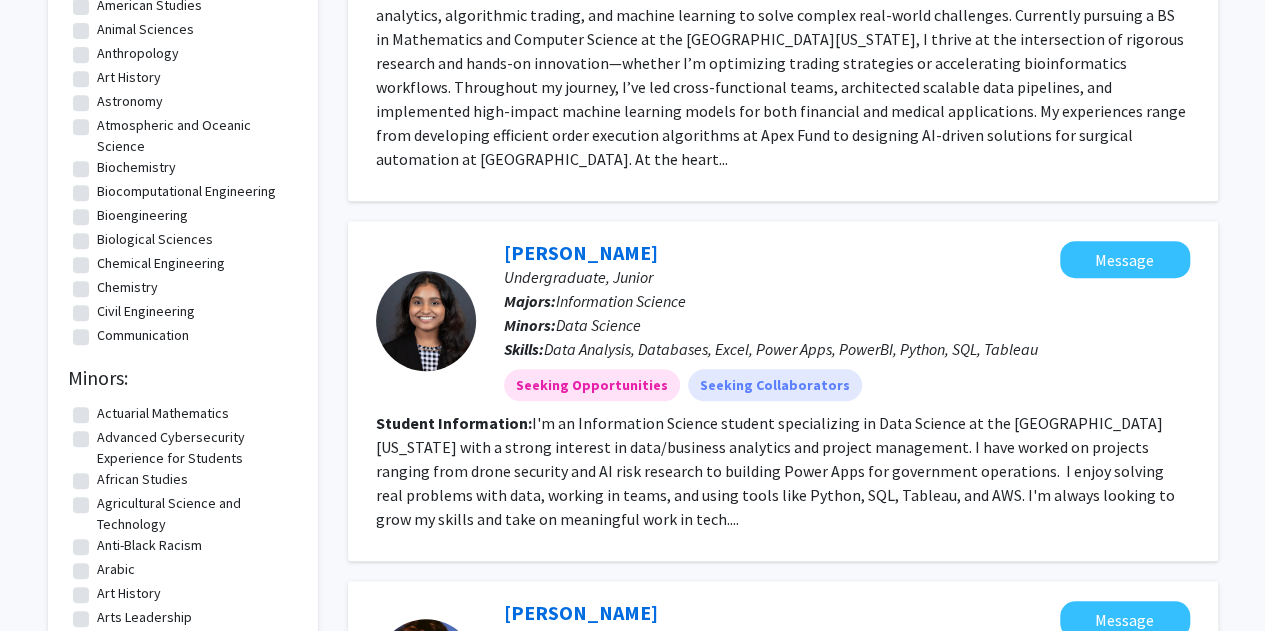 scroll, scrollTop: 421, scrollLeft: 0, axis: vertical 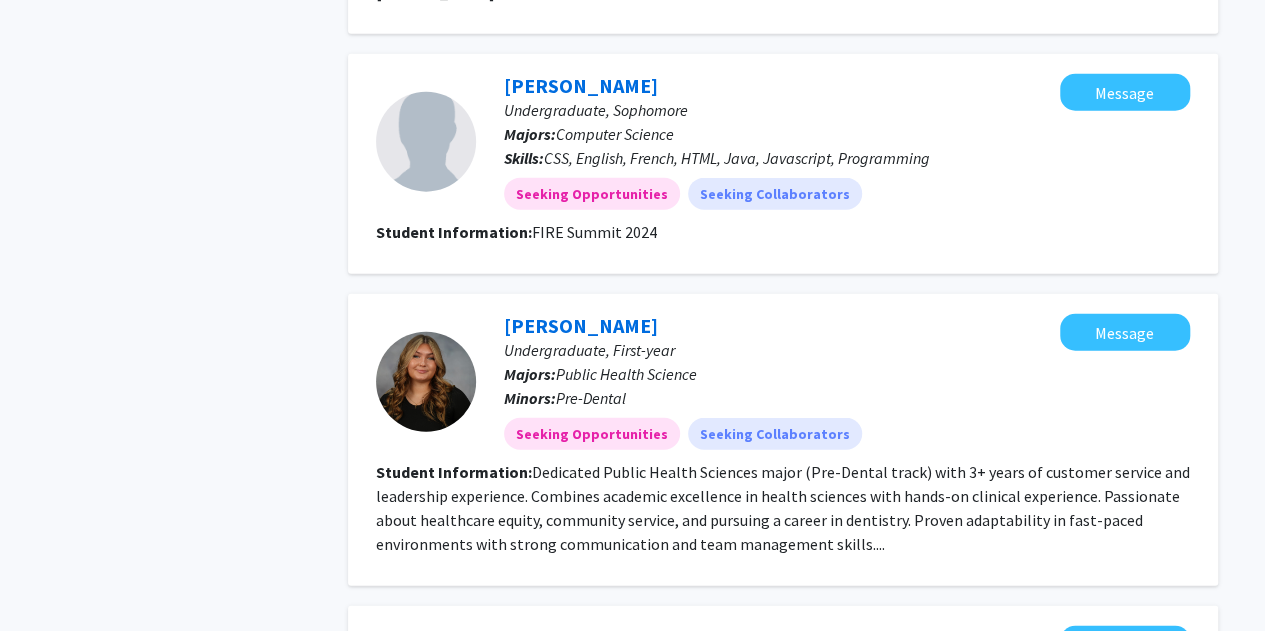 click on "Undergraduate, First-year" 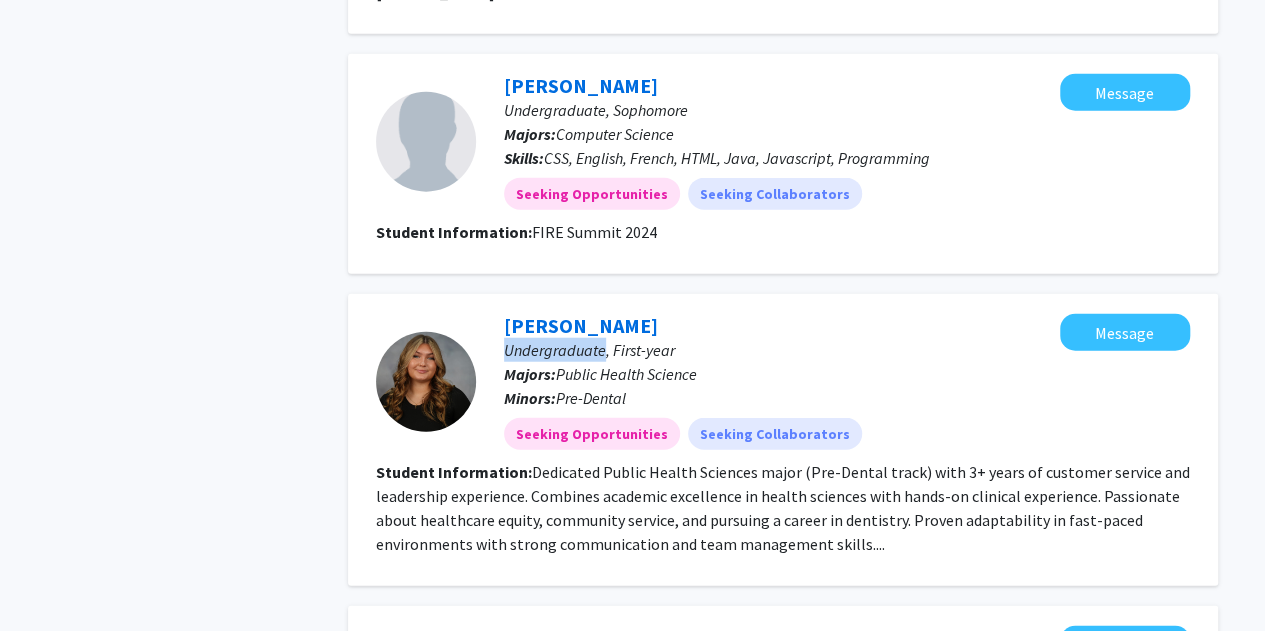click on "Undergraduate, First-year" 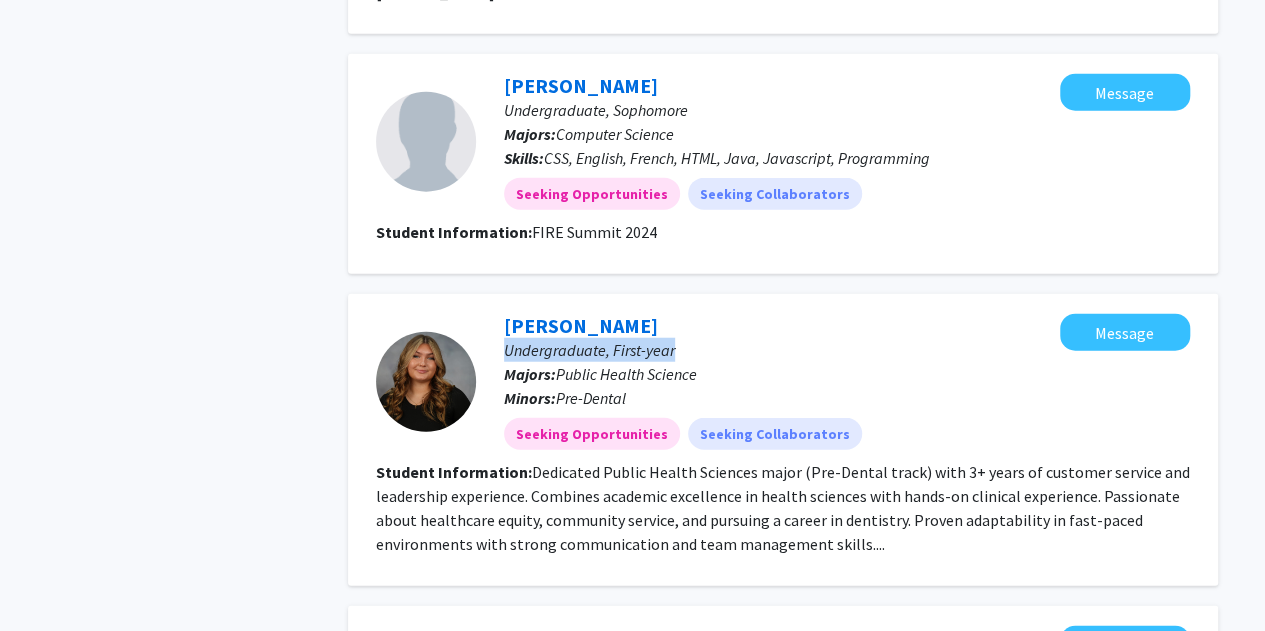 click on "Undergraduate, First-year" 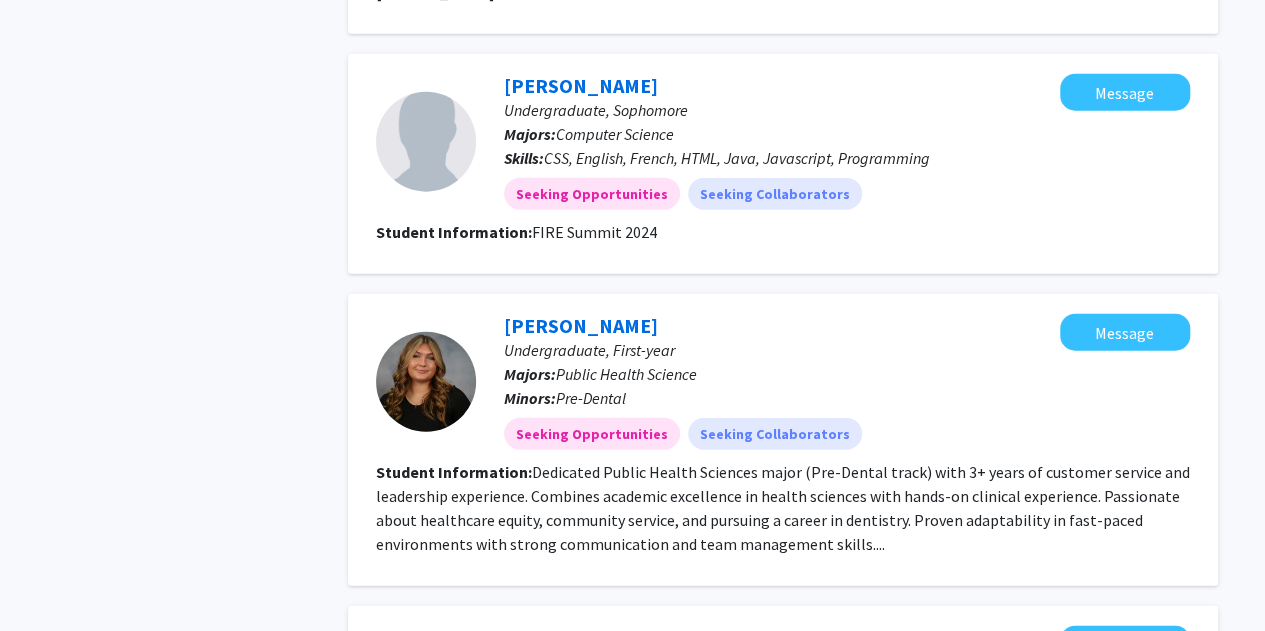 click on "Dedicated Public Health Sciences major (Pre-Dental track) with 3+ years of customer service and leadership experience. Combines academic excellence in health sciences with hands-on clinical experience. Passionate about healthcare equity, community service, and pursuing a career in dentistry. Proven adaptability in fast-paced environments with strong communication and team management skills...." 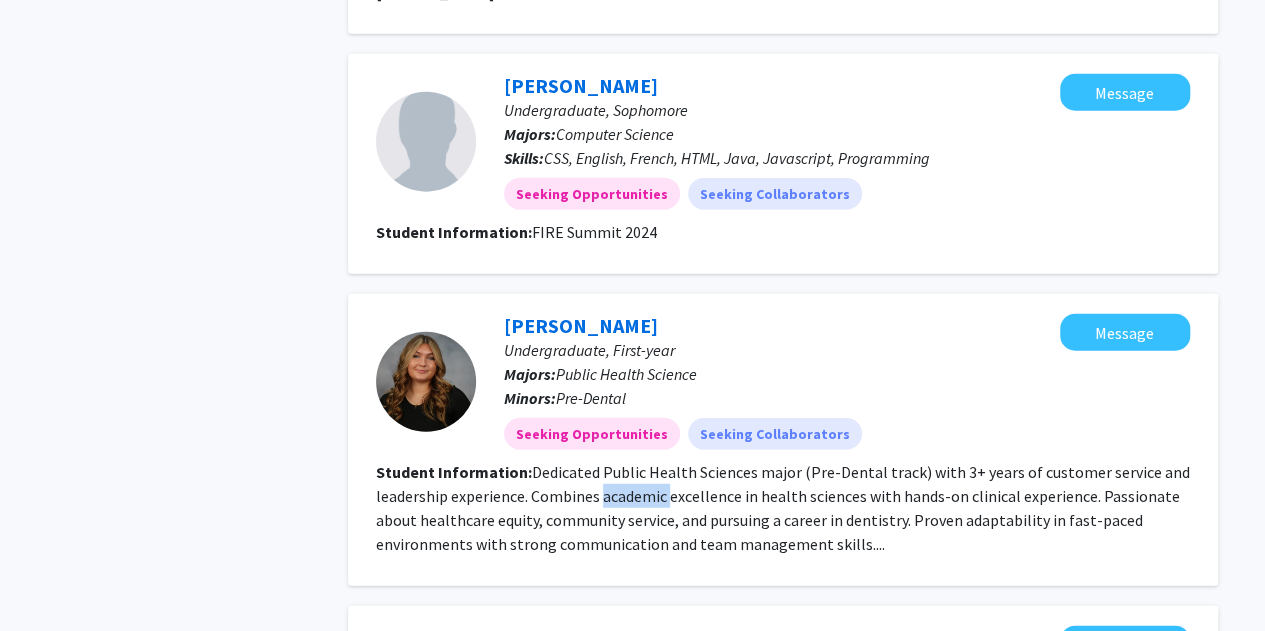 click on "Dedicated Public Health Sciences major (Pre-Dental track) with 3+ years of customer service and leadership experience. Combines academic excellence in health sciences with hands-on clinical experience. Passionate about healthcare equity, community service, and pursuing a career in dentistry. Proven adaptability in fast-paced environments with strong communication and team management skills...." 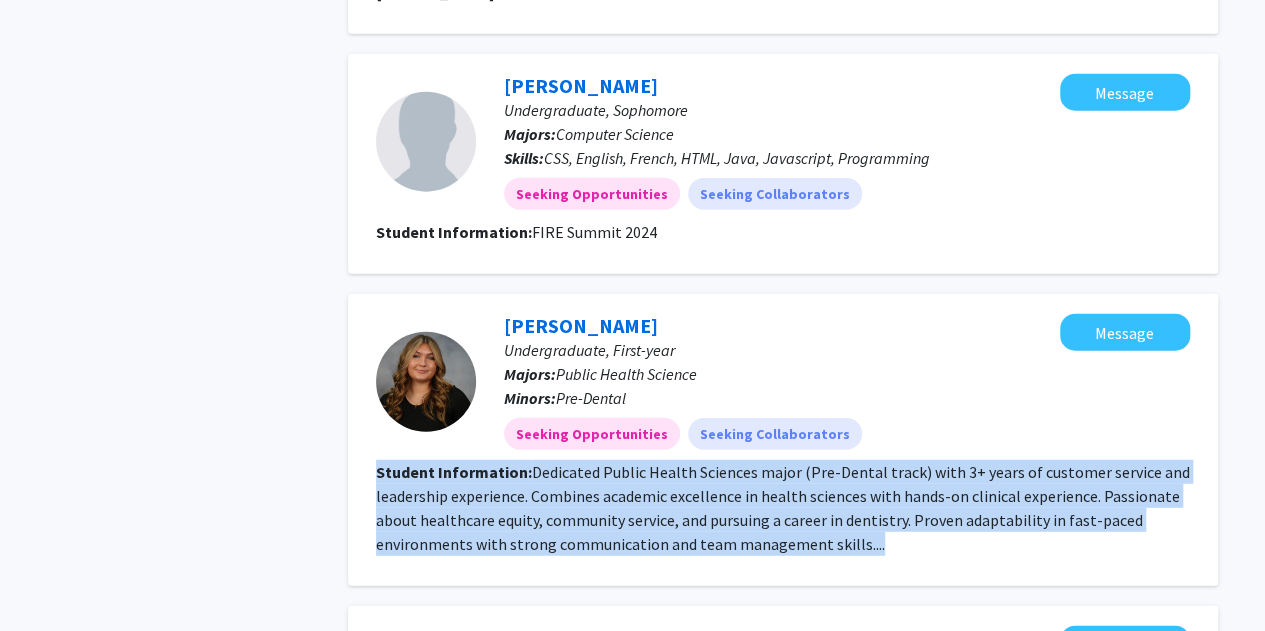 click on "Dedicated Public Health Sciences major (Pre-Dental track) with 3+ years of customer service and leadership experience. Combines academic excellence in health sciences with hands-on clinical experience. Passionate about healthcare equity, community service, and pursuing a career in dentistry. Proven adaptability in fast-paced environments with strong communication and team management skills...." 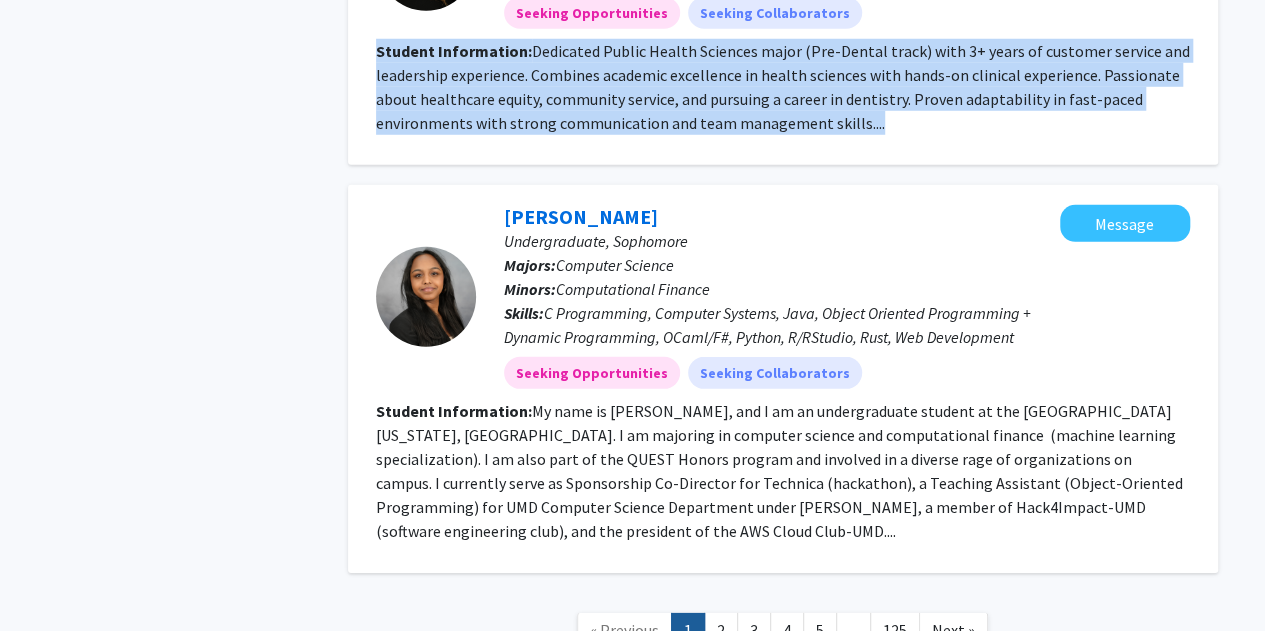 scroll, scrollTop: 2802, scrollLeft: 0, axis: vertical 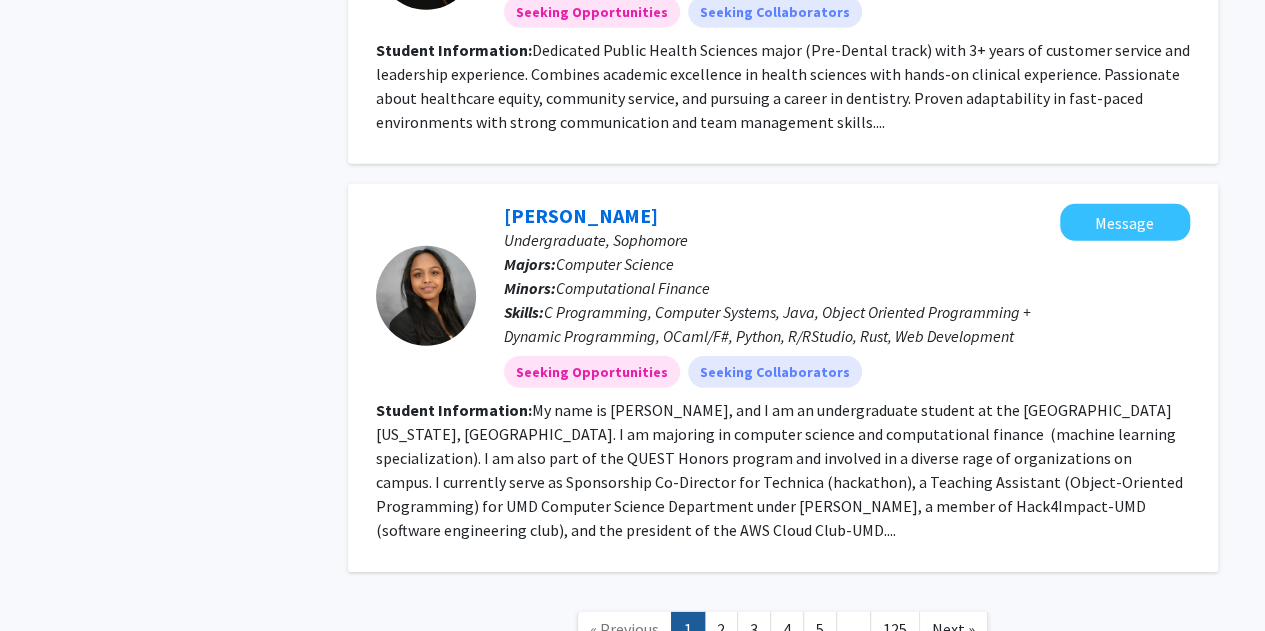 click on "My name is Meenakshi, and I am an undergraduate student at the University of Maryland, College Park. I am majoring in computer science and computational finance  (machine learning specialization). I am also part of the QUEST Honors program and involved in a diverse rage of organizations on campus.    I currently serve as Sponsorship Co-Director for Technica (hackathon), a Teaching Assistant (Object-Oriented Programming) for UMD Computer Science Department under Professor Elias Gonzalez, a member of Hack4Impact-UMD (software engineering club), and the president of the AWS Cloud Club-UMD...." 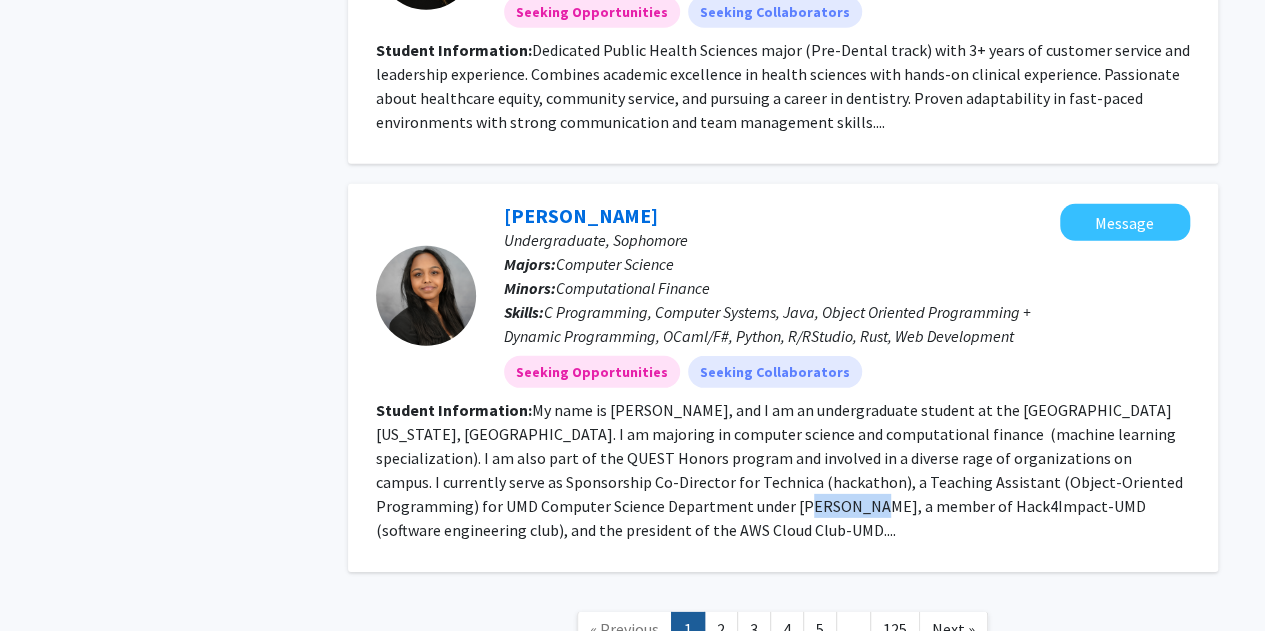 click on "My name is Meenakshi, and I am an undergraduate student at the University of Maryland, College Park. I am majoring in computer science and computational finance  (machine learning specialization). I am also part of the QUEST Honors program and involved in a diverse rage of organizations on campus.    I currently serve as Sponsorship Co-Director for Technica (hackathon), a Teaching Assistant (Object-Oriented Programming) for UMD Computer Science Department under Professor Elias Gonzalez, a member of Hack4Impact-UMD (software engineering club), and the president of the AWS Cloud Club-UMD...." 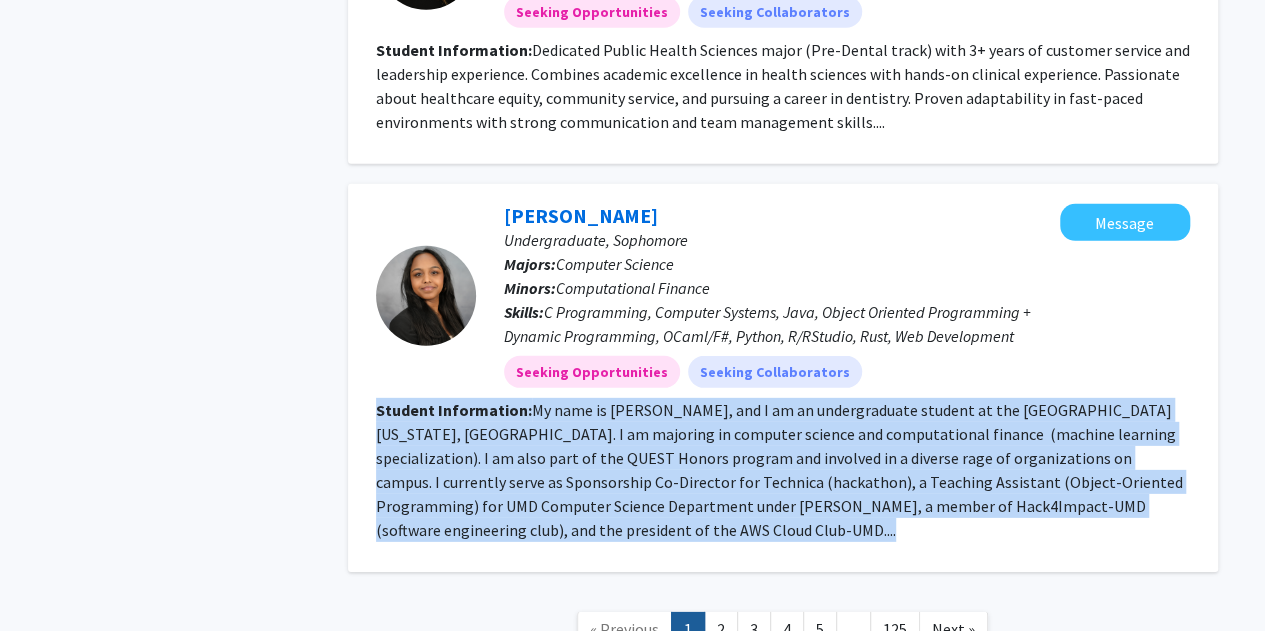 click on "My name is Meenakshi, and I am an undergraduate student at the University of Maryland, College Park. I am majoring in computer science and computational finance  (machine learning specialization). I am also part of the QUEST Honors program and involved in a diverse rage of organizations on campus.    I currently serve as Sponsorship Co-Director for Technica (hackathon), a Teaching Assistant (Object-Oriented Programming) for UMD Computer Science Department under Professor Elias Gonzalez, a member of Hack4Impact-UMD (software engineering club), and the president of the AWS Cloud Club-UMD...." 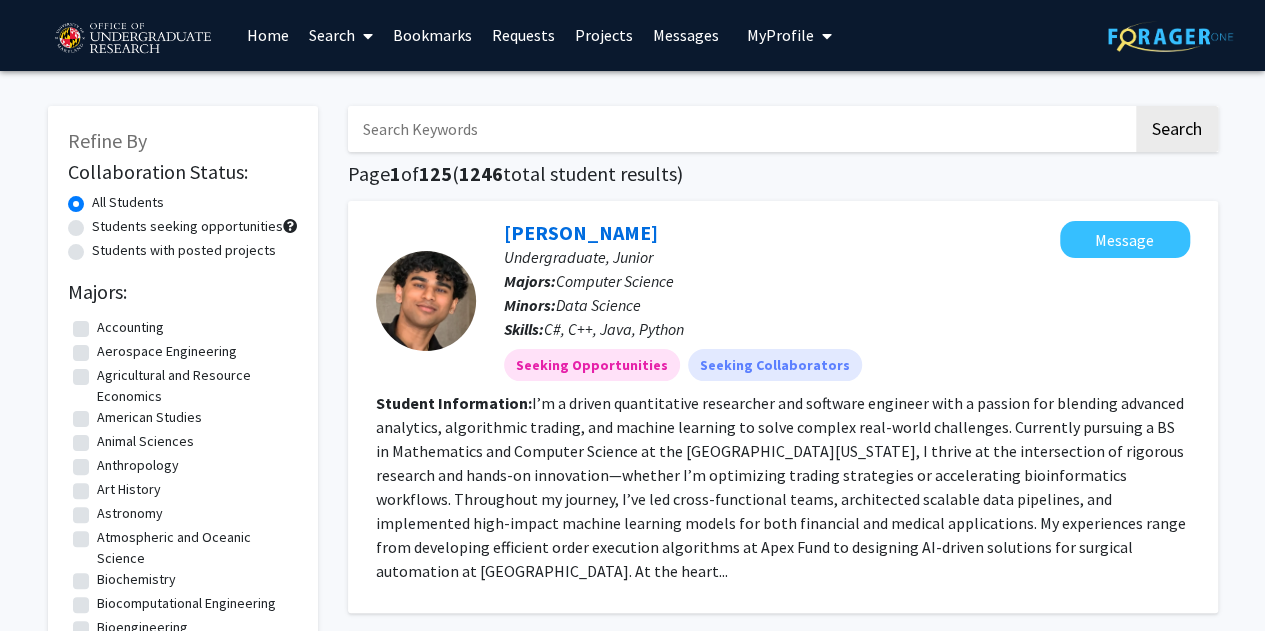 scroll, scrollTop: 0, scrollLeft: 0, axis: both 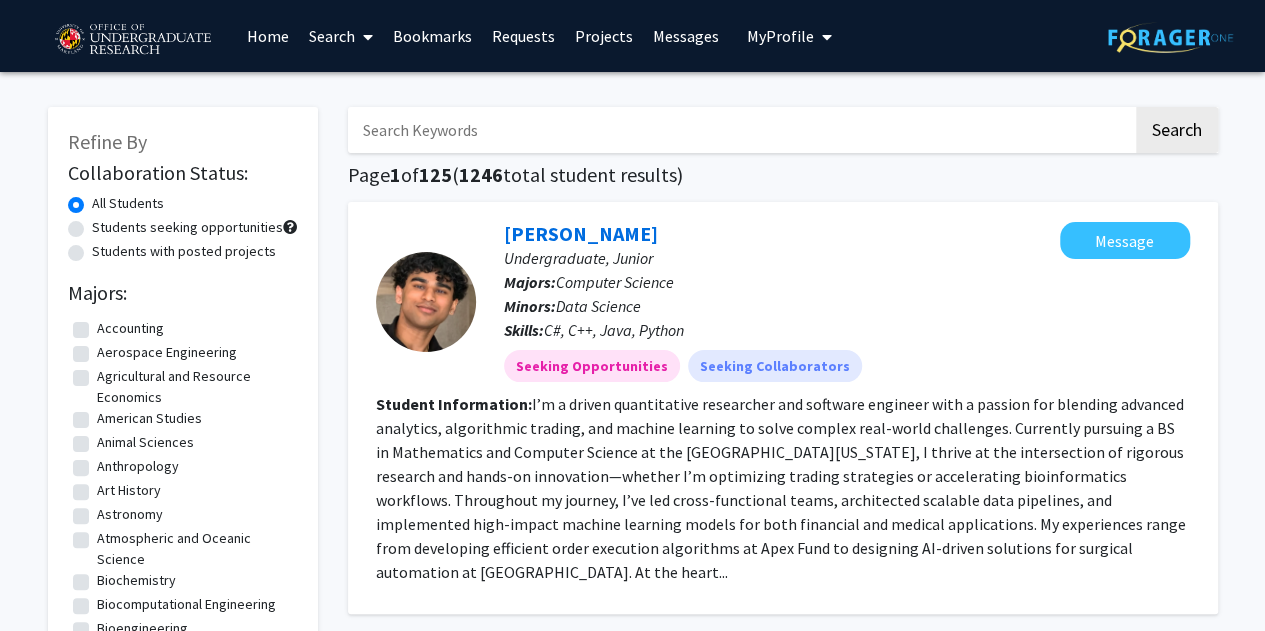 click on "My   Profile" at bounding box center [780, 36] 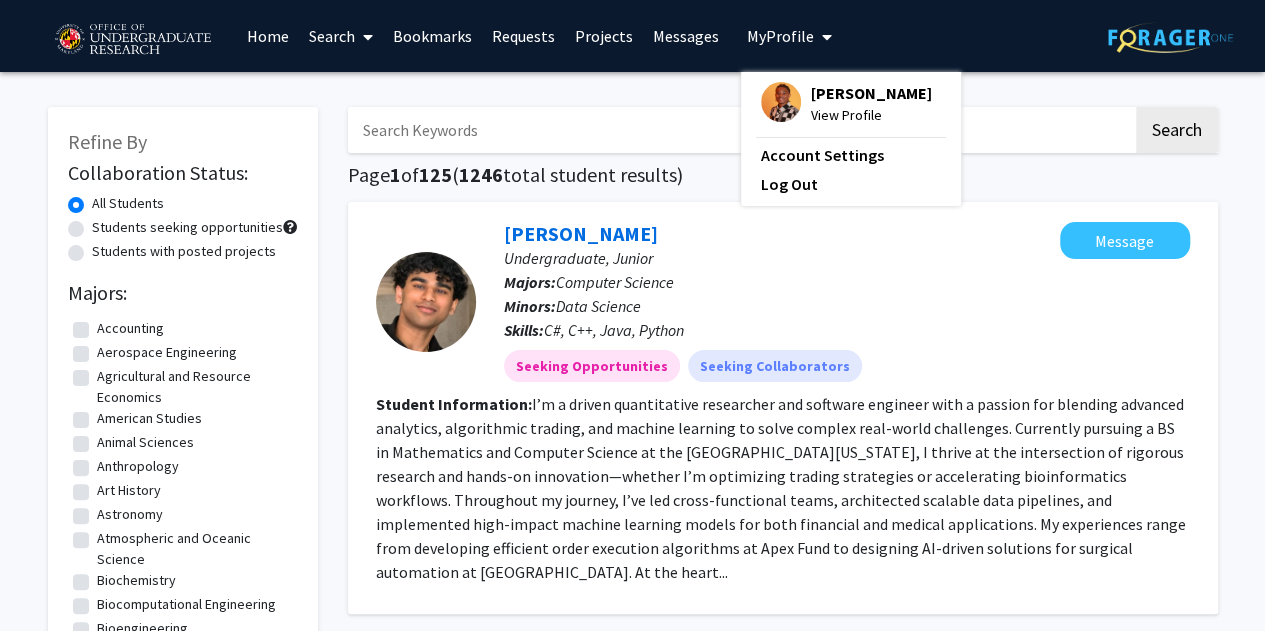 click at bounding box center (781, 102) 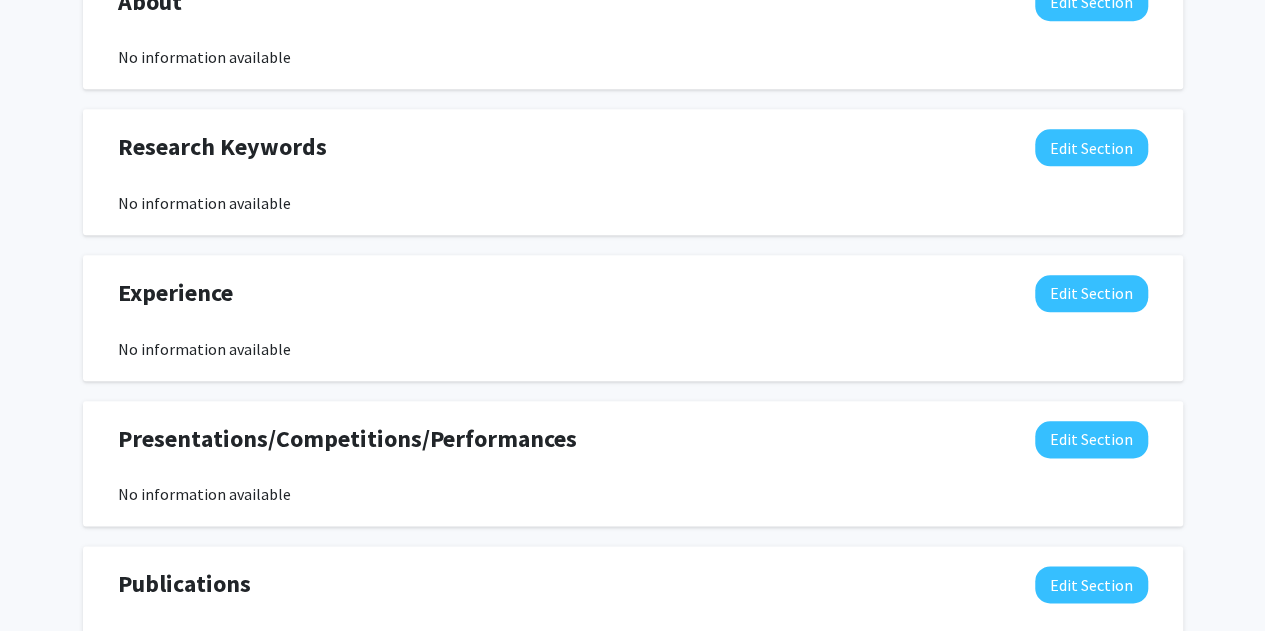 scroll, scrollTop: 975, scrollLeft: 0, axis: vertical 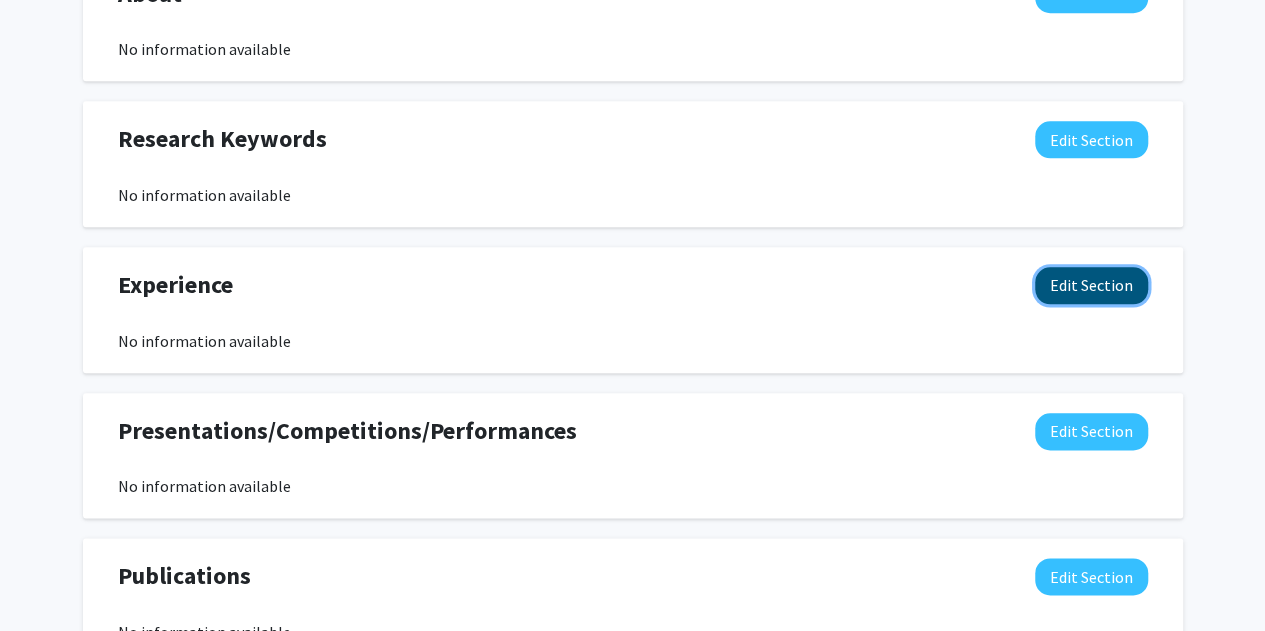 click on "Edit Section" 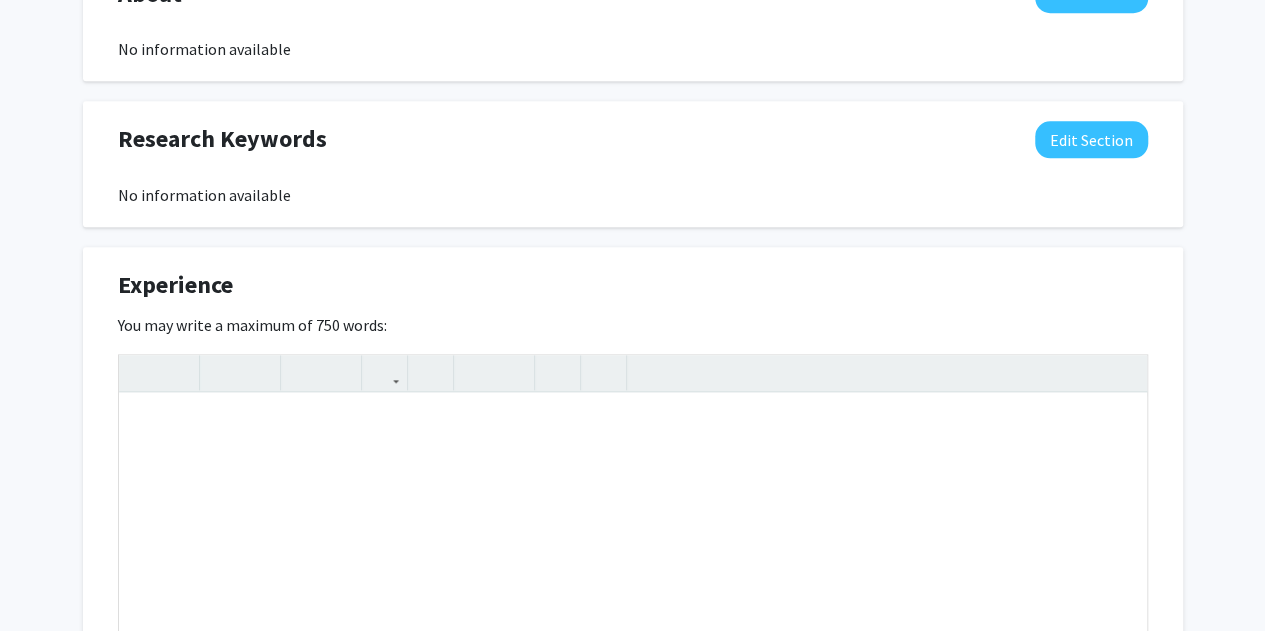 scroll, scrollTop: 1180, scrollLeft: 0, axis: vertical 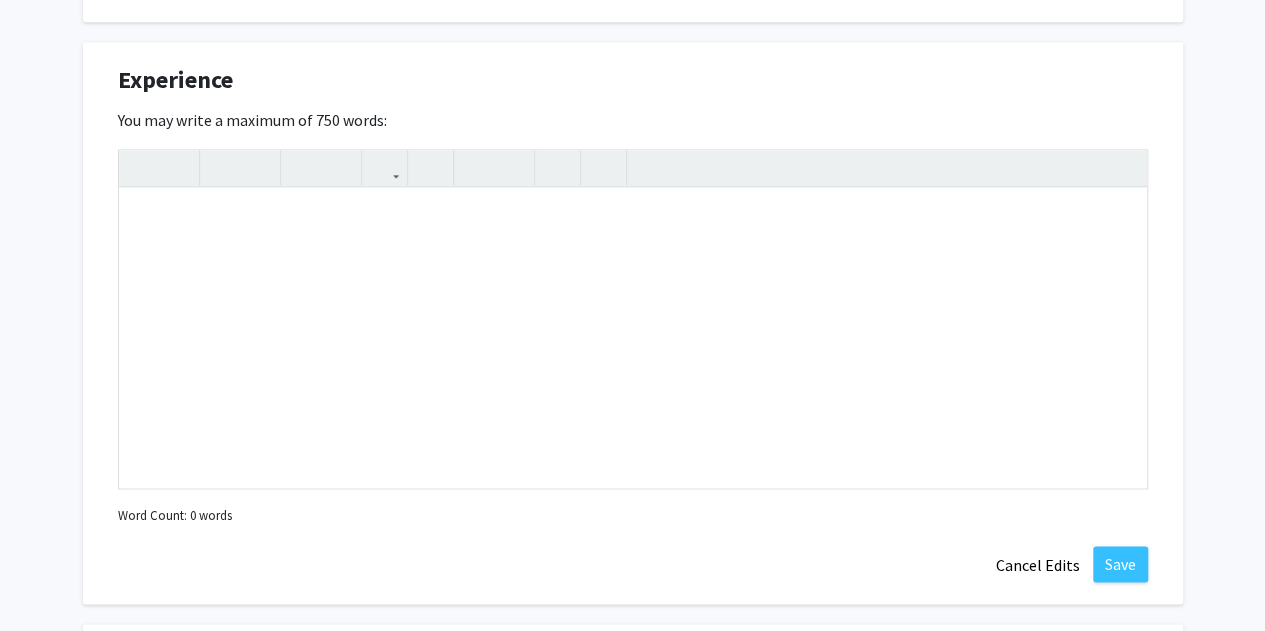 click on "Insert link Remove link Word Count: 0 words" 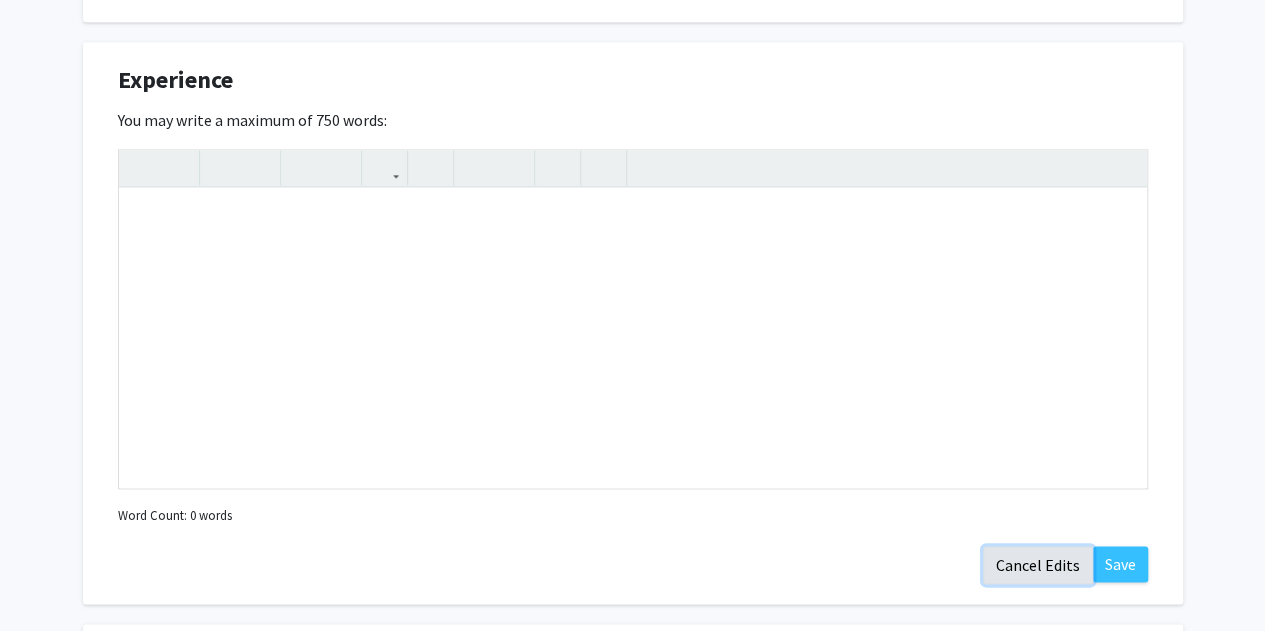 click on "Cancel Edits" 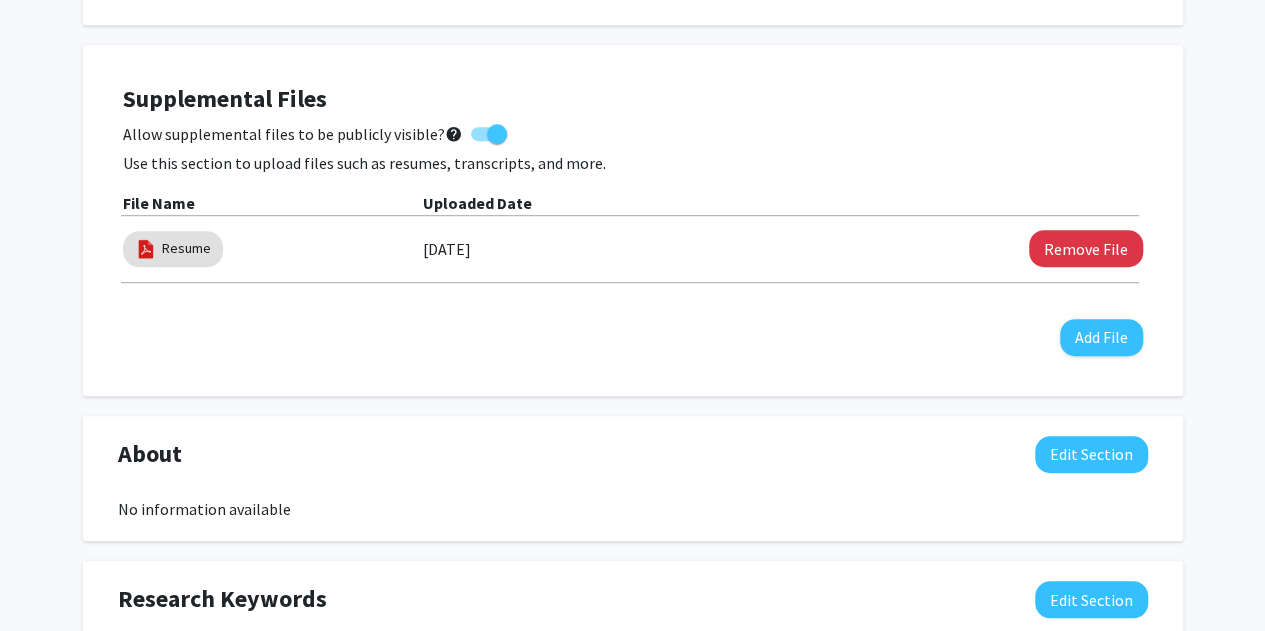 scroll, scrollTop: 0, scrollLeft: 0, axis: both 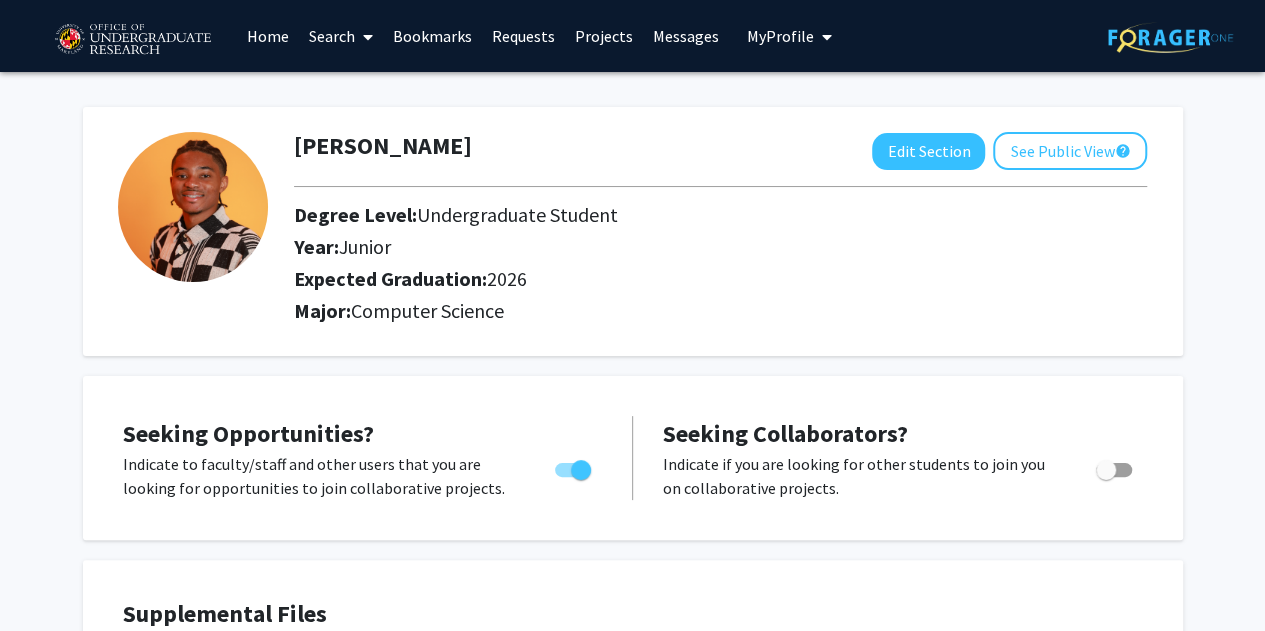 click on "Search" at bounding box center (341, 36) 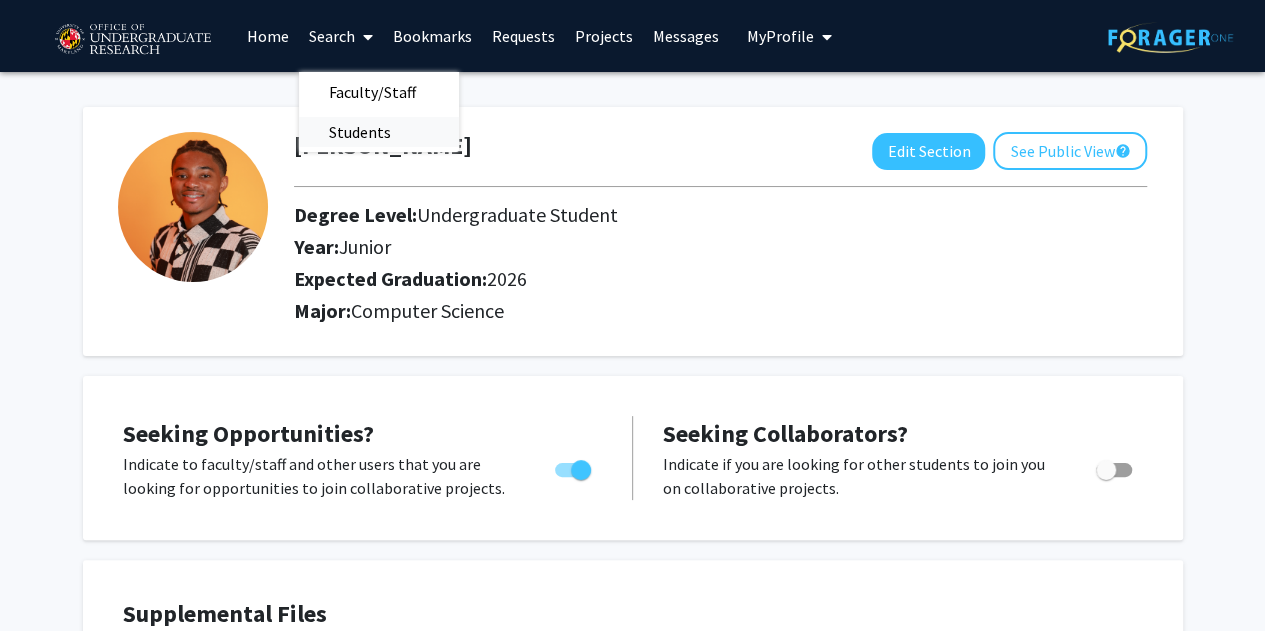 click on "Students" at bounding box center [360, 132] 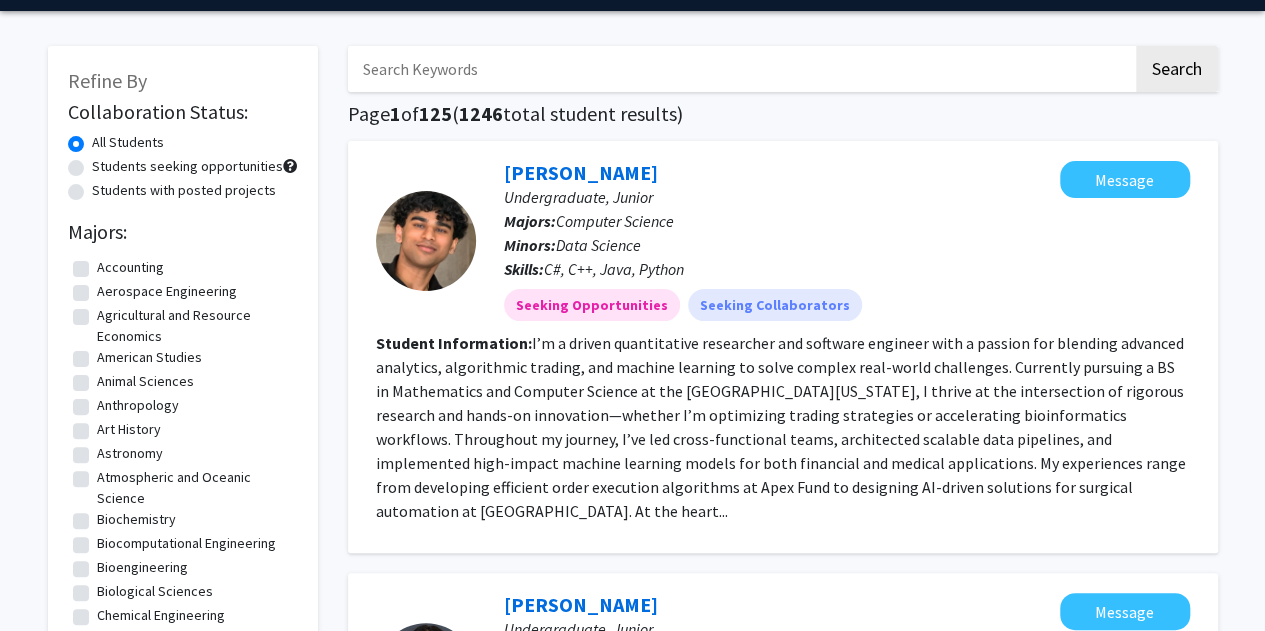 scroll, scrollTop: 62, scrollLeft: 0, axis: vertical 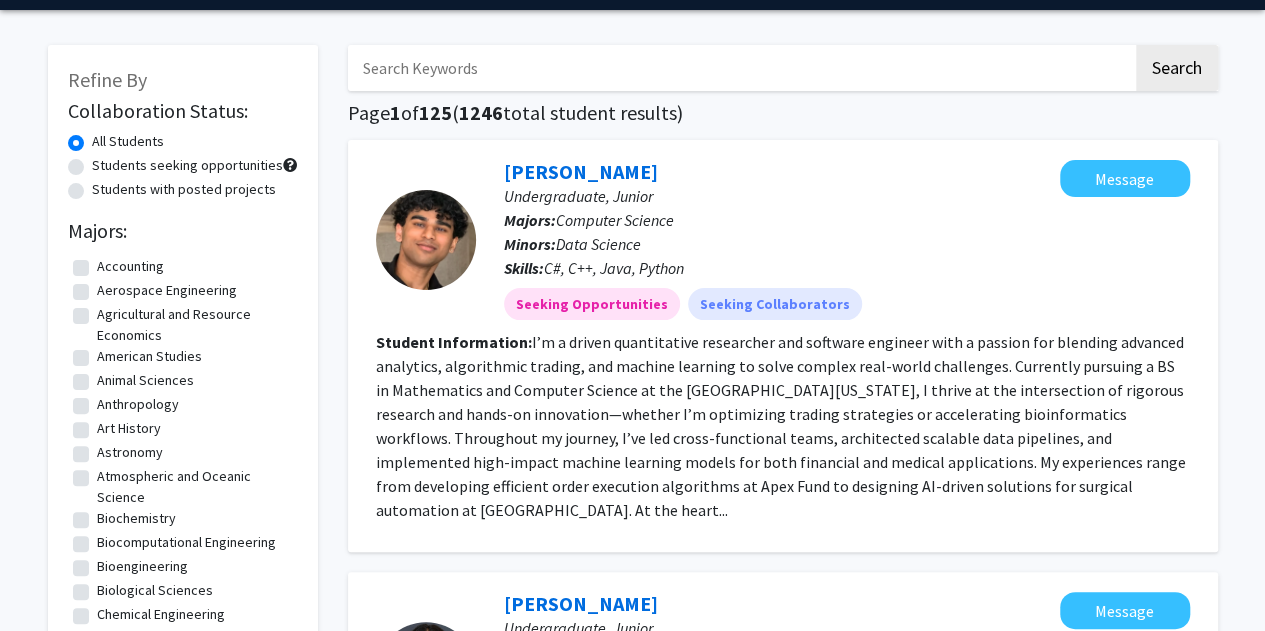 click on "I’m a driven quantitative researcher and software engineer with a passion for blending advanced analytics, algorithmic trading, and machine learning to solve complex real-world challenges. Currently pursuing a BS in Mathematics and Computer Science at the University of Maryland, I thrive at the intersection of rigorous research and hands-on innovation—whether I’m optimizing trading strategies or accelerating bioinformatics workflows.   Throughout my journey, I’ve led cross-functional teams, architected scalable data pipelines, and implemented high-impact machine learning models for both financial and medical applications. My experiences range from developing efficient order execution algorithms at Apex Fund to designing AI-driven solutions for surgical automation at Dartmouth. At the heart..." 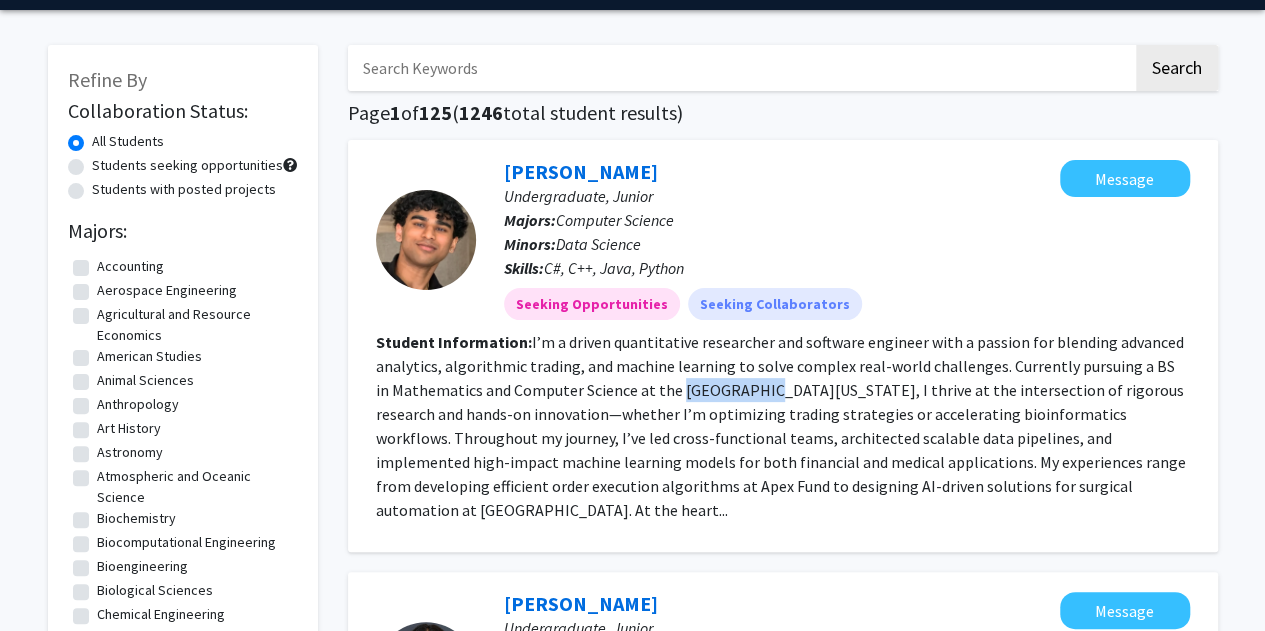 click on "I’m a driven quantitative researcher and software engineer with a passion for blending advanced analytics, algorithmic trading, and machine learning to solve complex real-world challenges. Currently pursuing a BS in Mathematics and Computer Science at the University of Maryland, I thrive at the intersection of rigorous research and hands-on innovation—whether I’m optimizing trading strategies or accelerating bioinformatics workflows.   Throughout my journey, I’ve led cross-functional teams, architected scalable data pipelines, and implemented high-impact machine learning models for both financial and medical applications. My experiences range from developing efficient order execution algorithms at Apex Fund to designing AI-driven solutions for surgical automation at Dartmouth. At the heart..." 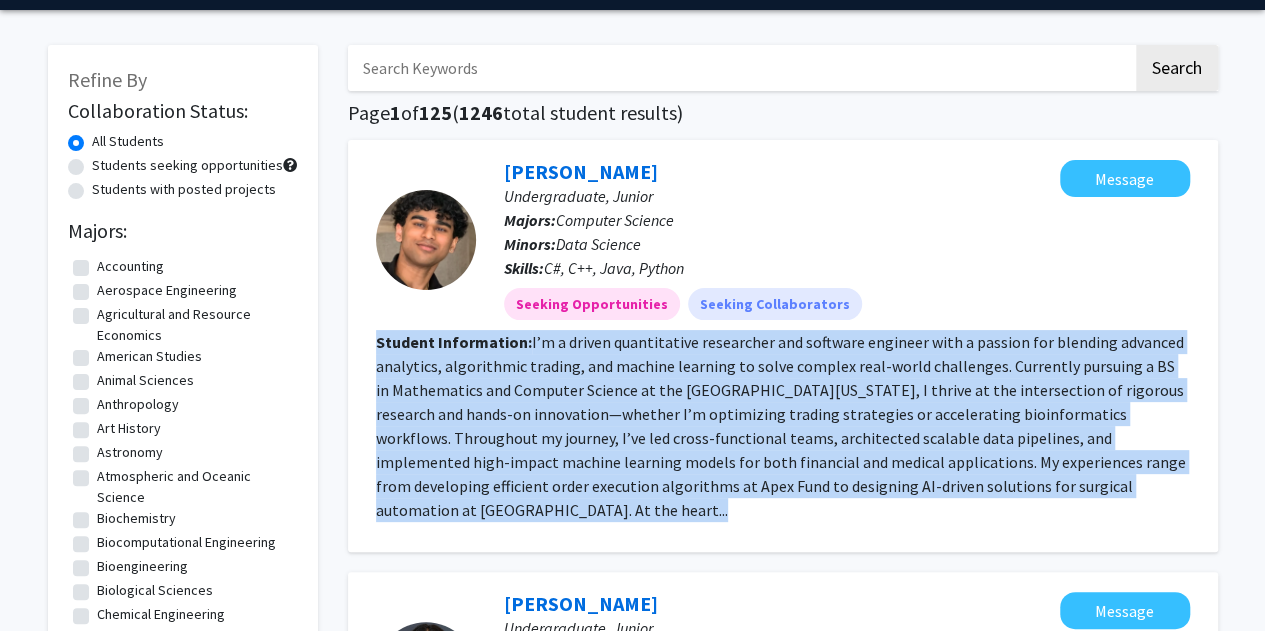 click on "I’m a driven quantitative researcher and software engineer with a passion for blending advanced analytics, algorithmic trading, and machine learning to solve complex real-world challenges. Currently pursuing a BS in Mathematics and Computer Science at the University of Maryland, I thrive at the intersection of rigorous research and hands-on innovation—whether I’m optimizing trading strategies or accelerating bioinformatics workflows.   Throughout my journey, I’ve led cross-functional teams, architected scalable data pipelines, and implemented high-impact machine learning models for both financial and medical applications. My experiences range from developing efficient order execution algorithms at Apex Fund to designing AI-driven solutions for surgical automation at Dartmouth. At the heart..." 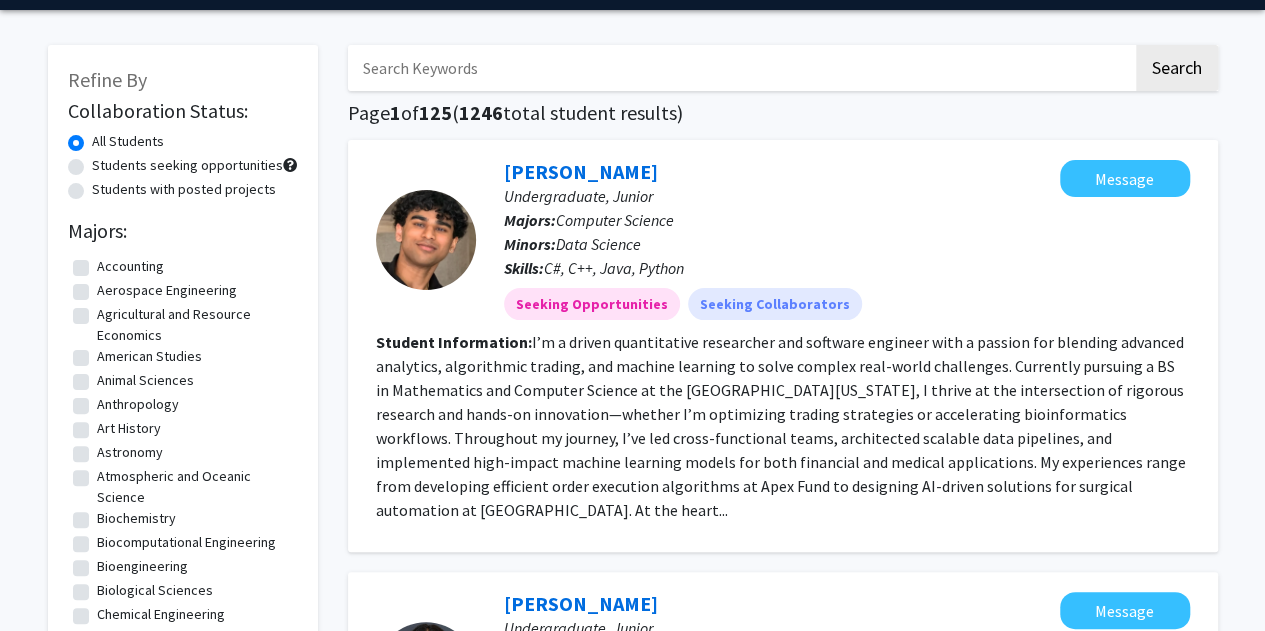click on "I’m a driven quantitative researcher and software engineer with a passion for blending advanced analytics, algorithmic trading, and machine learning to solve complex real-world challenges. Currently pursuing a BS in Mathematics and Computer Science at the University of Maryland, I thrive at the intersection of rigorous research and hands-on innovation—whether I’m optimizing trading strategies or accelerating bioinformatics workflows.   Throughout my journey, I’ve led cross-functional teams, architected scalable data pipelines, and implemented high-impact machine learning models for both financial and medical applications. My experiences range from developing efficient order execution algorithms at Apex Fund to designing AI-driven solutions for surgical automation at Dartmouth. At the heart..." 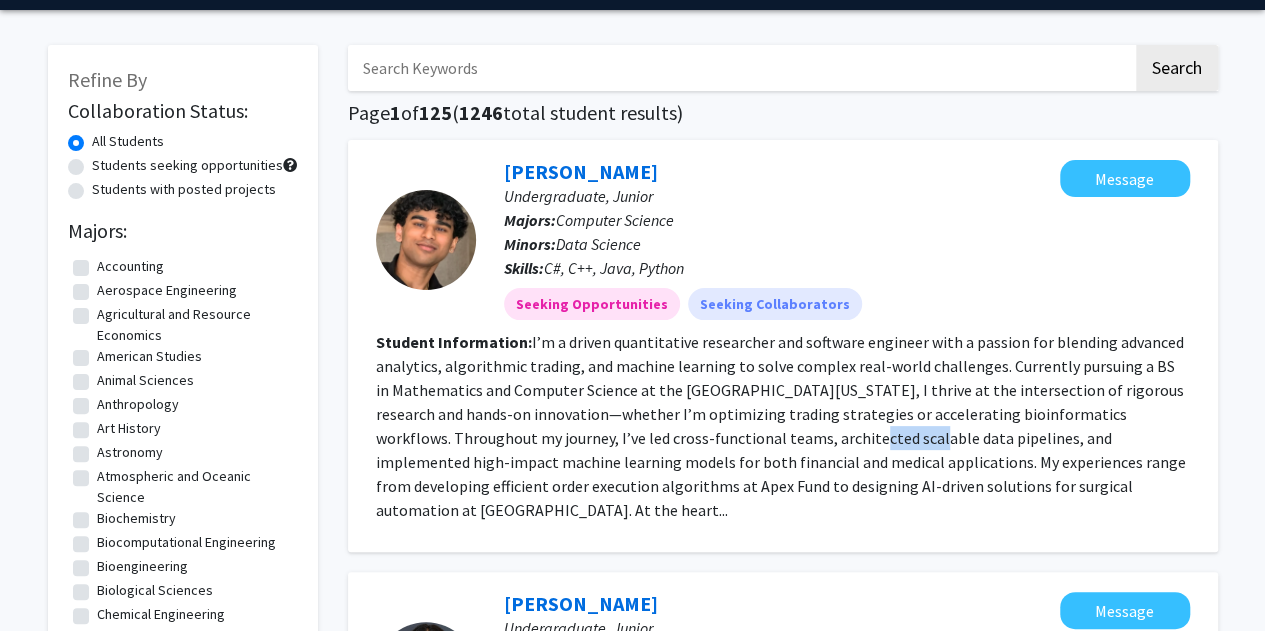 click on "I’m a driven quantitative researcher and software engineer with a passion for blending advanced analytics, algorithmic trading, and machine learning to solve complex real-world challenges. Currently pursuing a BS in Mathematics and Computer Science at the University of Maryland, I thrive at the intersection of rigorous research and hands-on innovation—whether I’m optimizing trading strategies or accelerating bioinformatics workflows.   Throughout my journey, I’ve led cross-functional teams, architected scalable data pipelines, and implemented high-impact machine learning models for both financial and medical applications. My experiences range from developing efficient order execution algorithms at Apex Fund to designing AI-driven solutions for surgical automation at Dartmouth. At the heart..." 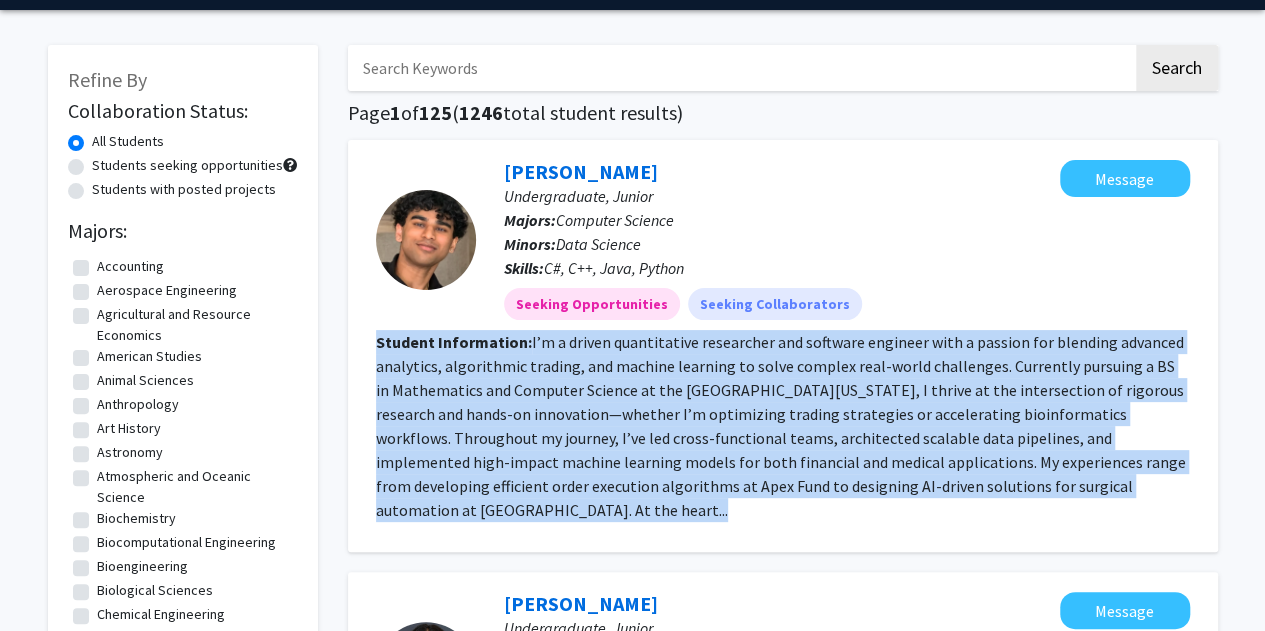 click on "I’m a driven quantitative researcher and software engineer with a passion for blending advanced analytics, algorithmic trading, and machine learning to solve complex real-world challenges. Currently pursuing a BS in Mathematics and Computer Science at the University of Maryland, I thrive at the intersection of rigorous research and hands-on innovation—whether I’m optimizing trading strategies or accelerating bioinformatics workflows.   Throughout my journey, I’ve led cross-functional teams, architected scalable data pipelines, and implemented high-impact machine learning models for both financial and medical applications. My experiences range from developing efficient order execution algorithms at Apex Fund to designing AI-driven solutions for surgical automation at Dartmouth. At the heart..." 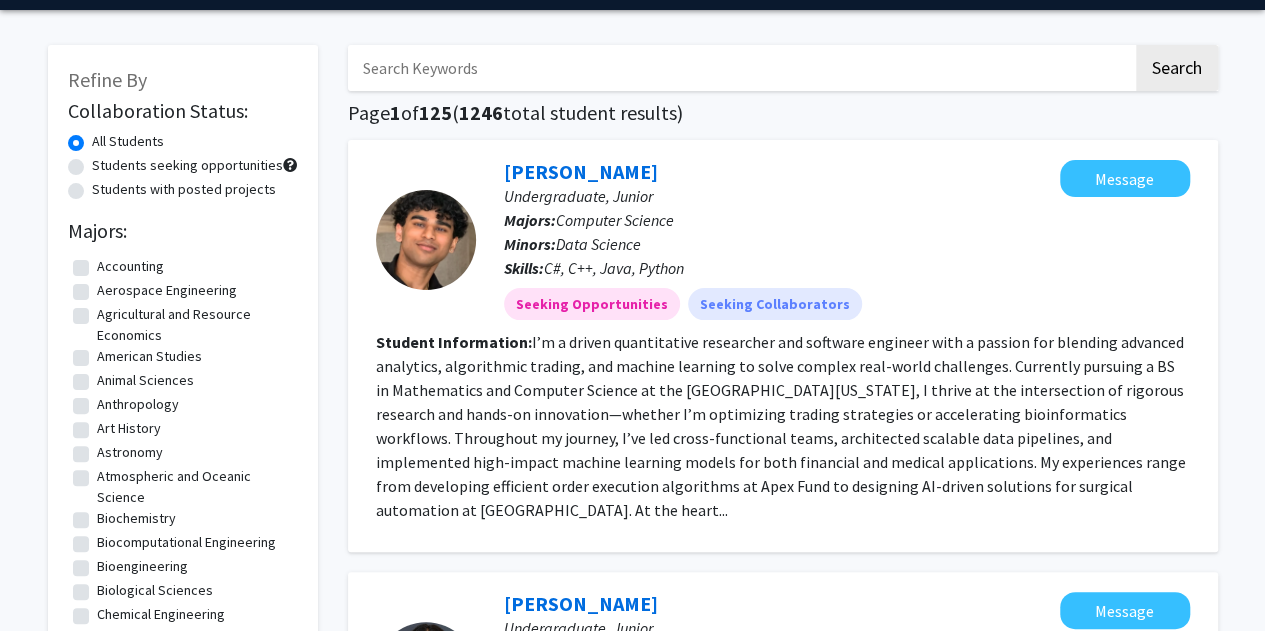 click on "I’m a driven quantitative researcher and software engineer with a passion for blending advanced analytics, algorithmic trading, and machine learning to solve complex real-world challenges. Currently pursuing a BS in Mathematics and Computer Science at the University of Maryland, I thrive at the intersection of rigorous research and hands-on innovation—whether I’m optimizing trading strategies or accelerating bioinformatics workflows.   Throughout my journey, I’ve led cross-functional teams, architected scalable data pipelines, and implemented high-impact machine learning models for both financial and medical applications. My experiences range from developing efficient order execution algorithms at Apex Fund to designing AI-driven solutions for surgical automation at Dartmouth. At the heart..." 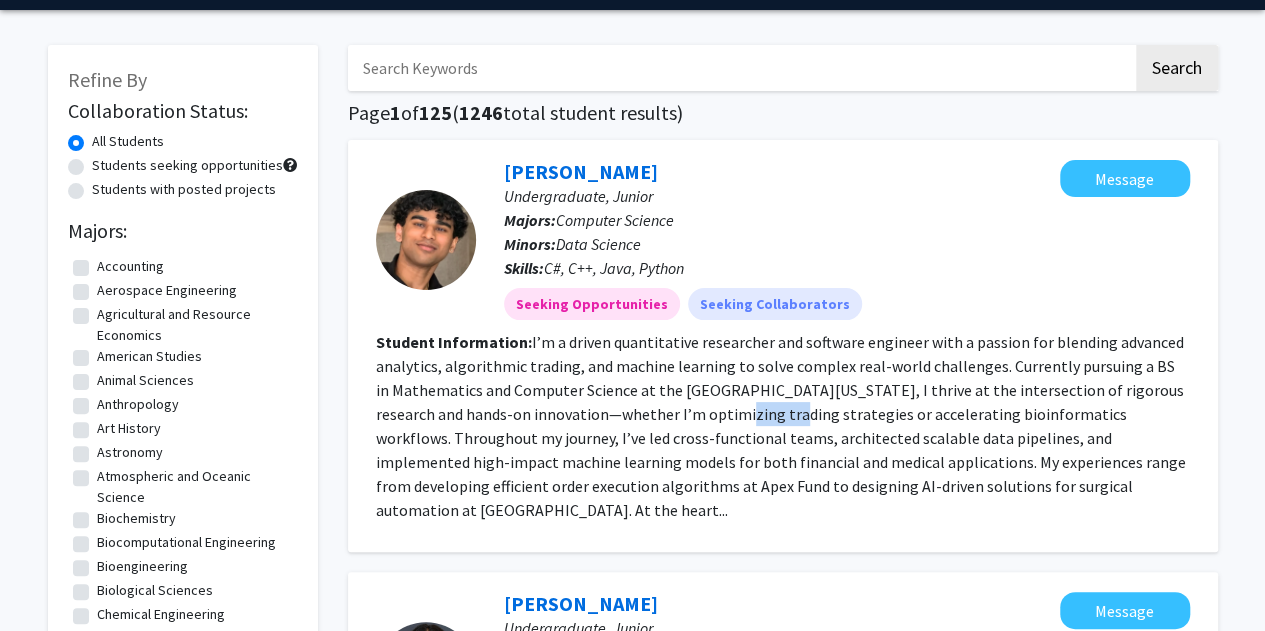 click on "I’m a driven quantitative researcher and software engineer with a passion for blending advanced analytics, algorithmic trading, and machine learning to solve complex real-world challenges. Currently pursuing a BS in Mathematics and Computer Science at the University of Maryland, I thrive at the intersection of rigorous research and hands-on innovation—whether I’m optimizing trading strategies or accelerating bioinformatics workflows.   Throughout my journey, I’ve led cross-functional teams, architected scalable data pipelines, and implemented high-impact machine learning models for both financial and medical applications. My experiences range from developing efficient order execution algorithms at Apex Fund to designing AI-driven solutions for surgical automation at Dartmouth. At the heart..." 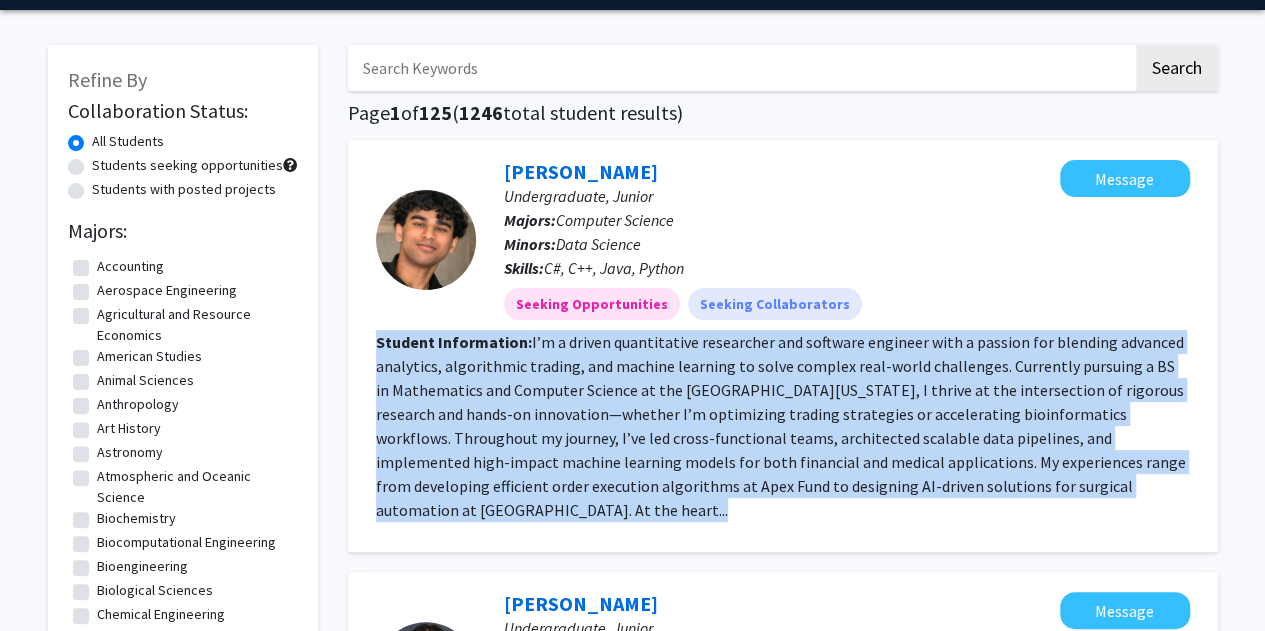 click on "I’m a driven quantitative researcher and software engineer with a passion for blending advanced analytics, algorithmic trading, and machine learning to solve complex real-world challenges. Currently pursuing a BS in Mathematics and Computer Science at the University of Maryland, I thrive at the intersection of rigorous research and hands-on innovation—whether I’m optimizing trading strategies or accelerating bioinformatics workflows.   Throughout my journey, I’ve led cross-functional teams, architected scalable data pipelines, and implemented high-impact machine learning models for both financial and medical applications. My experiences range from developing efficient order execution algorithms at Apex Fund to designing AI-driven solutions for surgical automation at Dartmouth. At the heart..." 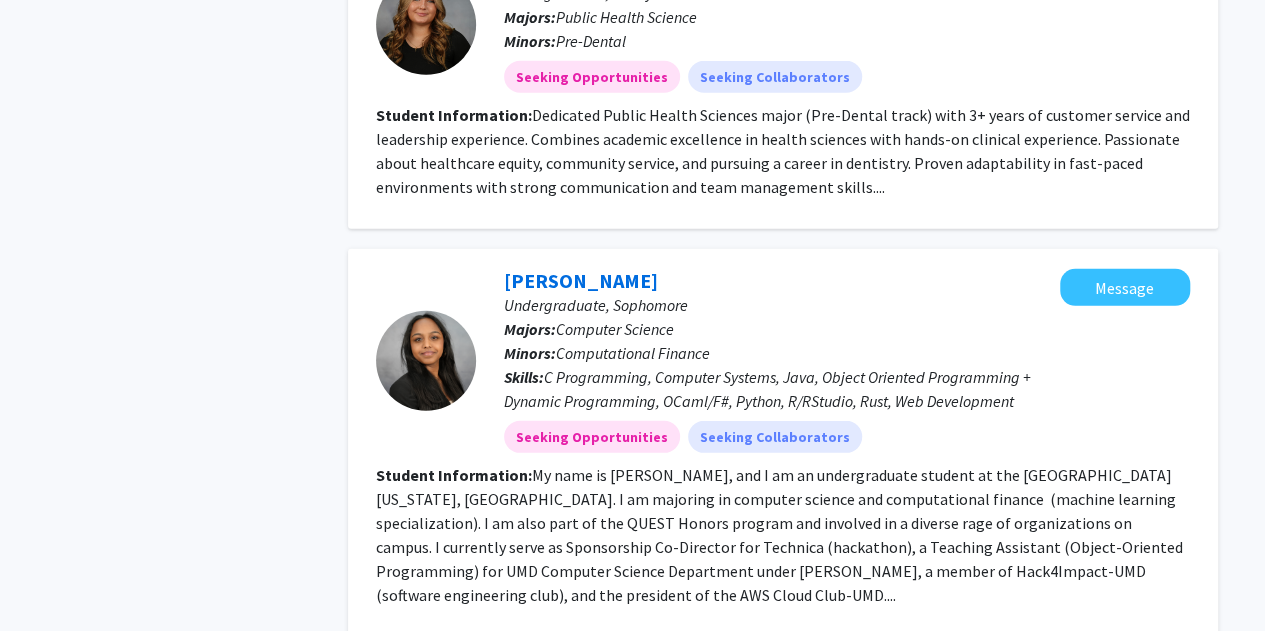 scroll, scrollTop: 2916, scrollLeft: 0, axis: vertical 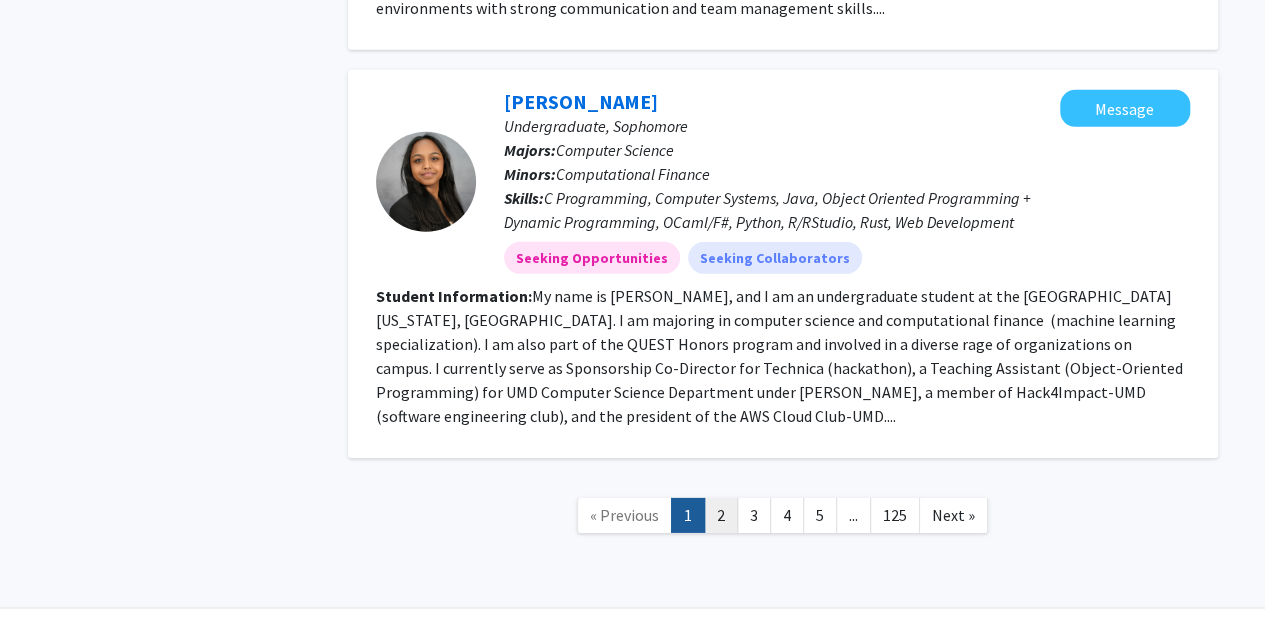 click on "2" 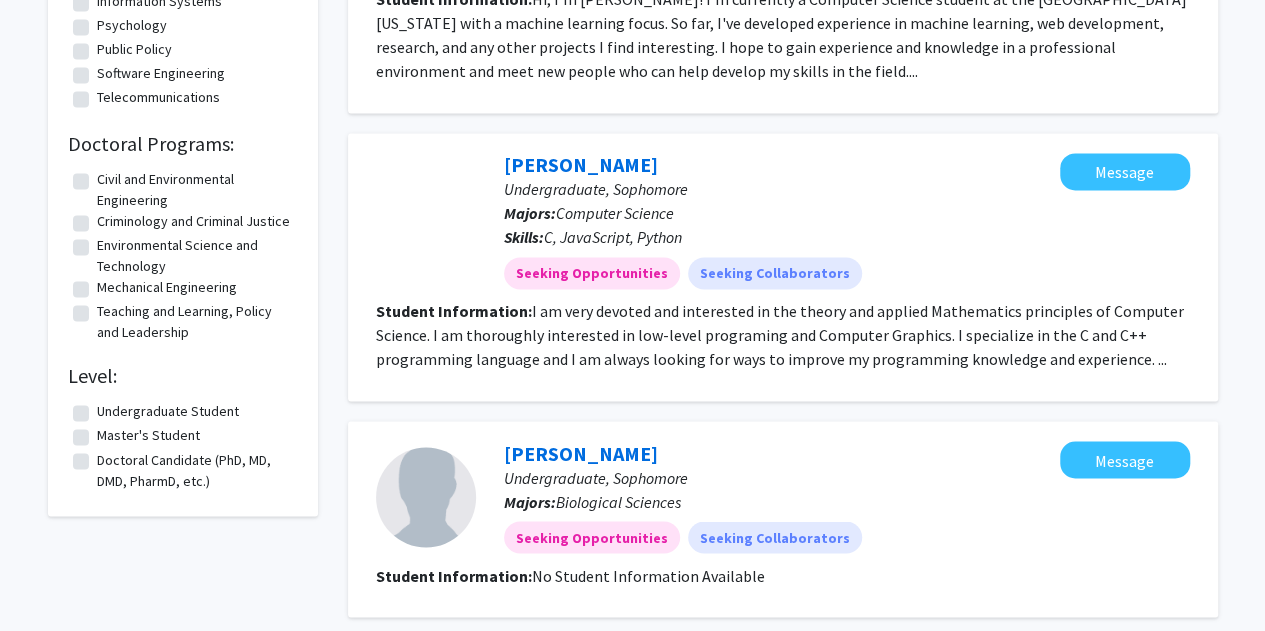 scroll, scrollTop: 1439, scrollLeft: 0, axis: vertical 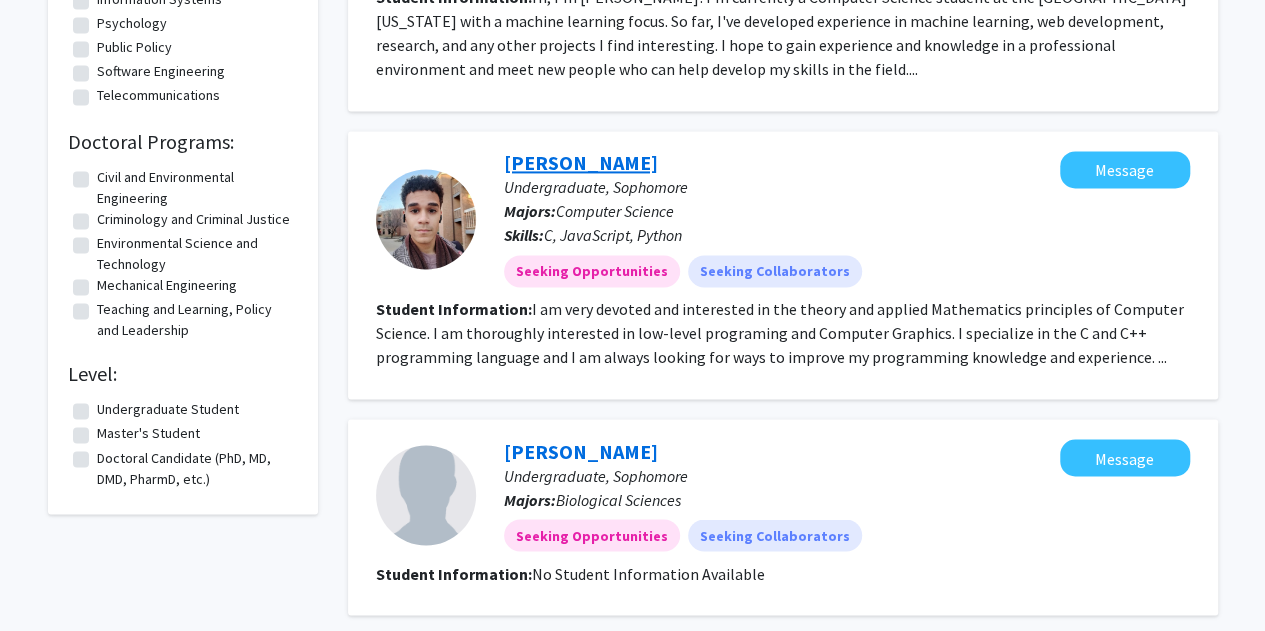 click on "Michael Morton" 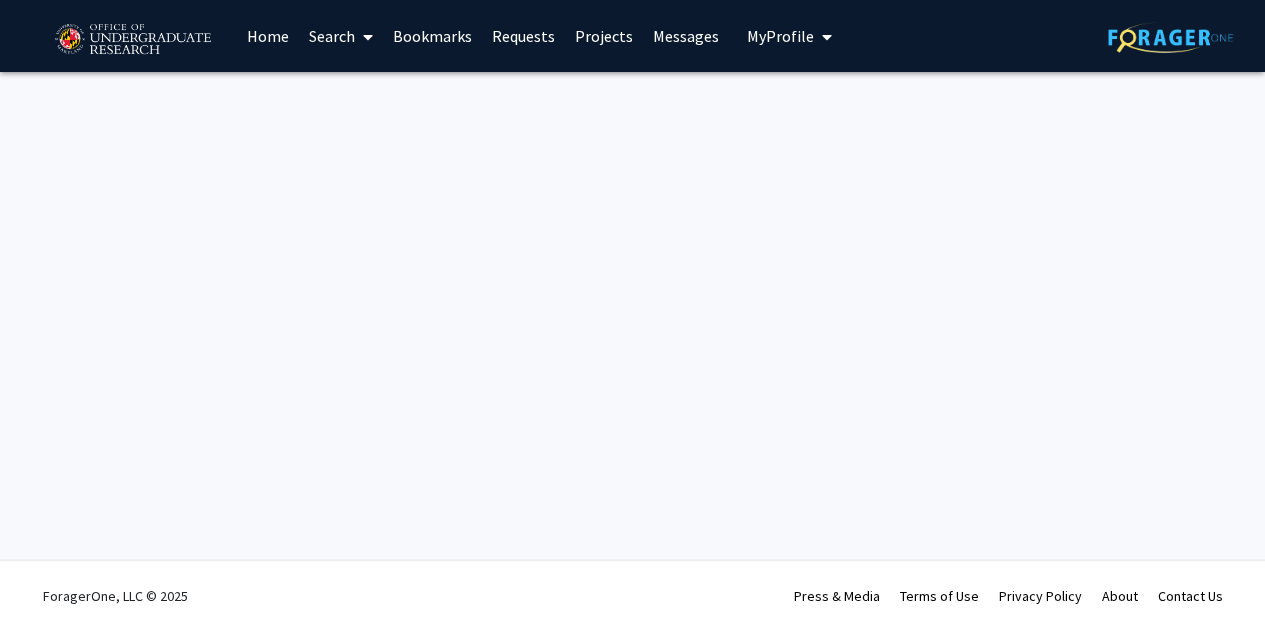 scroll, scrollTop: 0, scrollLeft: 0, axis: both 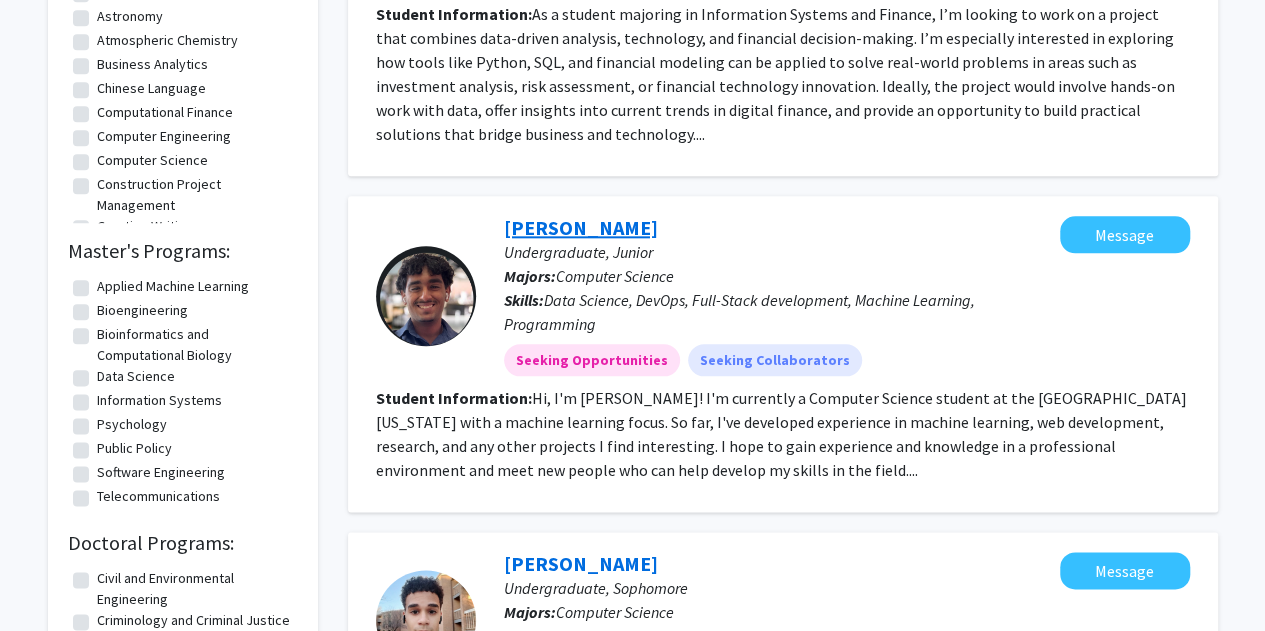 click on "Amar Dhillon" 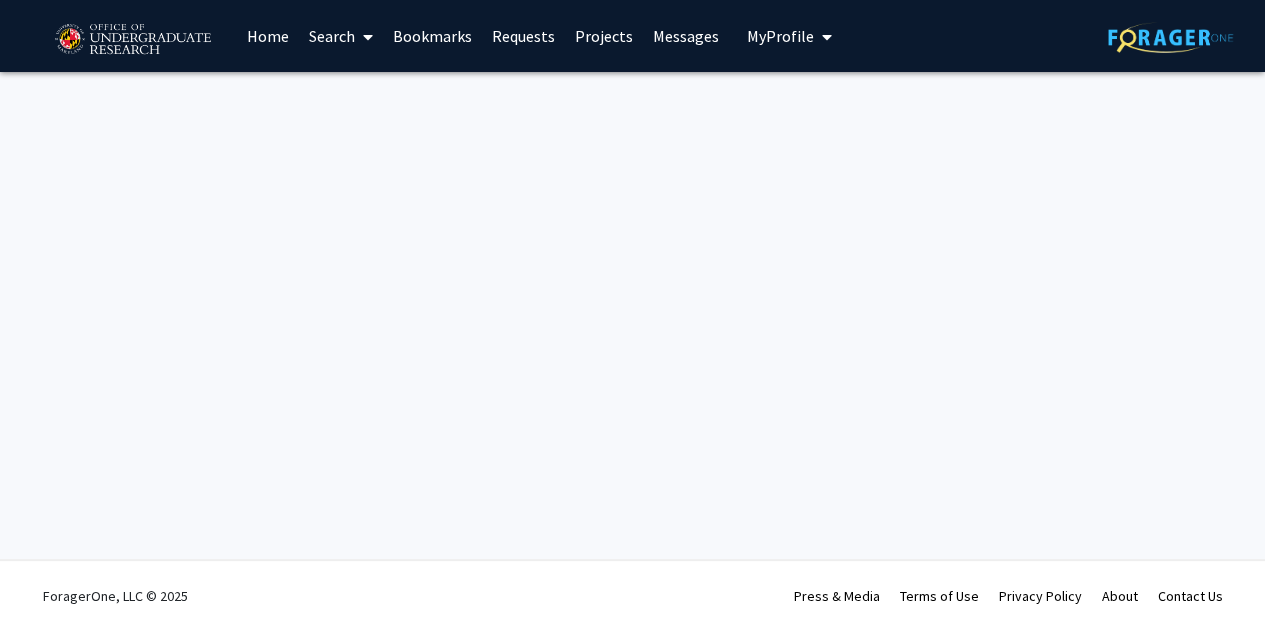 scroll, scrollTop: 0, scrollLeft: 0, axis: both 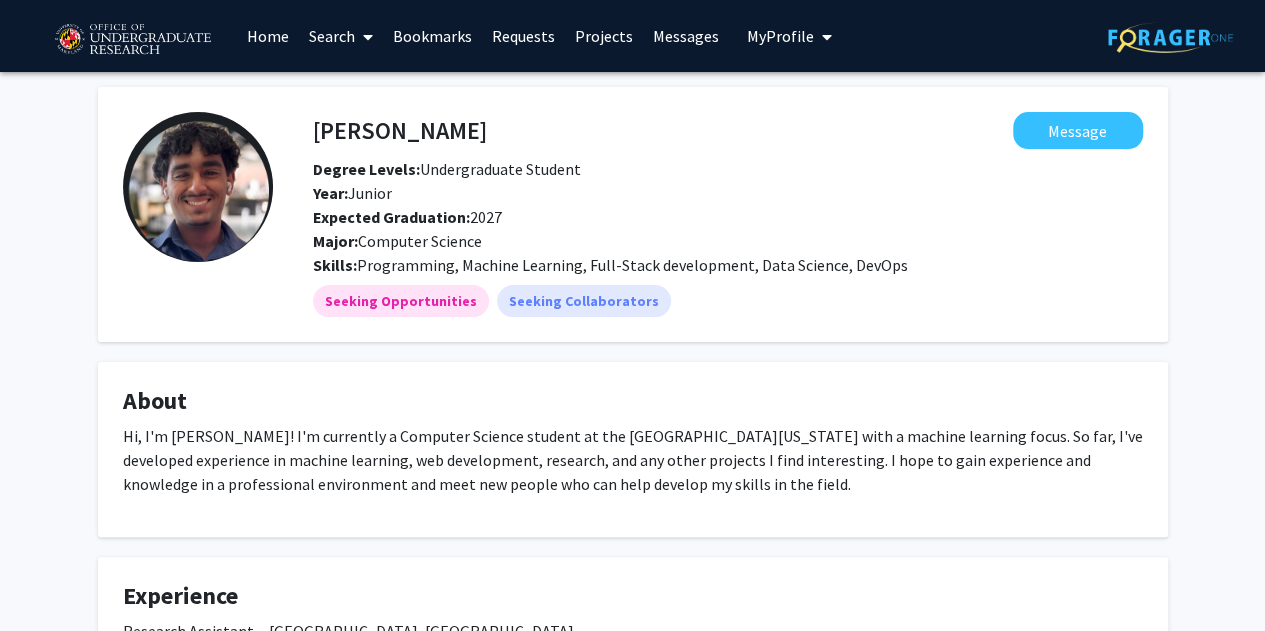 drag, startPoint x: 534, startPoint y: 207, endPoint x: 622, endPoint y: 331, distance: 152.05263 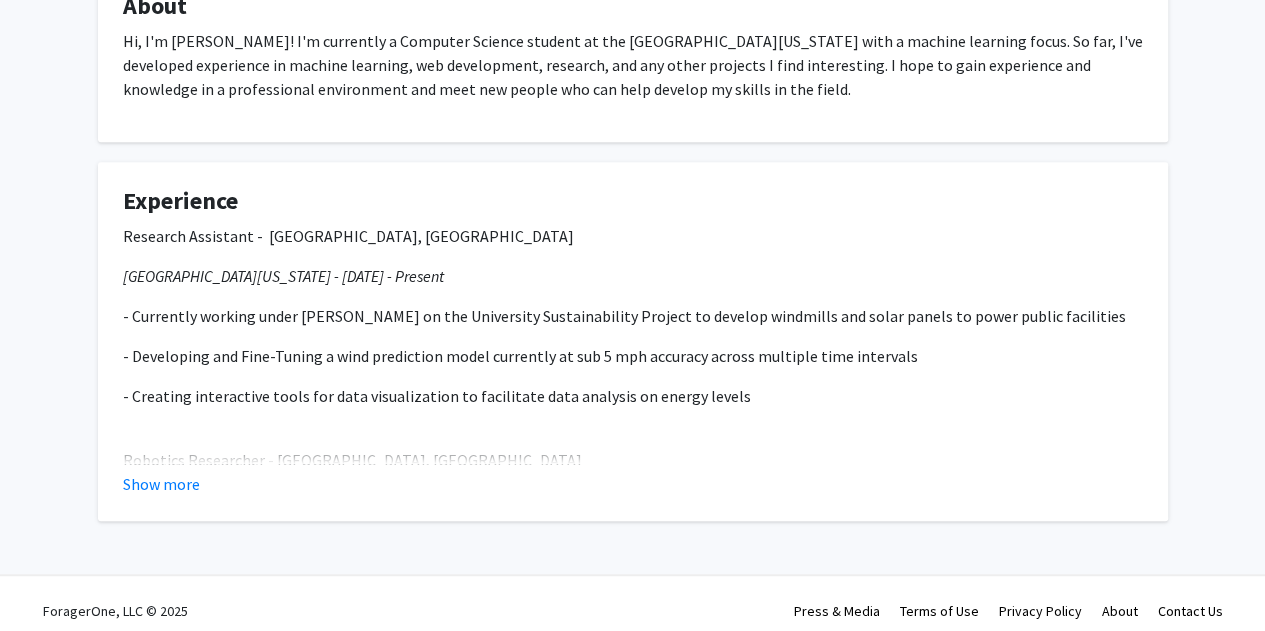 scroll, scrollTop: 396, scrollLeft: 0, axis: vertical 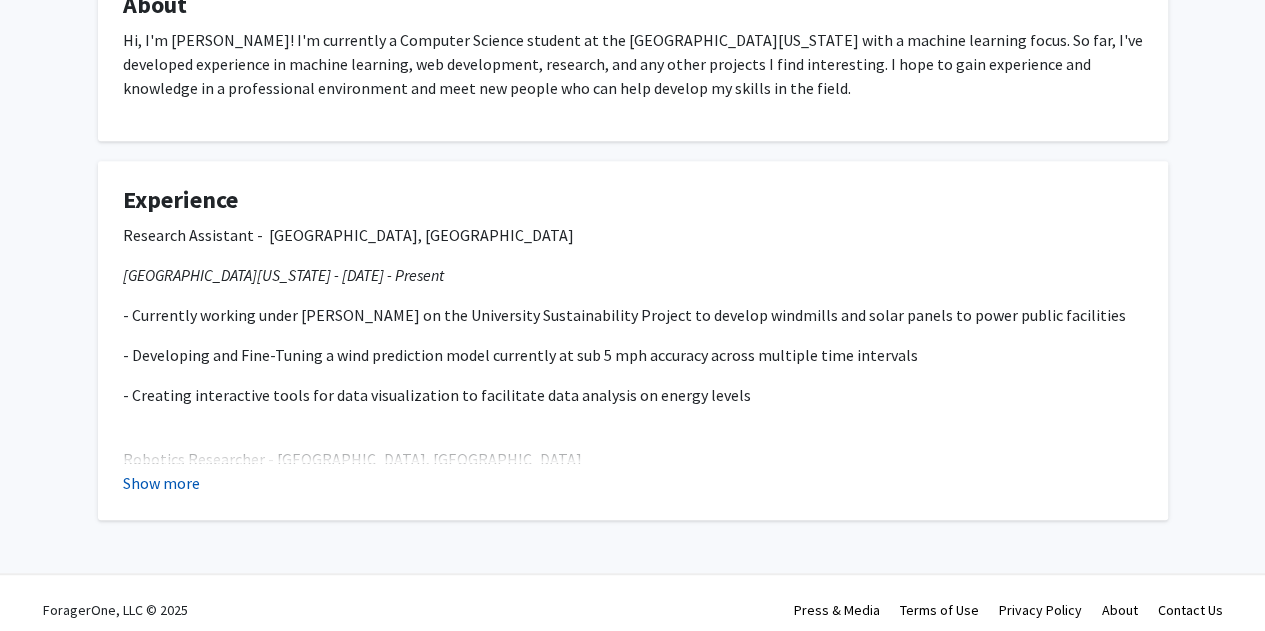 click on "Show more" 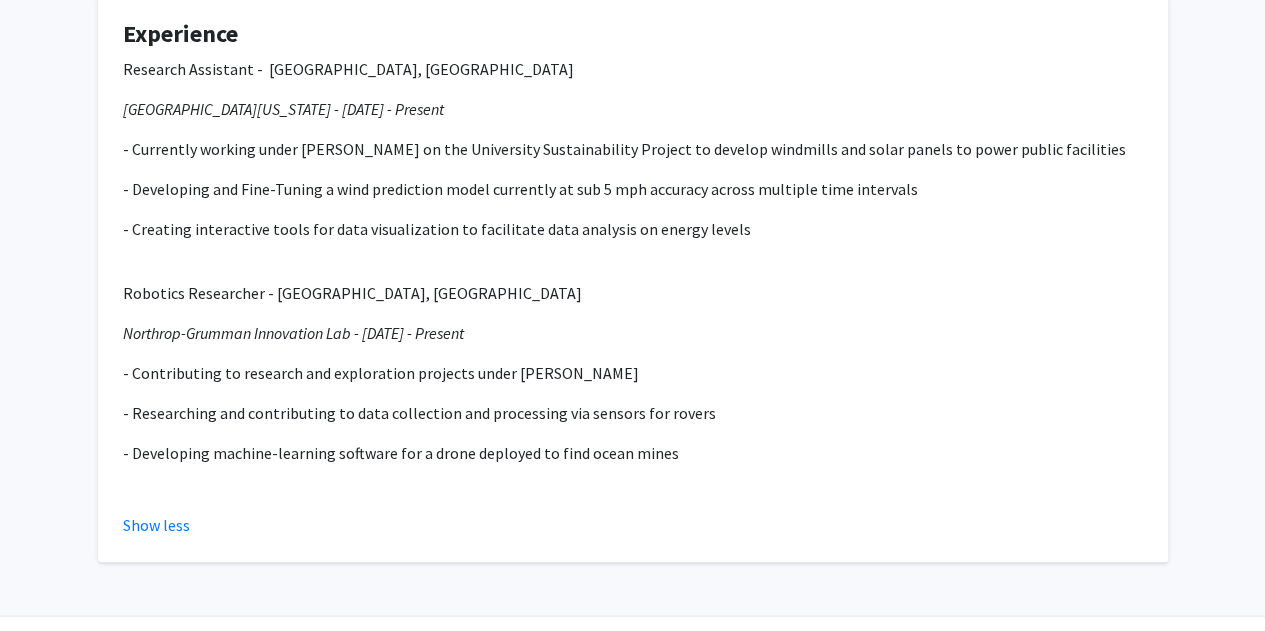 scroll, scrollTop: 561, scrollLeft: 0, axis: vertical 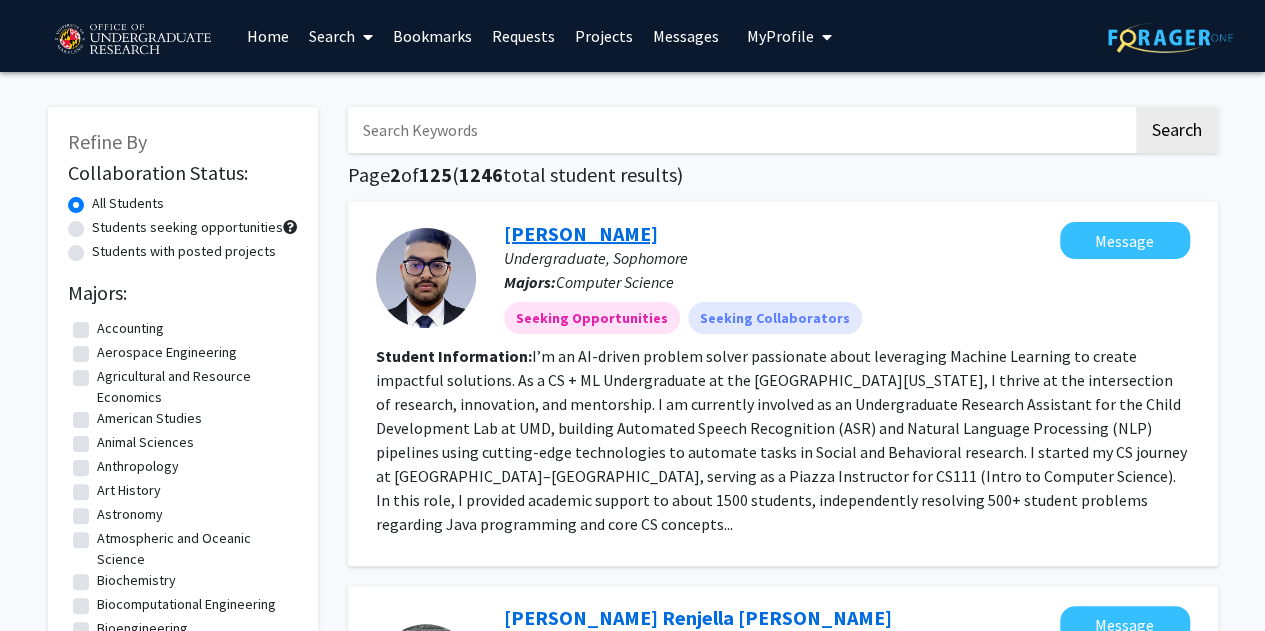click on "Saksham Kapoor" 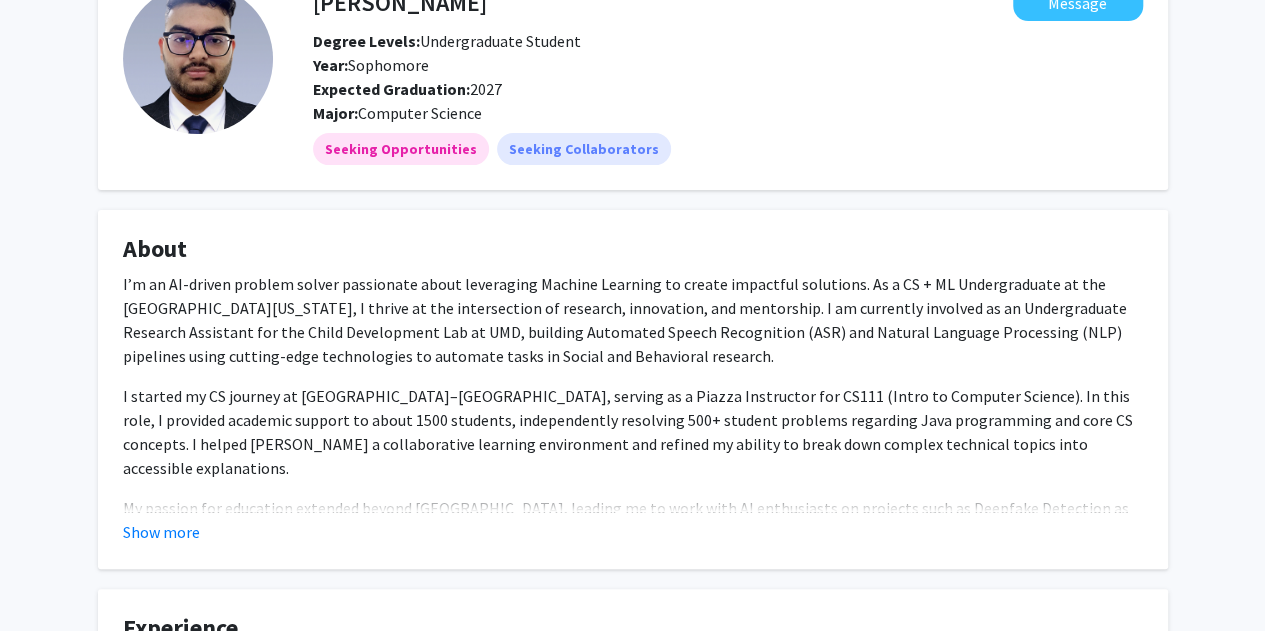scroll, scrollTop: 129, scrollLeft: 0, axis: vertical 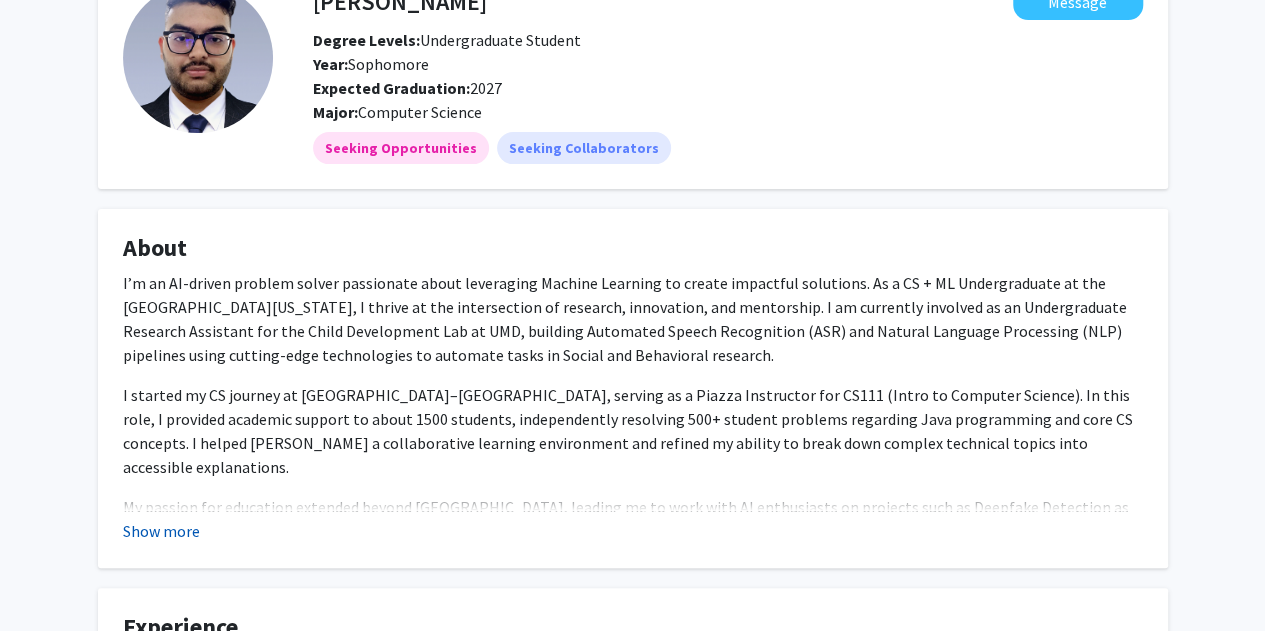 click on "Show more" 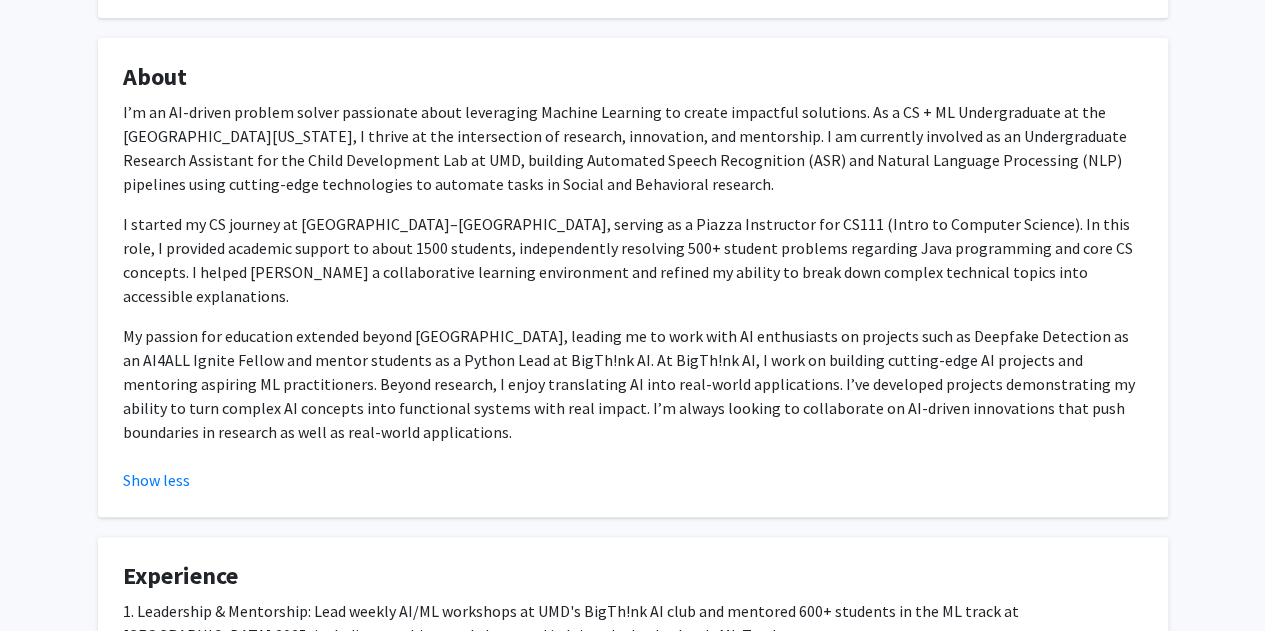 scroll, scrollTop: 303, scrollLeft: 0, axis: vertical 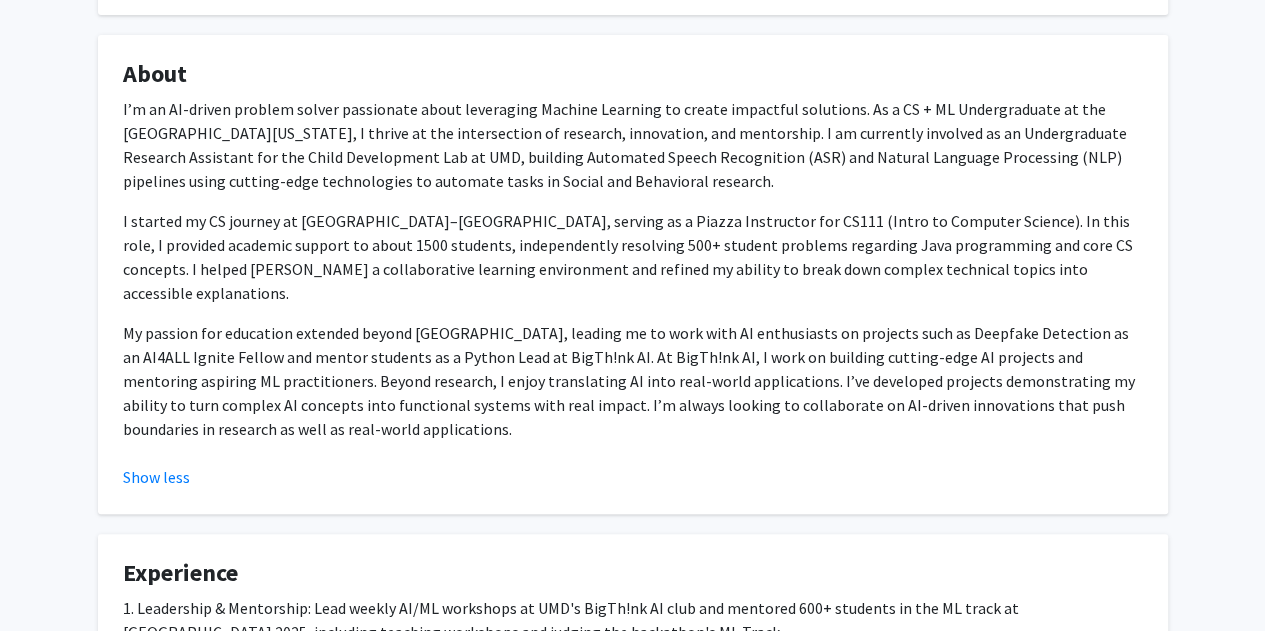 click on "My passion for education extended beyond Rutgers, leading me to work with AI enthusiasts on projects such as Deepfake Detection as an AI4ALL Ignite Fellow and mentor students as a Python Lead at BigTh!nk AI. At BigTh!nk AI, I work on building cutting-edge AI projects and mentoring aspiring ML practitioners. Beyond research, I enjoy translating AI into real-world applications. I’ve developed projects demonstrating my ability to turn complex AI concepts into functional systems with real impact. I’m always looking to collaborate on AI-driven innovations that push boundaries in research as well as real-world applications." 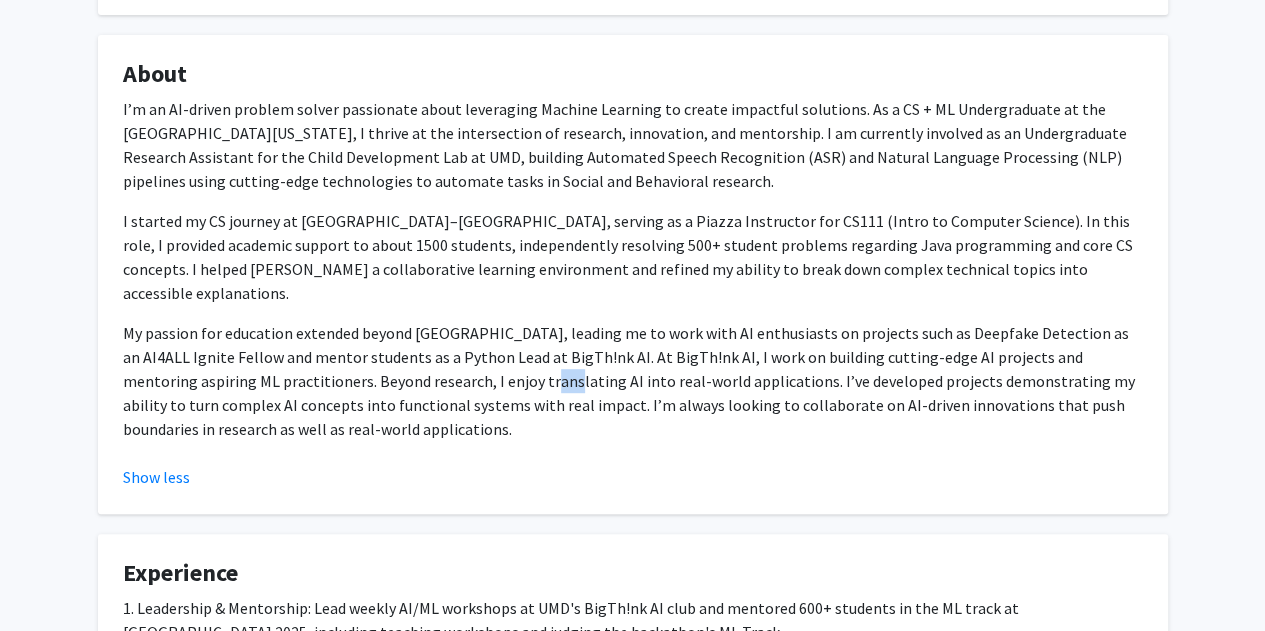 click on "My passion for education extended beyond Rutgers, leading me to work with AI enthusiasts on projects such as Deepfake Detection as an AI4ALL Ignite Fellow and mentor students as a Python Lead at BigTh!nk AI. At BigTh!nk AI, I work on building cutting-edge AI projects and mentoring aspiring ML practitioners. Beyond research, I enjoy translating AI into real-world applications. I’ve developed projects demonstrating my ability to turn complex AI concepts into functional systems with real impact. I’m always looking to collaborate on AI-driven innovations that push boundaries in research as well as real-world applications." 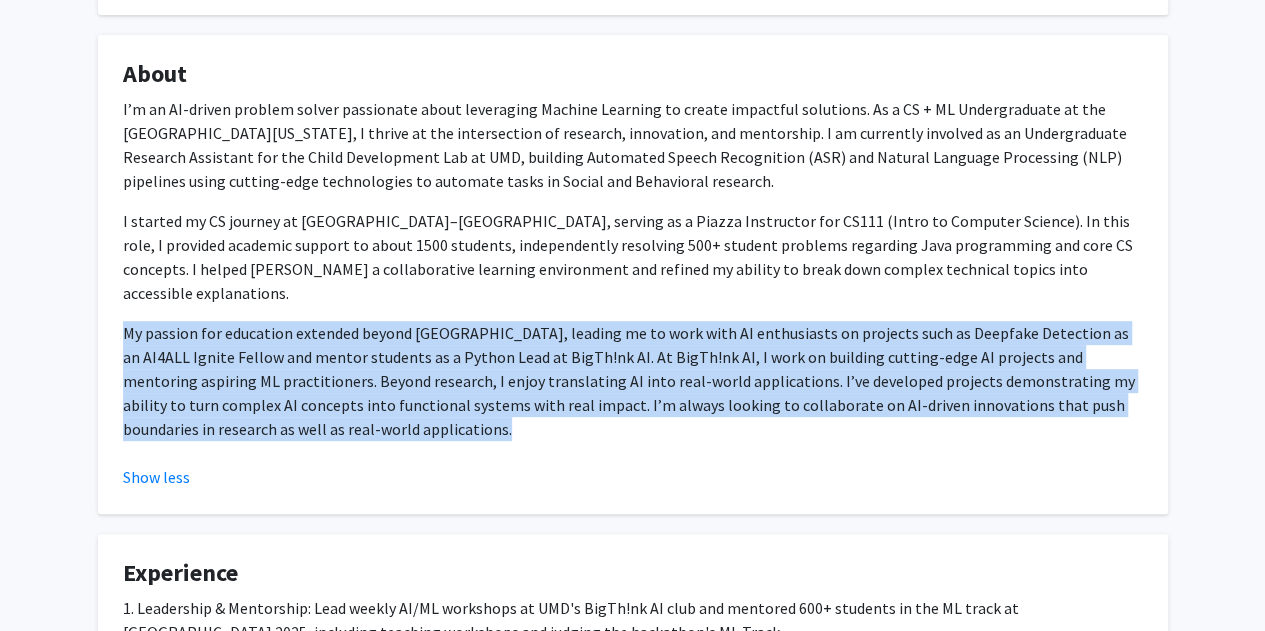 click on "My passion for education extended beyond Rutgers, leading me to work with AI enthusiasts on projects such as Deepfake Detection as an AI4ALL Ignite Fellow and mentor students as a Python Lead at BigTh!nk AI. At BigTh!nk AI, I work on building cutting-edge AI projects and mentoring aspiring ML practitioners. Beyond research, I enjoy translating AI into real-world applications. I’ve developed projects demonstrating my ability to turn complex AI concepts into functional systems with real impact. I’m always looking to collaborate on AI-driven innovations that push boundaries in research as well as real-world applications." 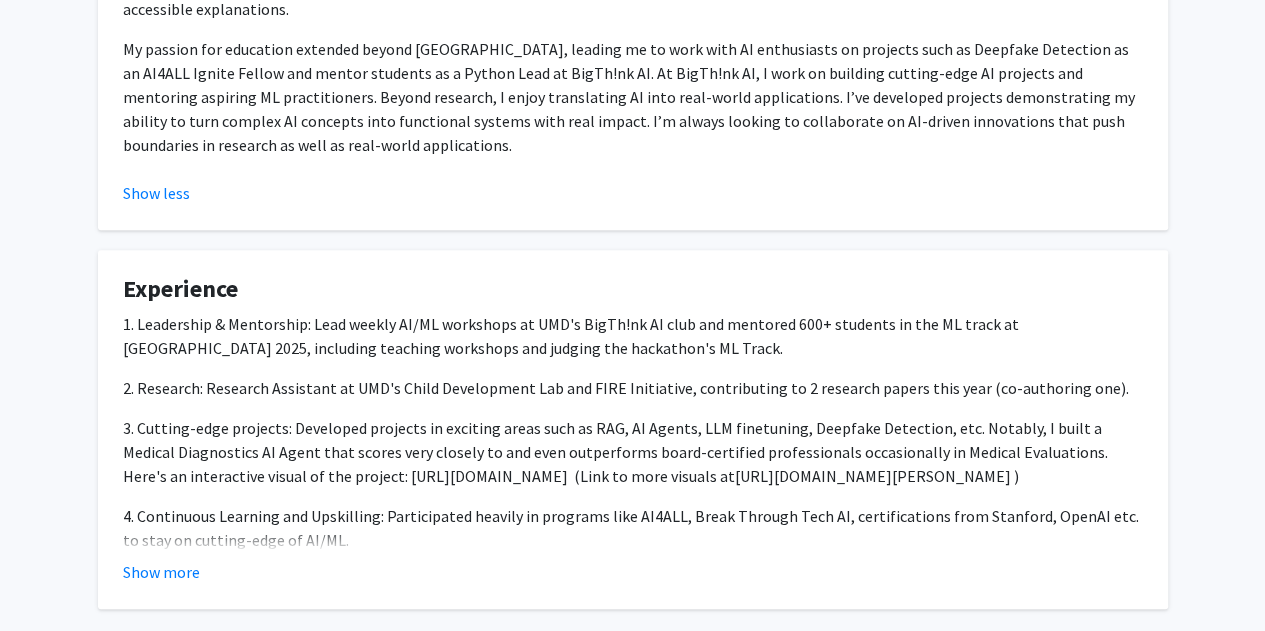 scroll, scrollTop: 665, scrollLeft: 0, axis: vertical 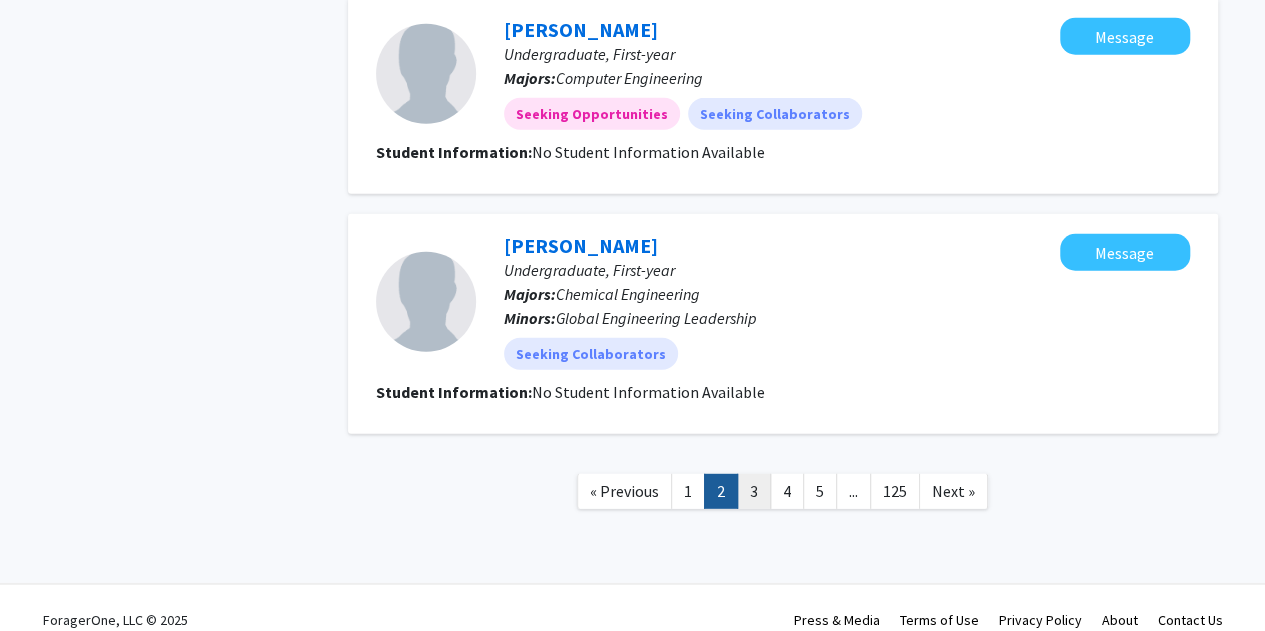 click on "3" 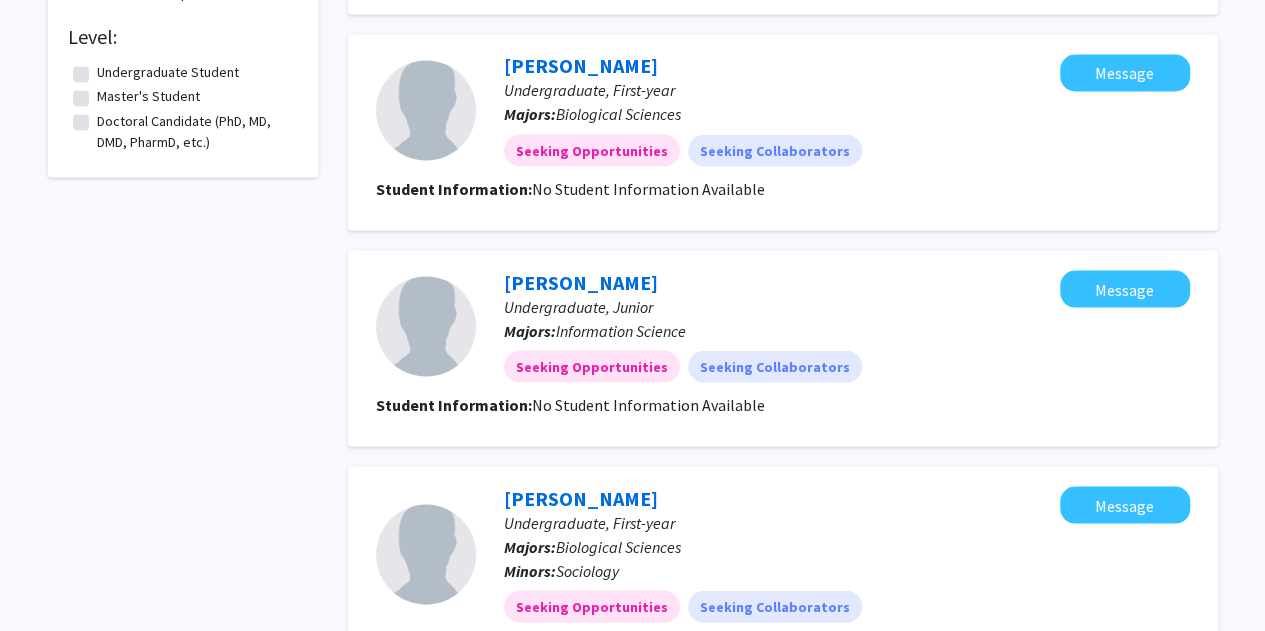 scroll, scrollTop: 2052, scrollLeft: 0, axis: vertical 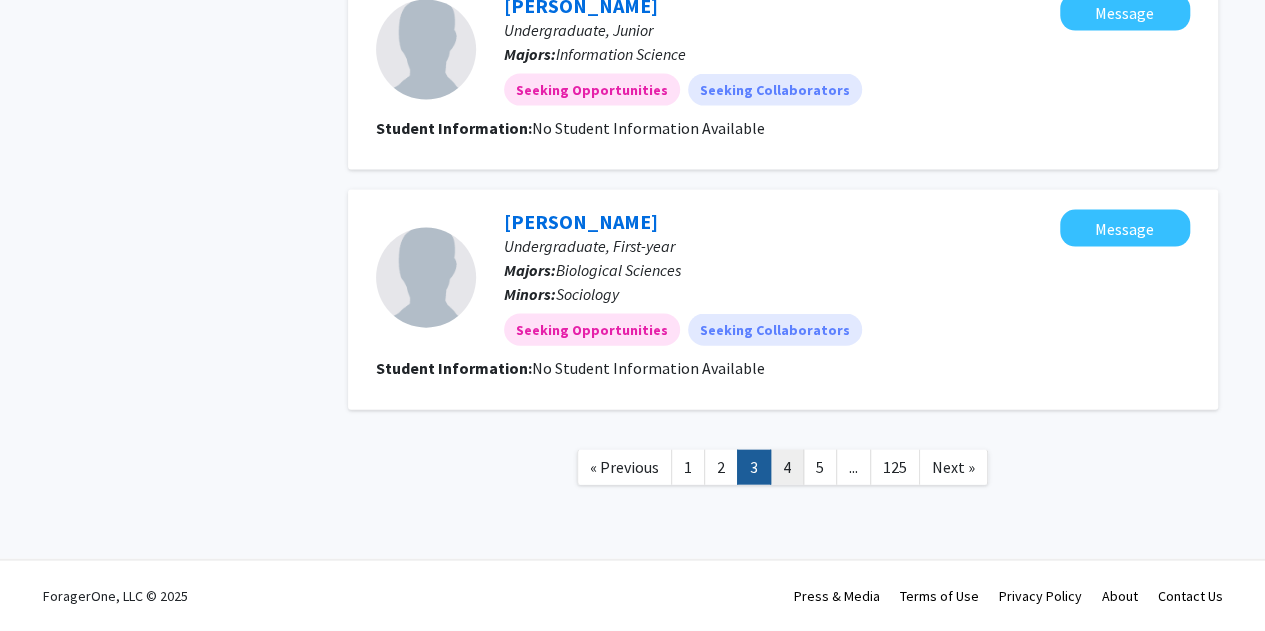 click on "4" 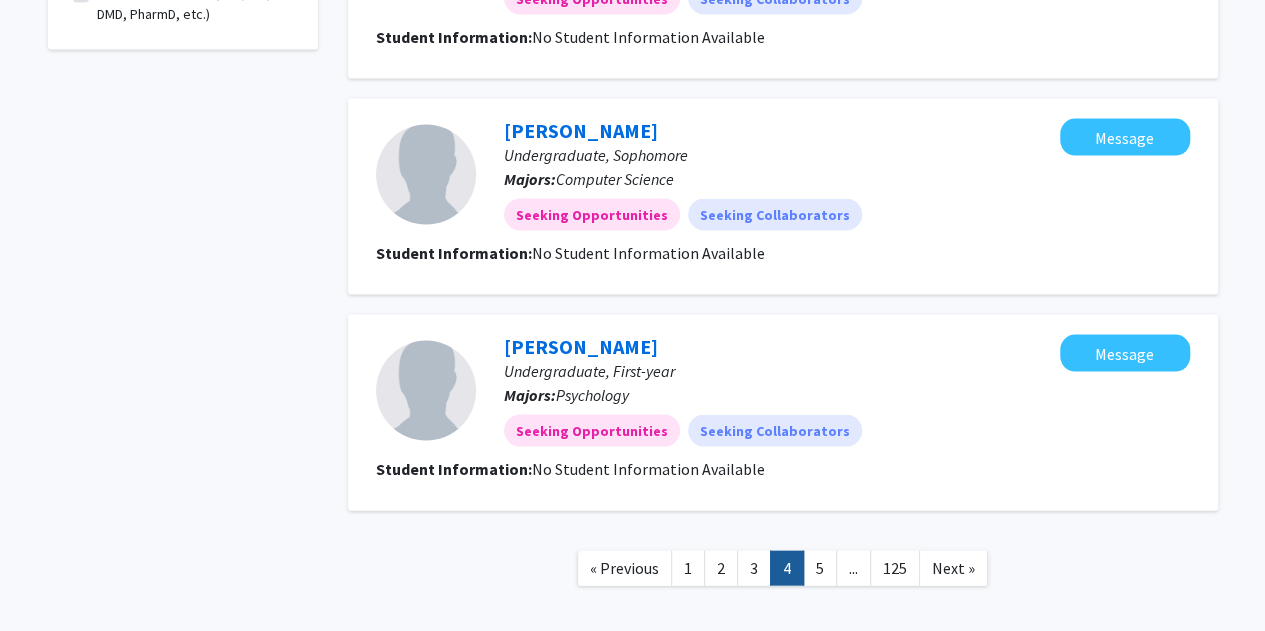scroll, scrollTop: 1904, scrollLeft: 0, axis: vertical 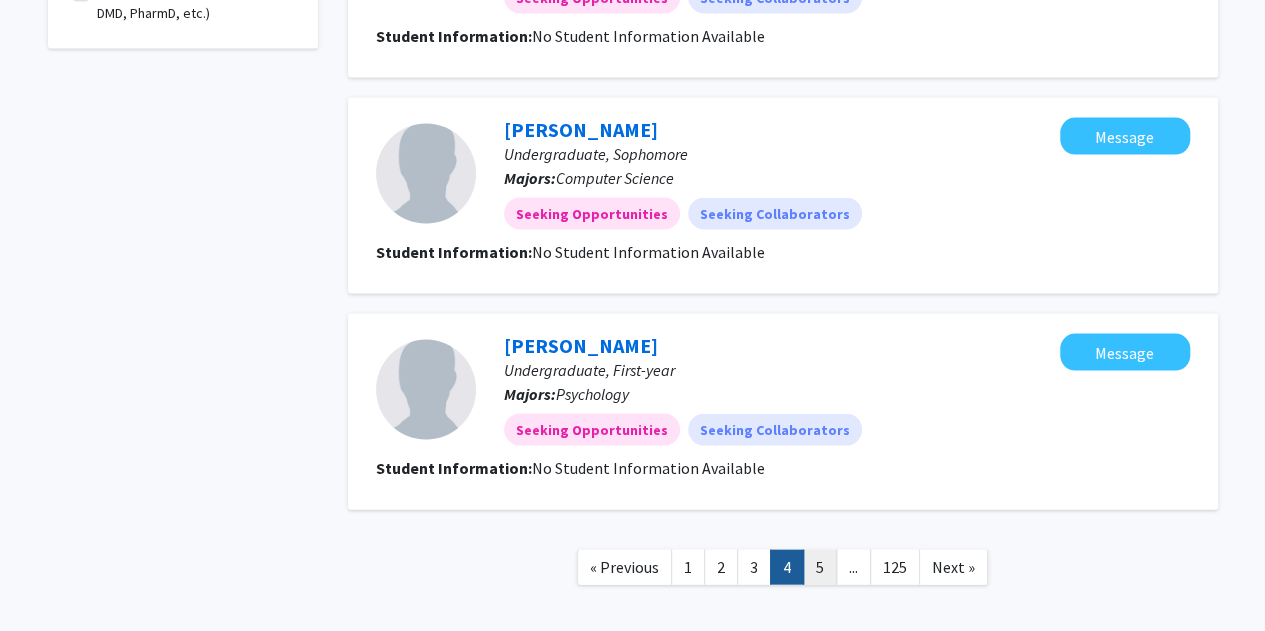 click on "5" 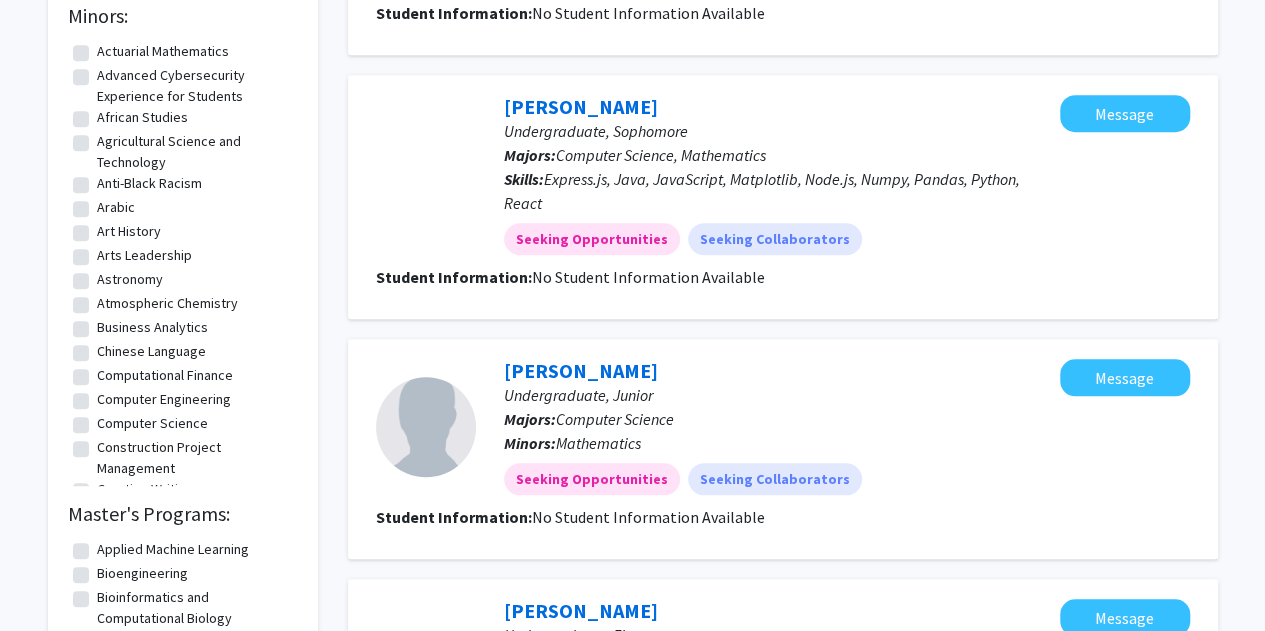 scroll, scrollTop: 786, scrollLeft: 0, axis: vertical 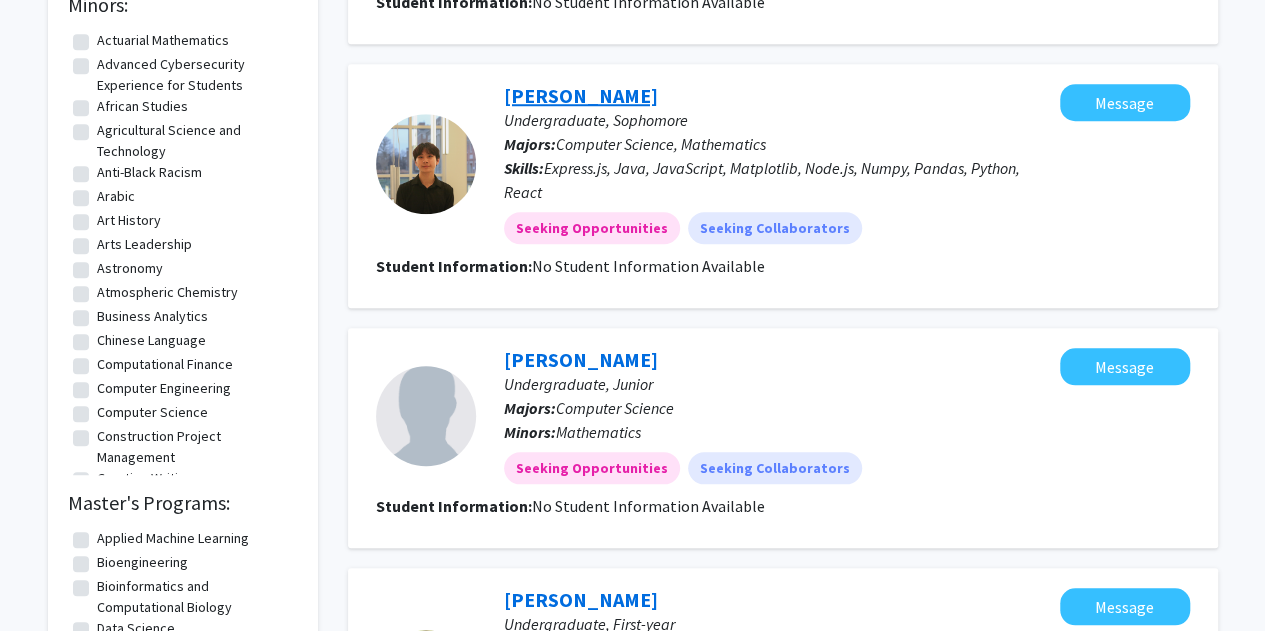 click on "Ryan Zhao" 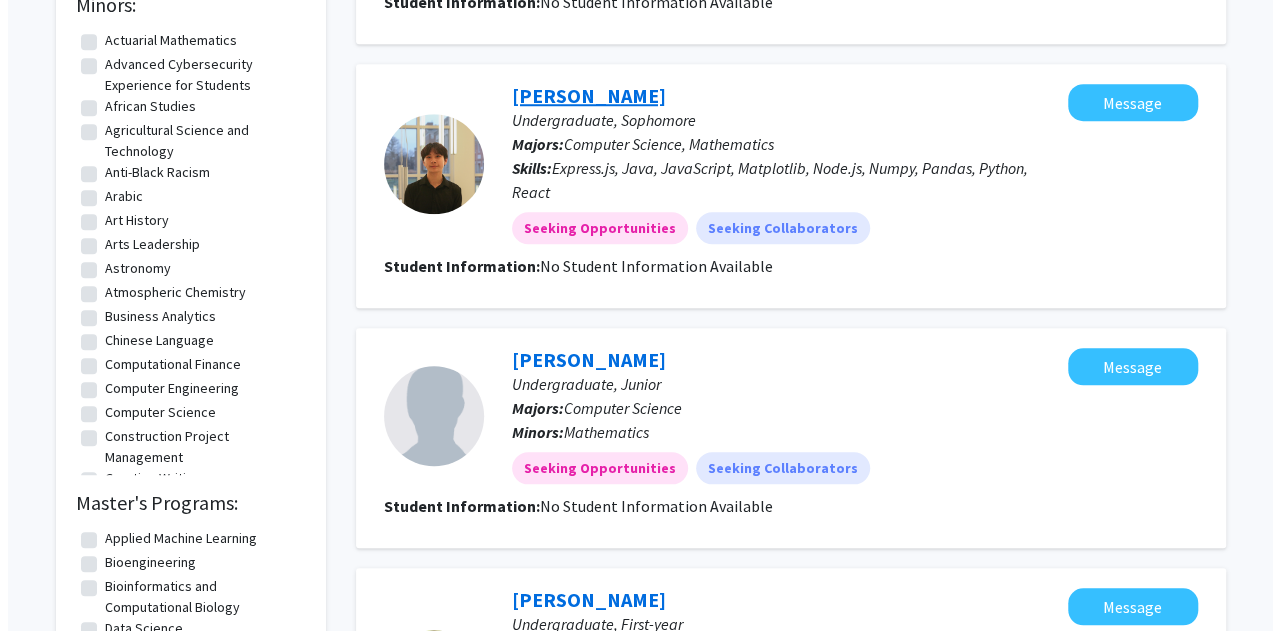 scroll, scrollTop: 0, scrollLeft: 0, axis: both 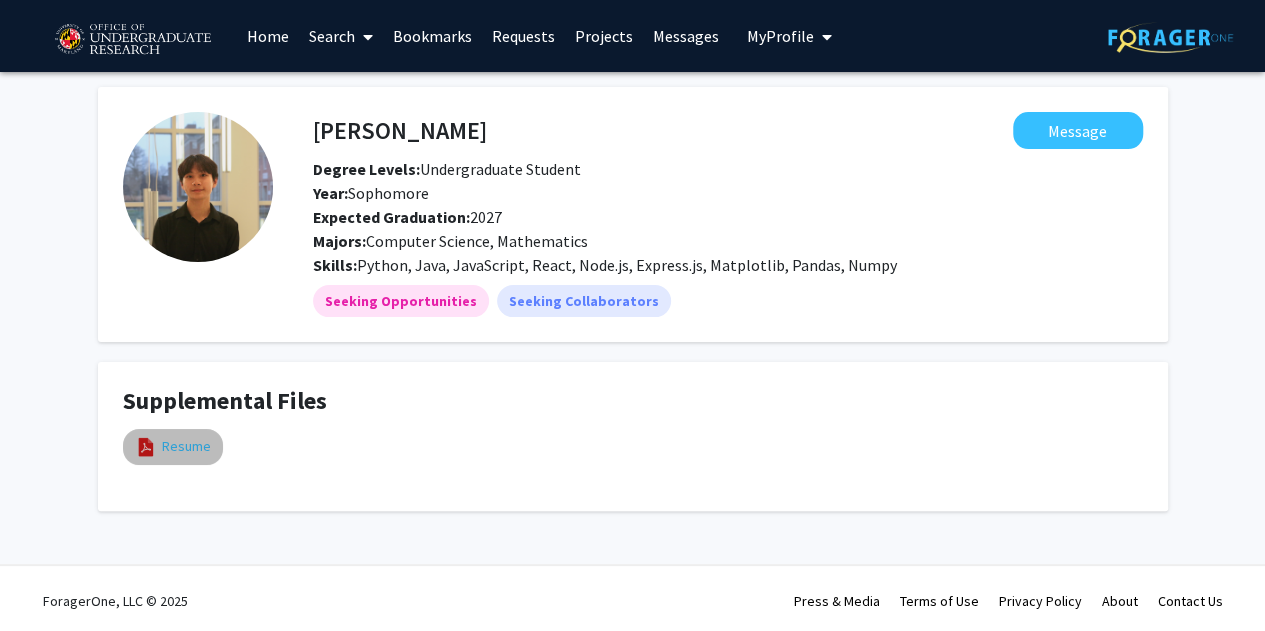 click on "Resume" at bounding box center [186, 446] 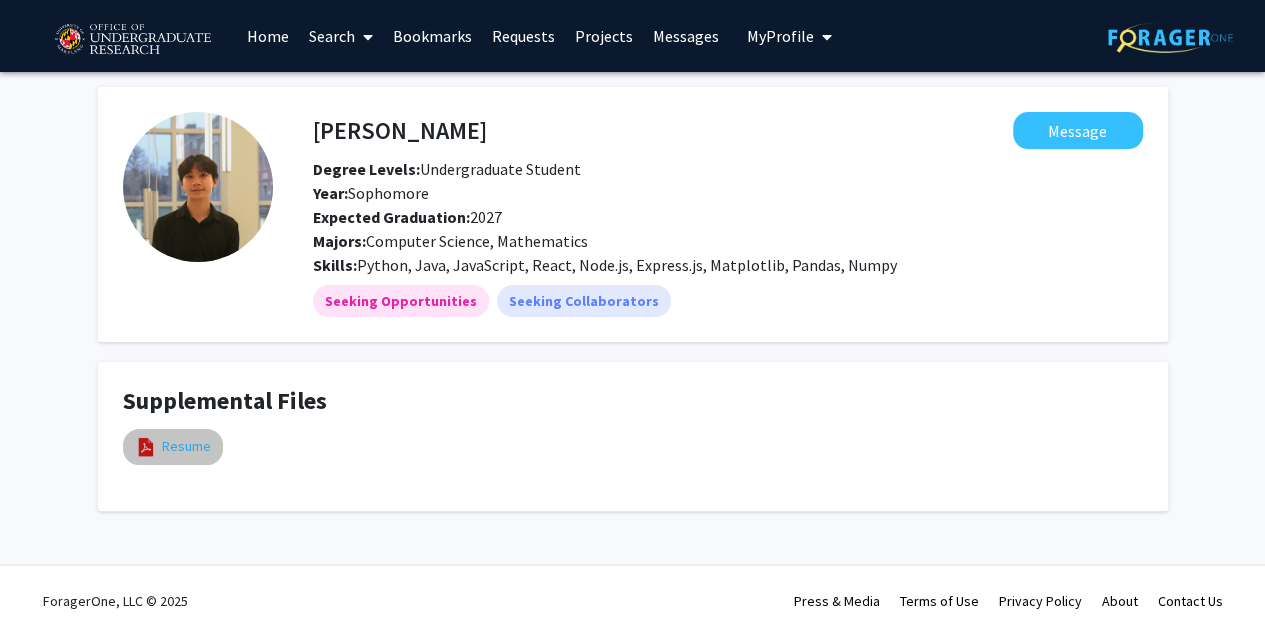 select on "custom" 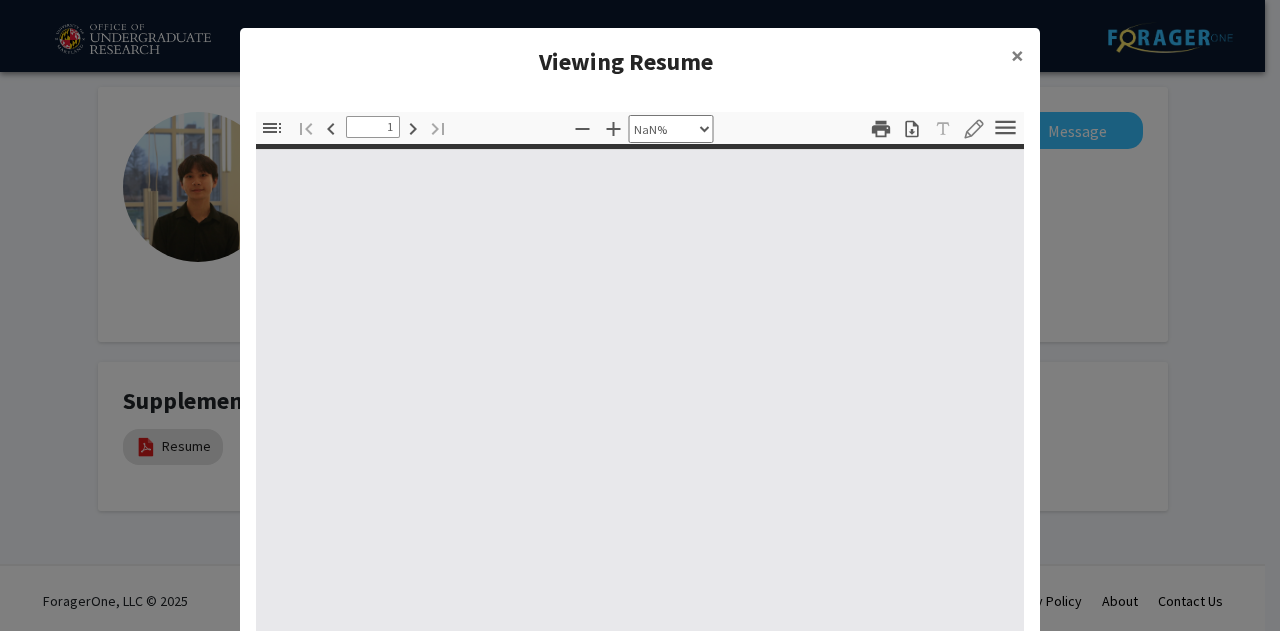type on "0" 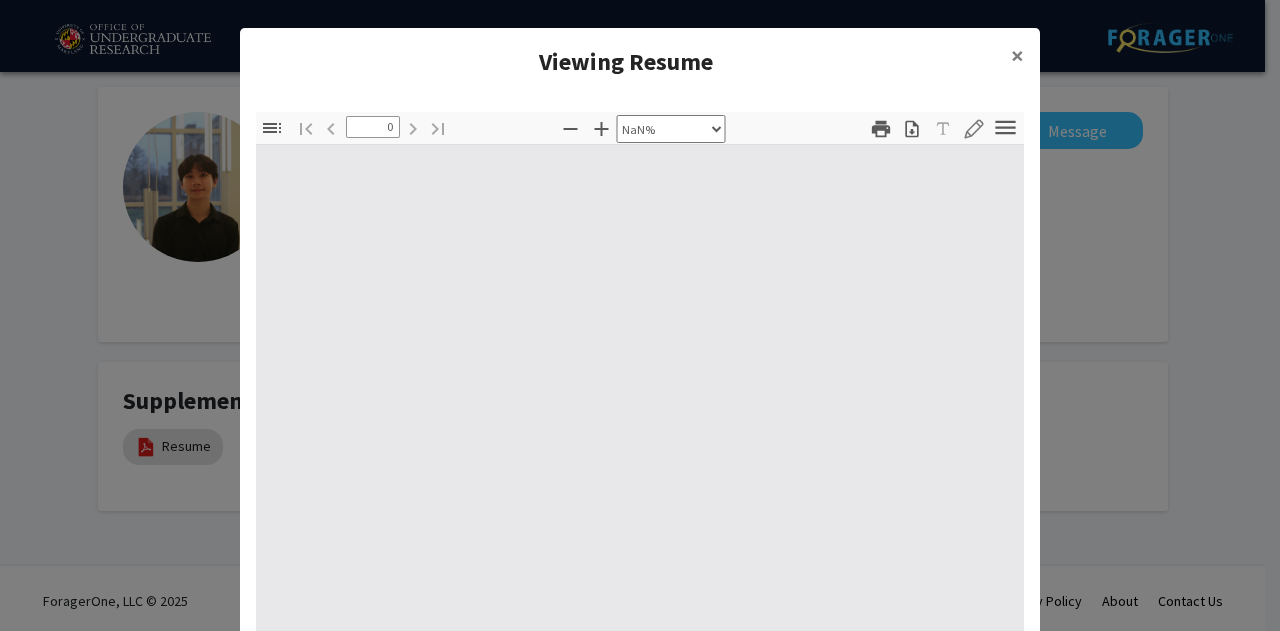 select on "auto" 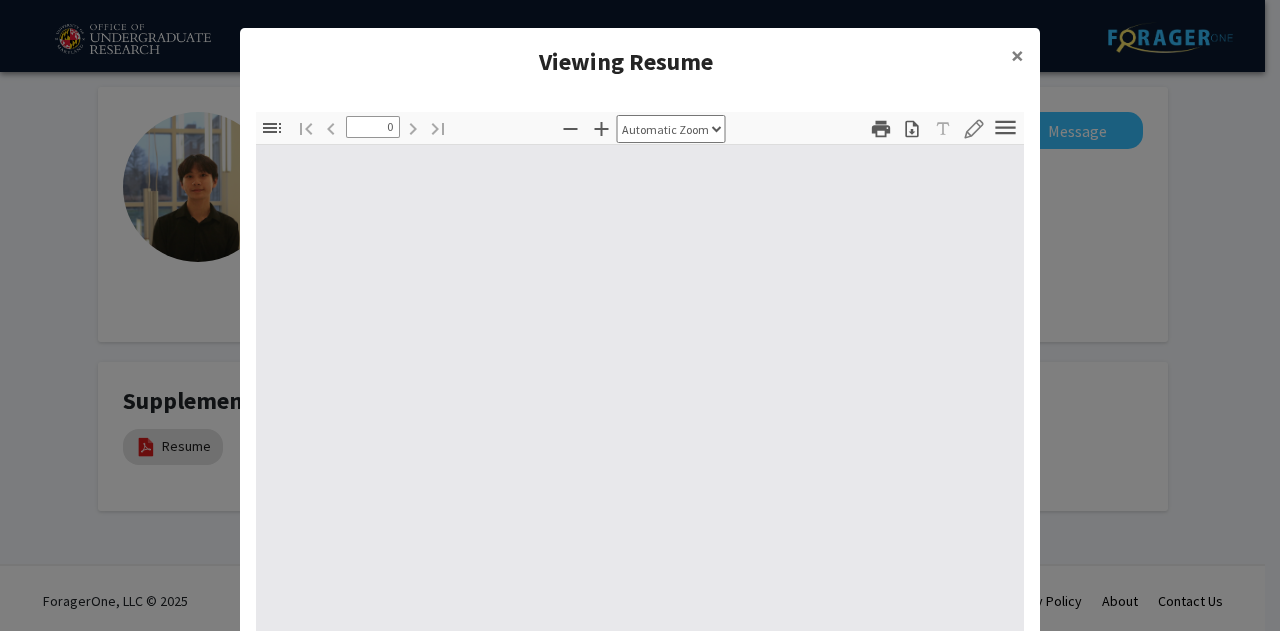 type on "1" 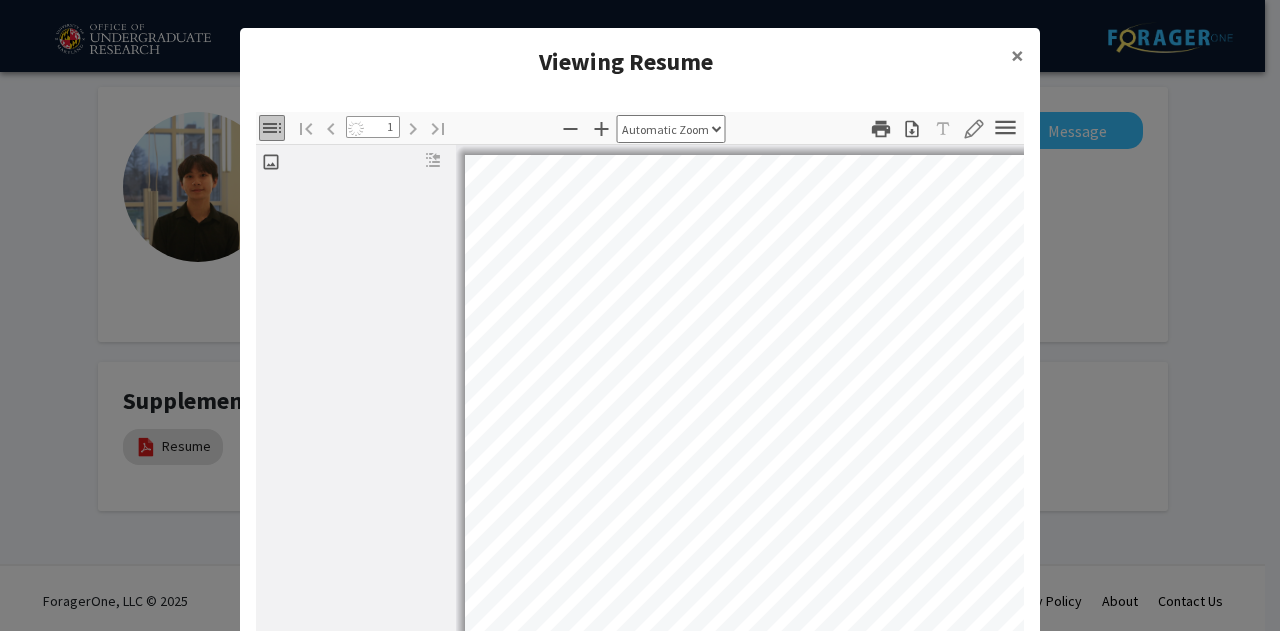 select on "auto" 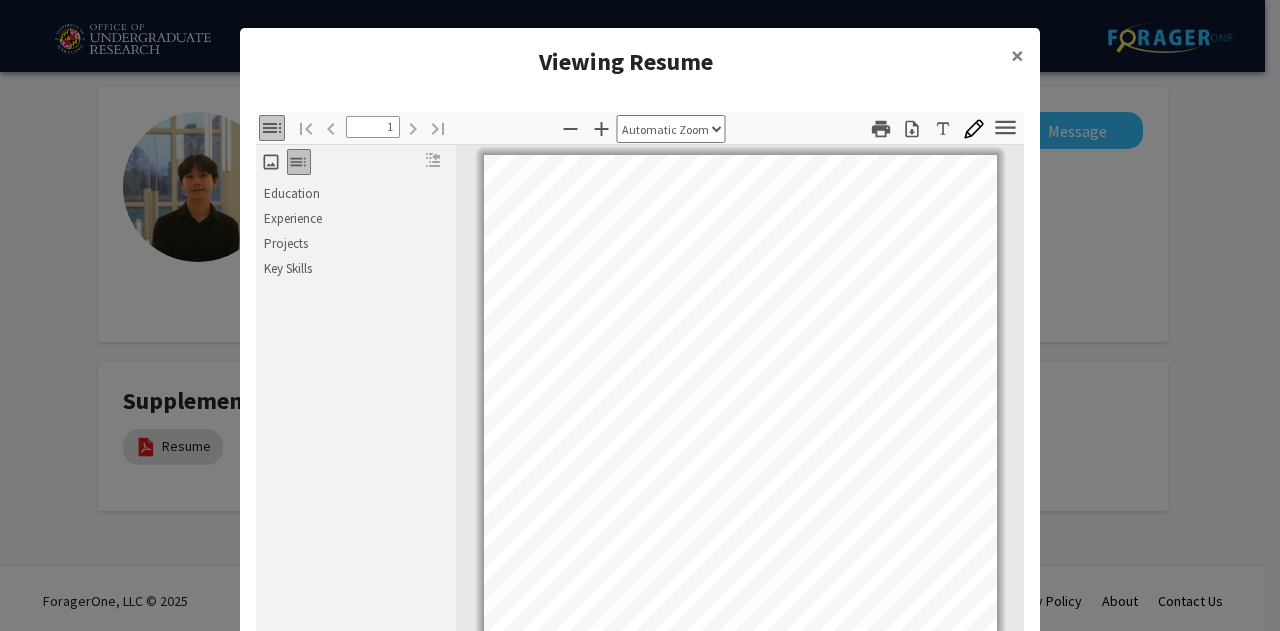 scroll, scrollTop: 3, scrollLeft: 0, axis: vertical 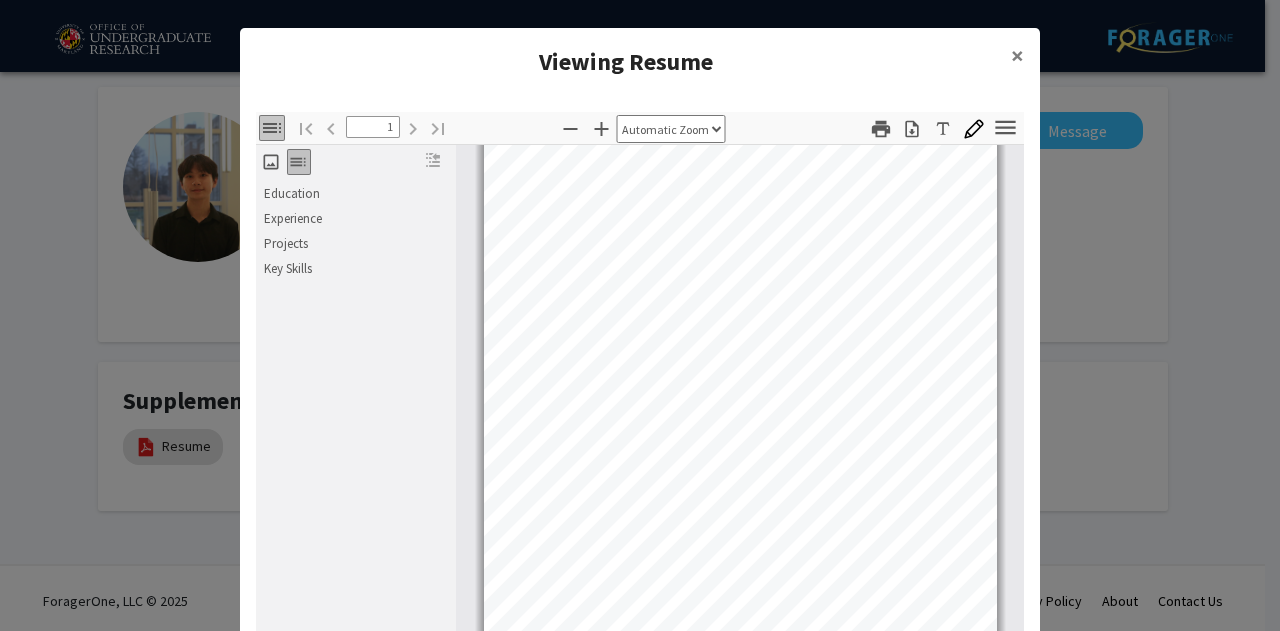 click on "Viewing Resume × Thumbnails Document Outline Attachments Layers Current Outline Item Education Experience Projects Key Skills Toggle Sidebar Find Go to First Page Previous 1 of 1 Next Go to Last Page Zoom Out Zoom In Automatic Zoom Actual Size Page Fit Page Width 50% 100% 125% 150% 200% 300% 400% NaN% Hand Tool Text Selection Tool Presentation Mode Open Print Download Text Draw Tools Color #000000 Size Color #000000 Thickness Opacity Presentation Mode Open Print Download Go to First Page Previous Next Go to Last Page Rotate Clockwise Rotate Counterclockwise Text Selection Tool Hand Tool Page Scrolling Vertical Scrolling Horizontal Scrolling Wrapped Scrolling No Spreads Odd Spreads Even Spreads Document Properties… Multiple search terms. Each line is a search term. Previous Next Highlight All Match Case Current page only Pages (e.g. 6-10 or 2,4) Whole Words multiple search terms separated by word boundaries Ignore accents and diacritics Fuzzy search More Information Less Information Close Cancel OK - - - -" 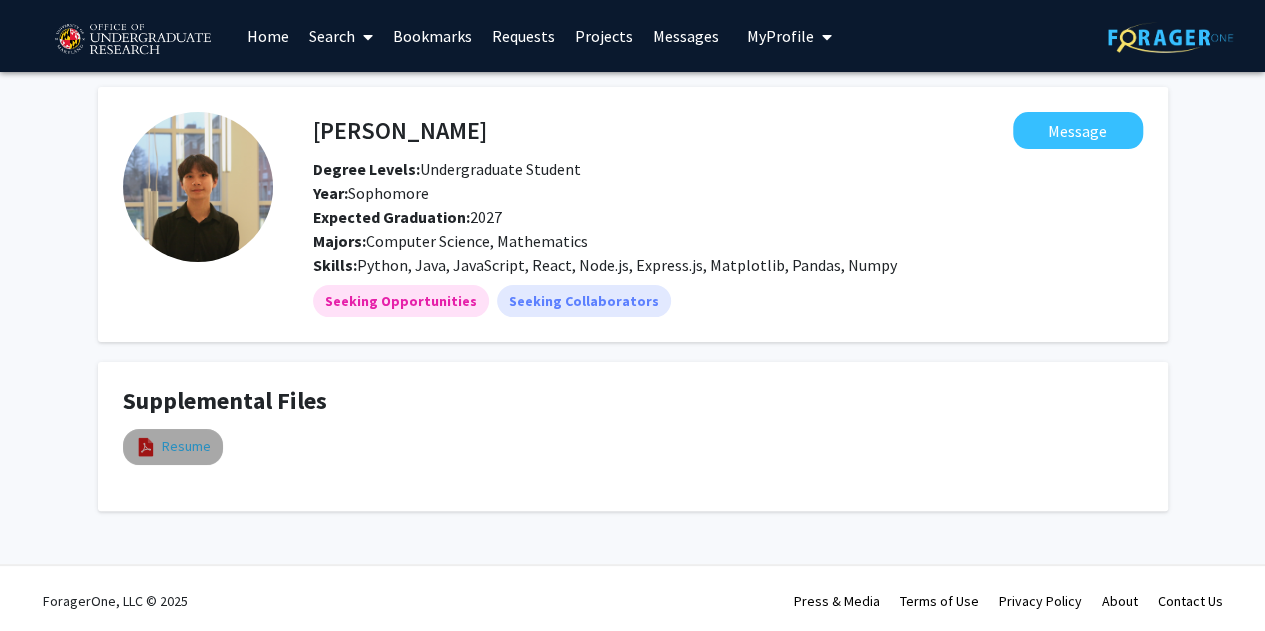 click on "Resume" at bounding box center (186, 446) 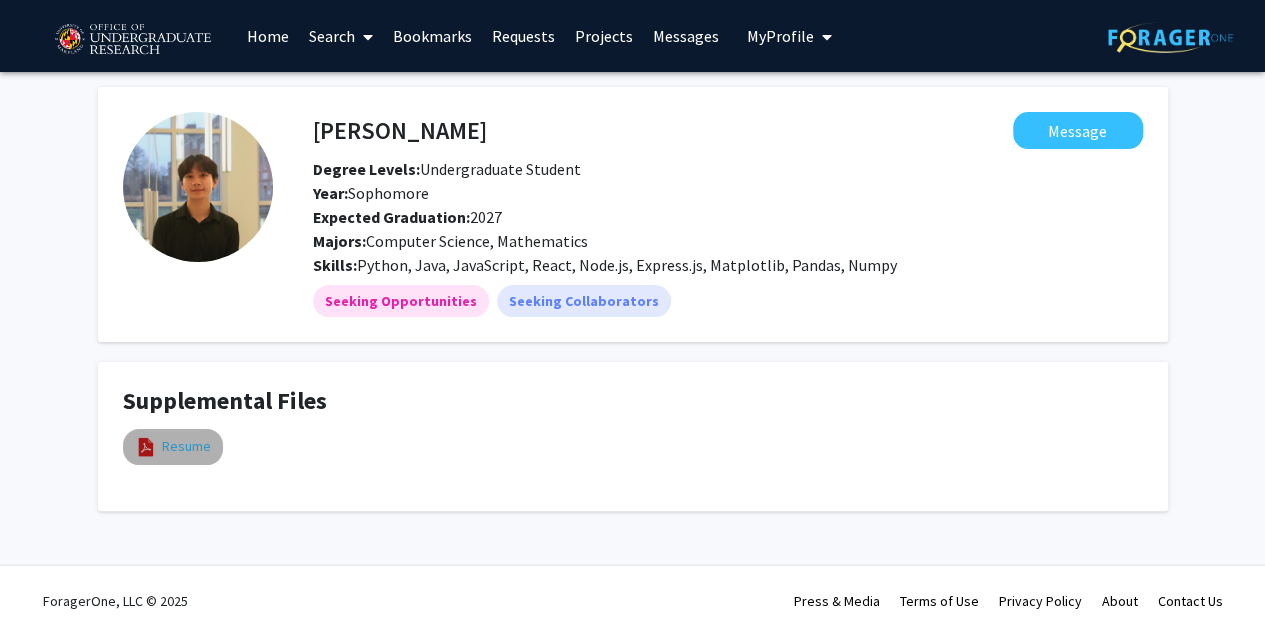 select on "custom" 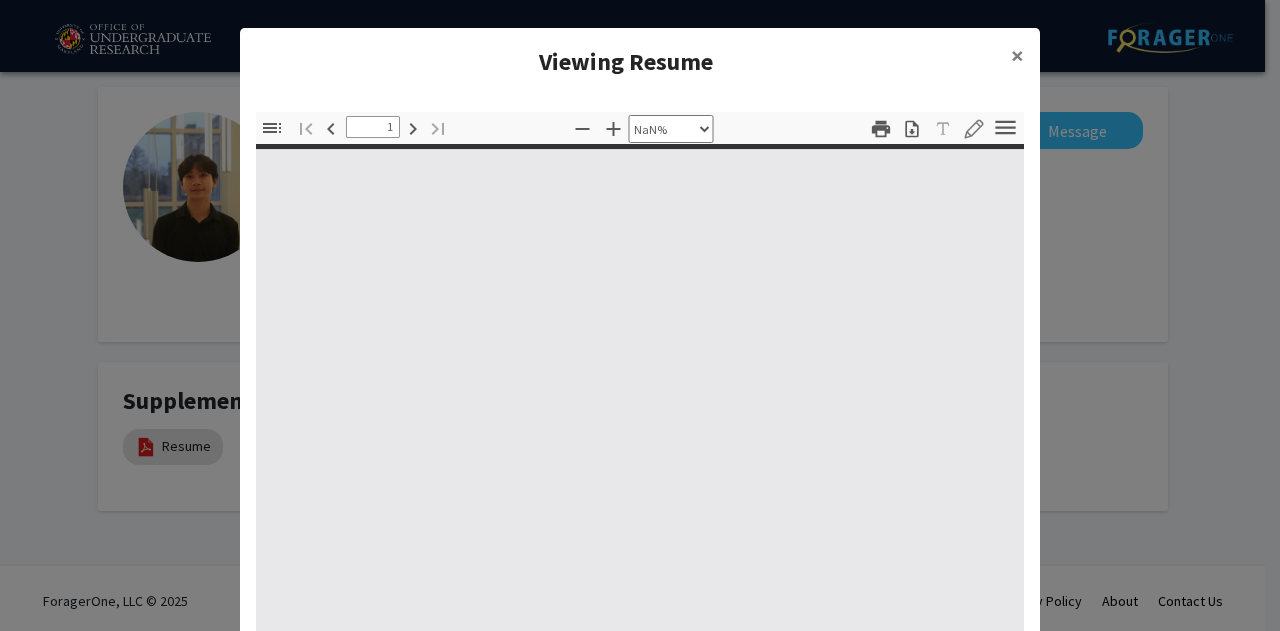 type on "0" 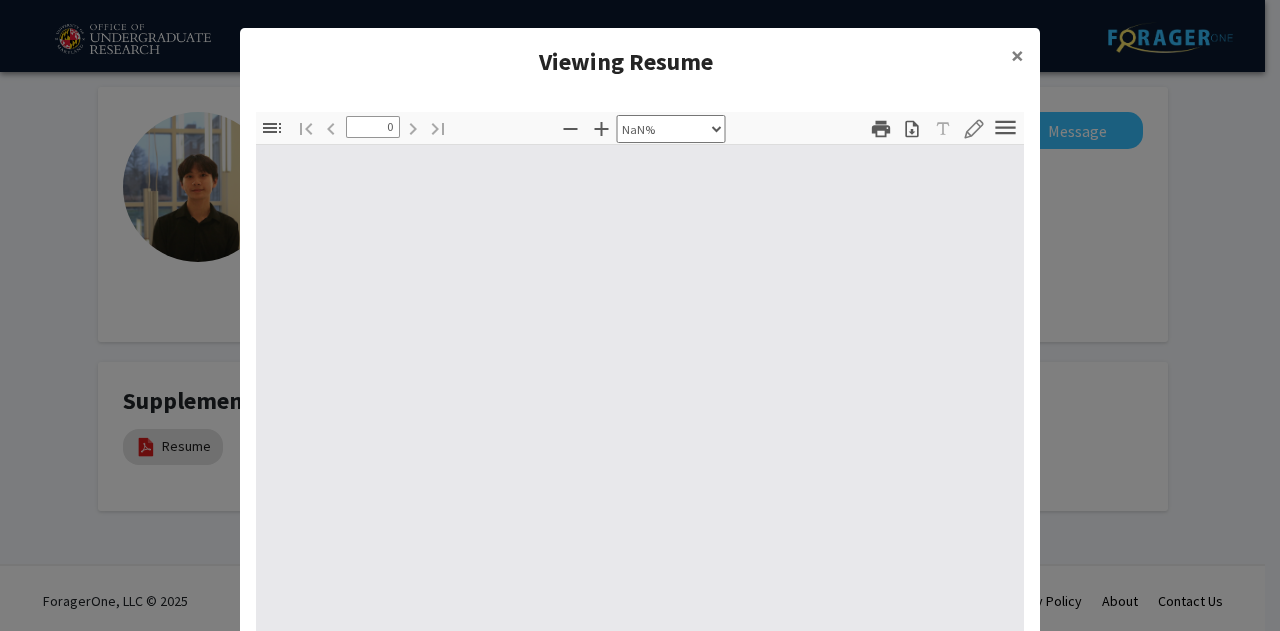 select on "auto" 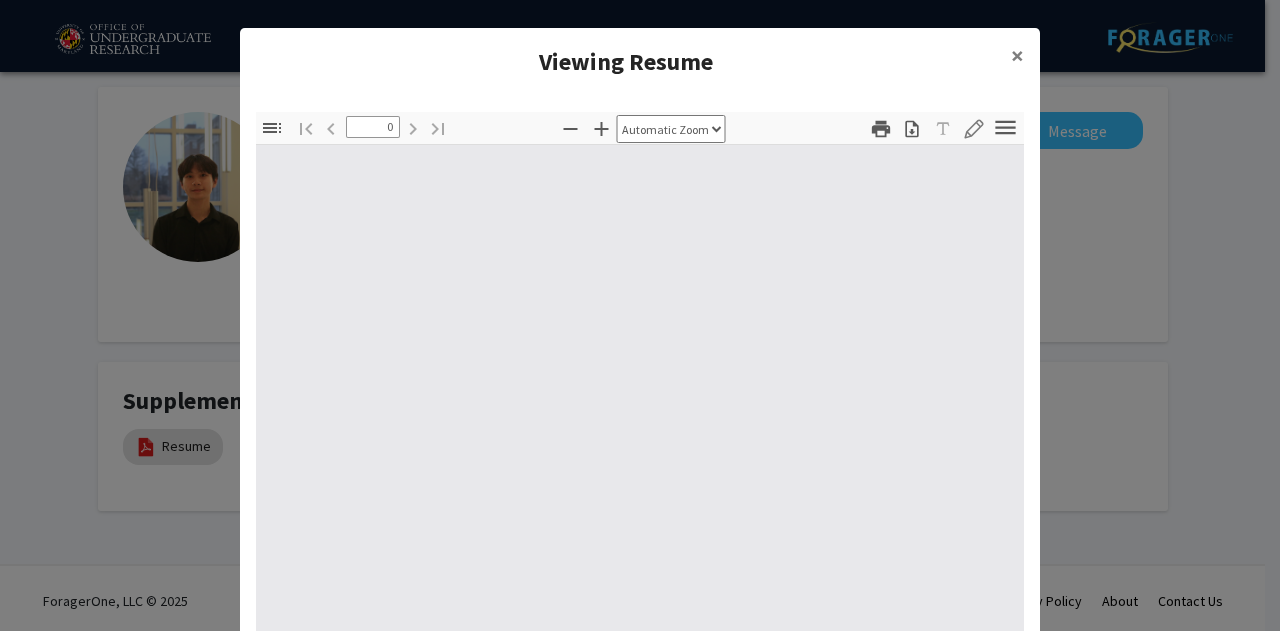 type on "1" 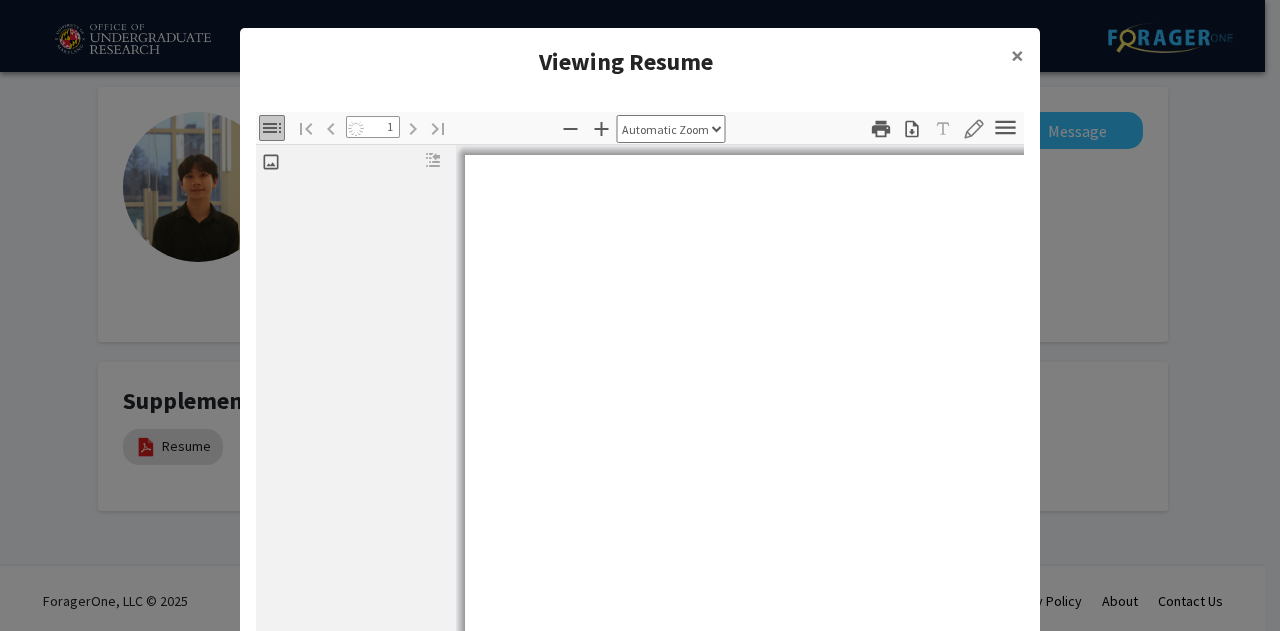 scroll, scrollTop: 164, scrollLeft: 0, axis: vertical 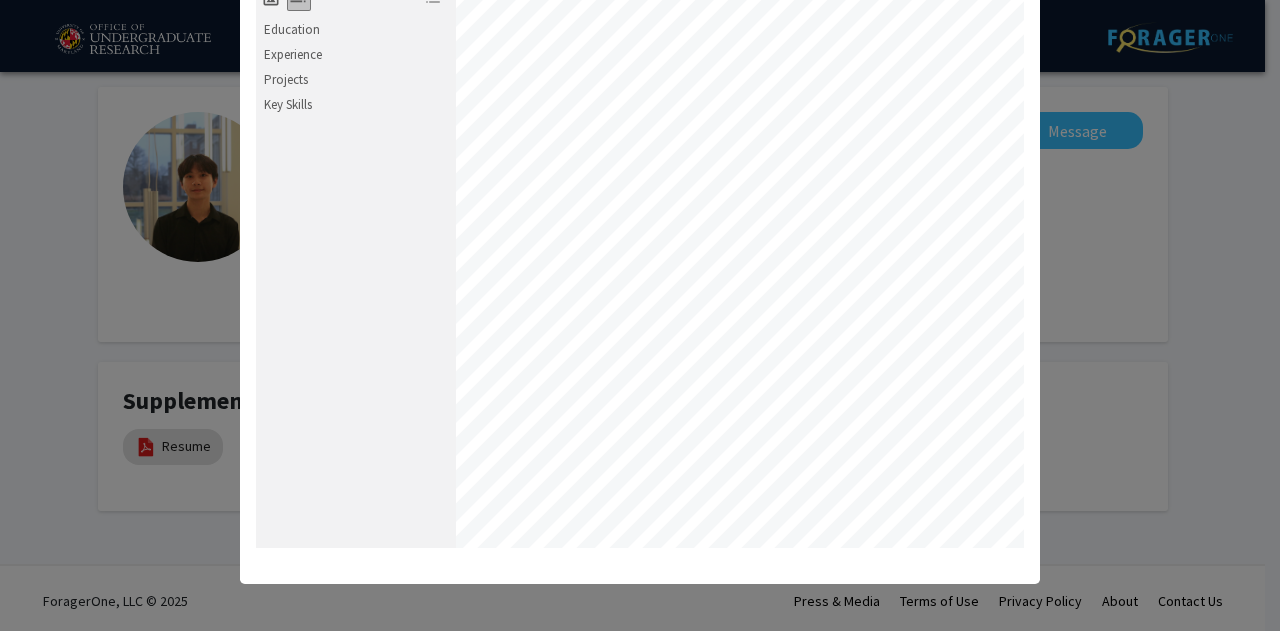 select on "custom" 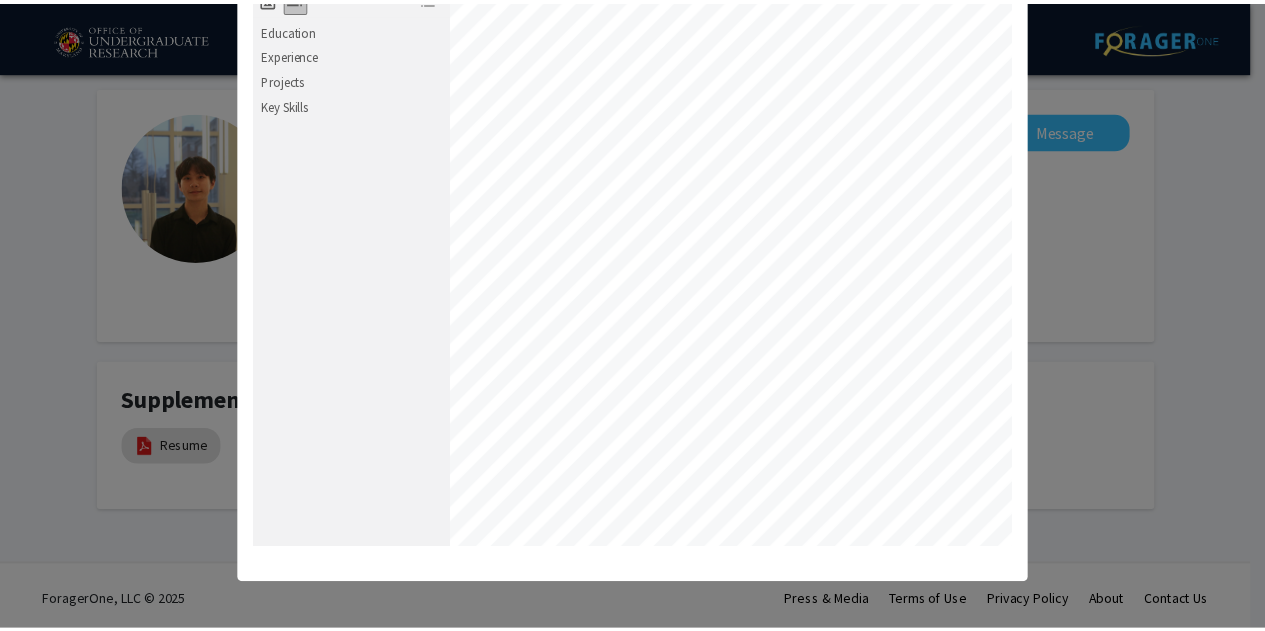 scroll, scrollTop: 26, scrollLeft: 36, axis: both 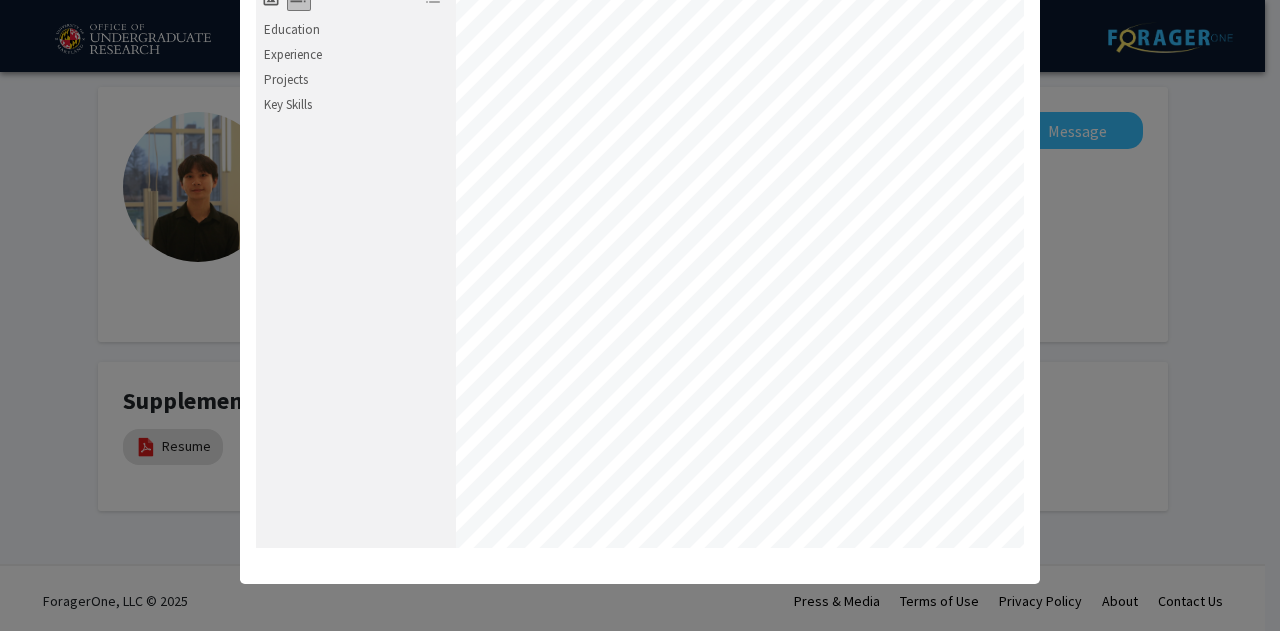 click on "Viewing Resume × Thumbnails Document Outline Attachments Layers Current Outline Item Education Experience Projects Key Skills Toggle Sidebar Find Go to First Page Previous 1 of 1 Next Go to Last Page Zoom Out Zoom In Automatic Zoom Actual Size Page Fit Page Width 50% 100% 125% 150% 200% 300% 400% 77% Hand Tool Text Selection Tool Presentation Mode Open Print Download Text Draw Tools Color #000000 Size Color #000000 Thickness Opacity Presentation Mode Open Print Download Go to First Page Previous Next Go to Last Page Rotate Clockwise Rotate Counterclockwise Text Selection Tool Hand Tool Page Scrolling Vertical Scrolling Horizontal Scrolling Wrapped Scrolling No Spreads Odd Spreads Even Spreads Document Properties… Multiple search terms. Each line is a search term. Previous Next Highlight All Match Case Current page only Pages (e.g. 6-10 or 2,4) Whole Words multiple search terms separated by word boundaries Ignore accents and diacritics Fuzzy search More Information Less Information Close Cancel OK - - - - -" 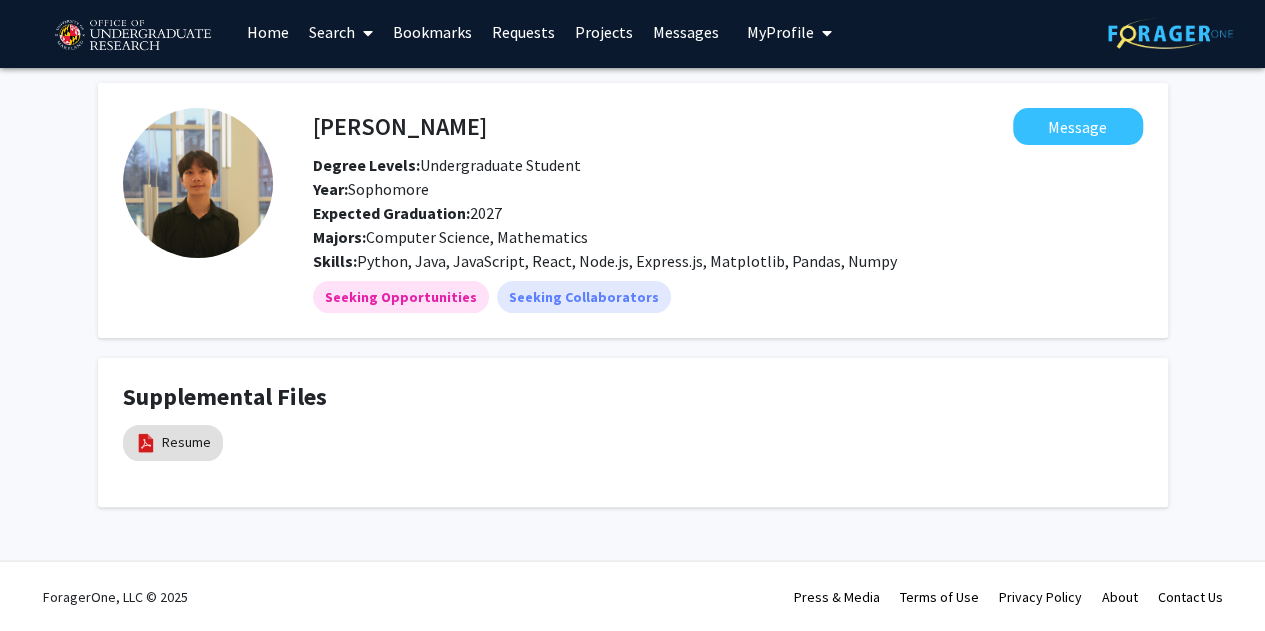 scroll, scrollTop: 0, scrollLeft: 0, axis: both 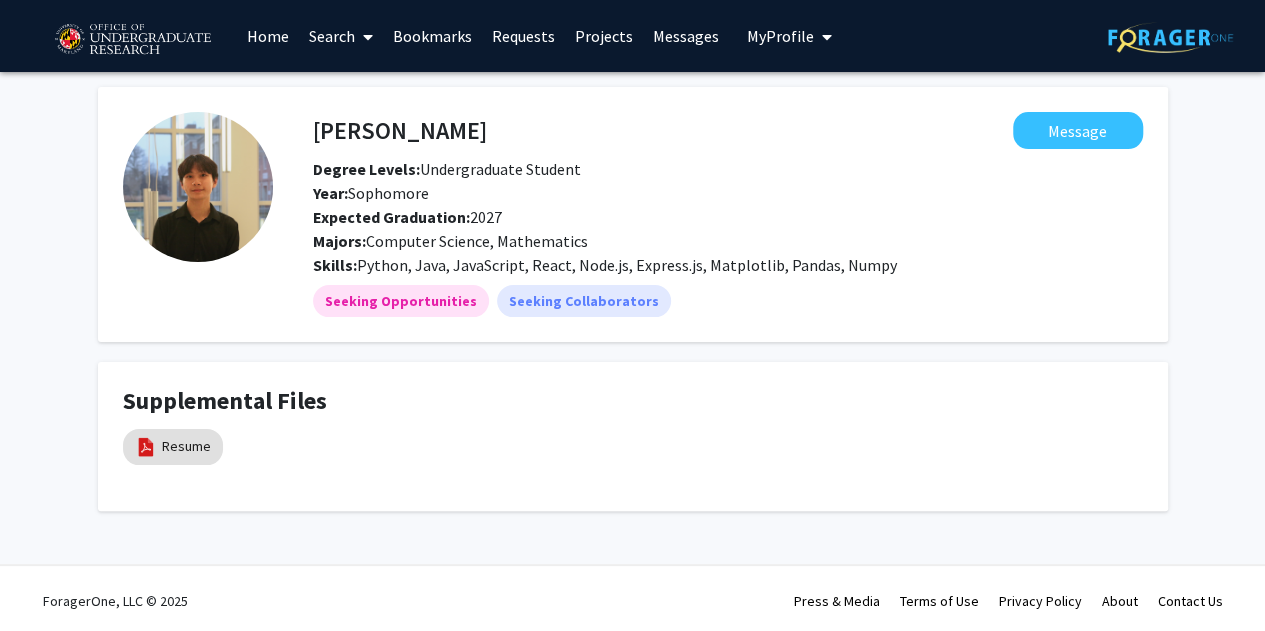 click on "Search" at bounding box center [341, 36] 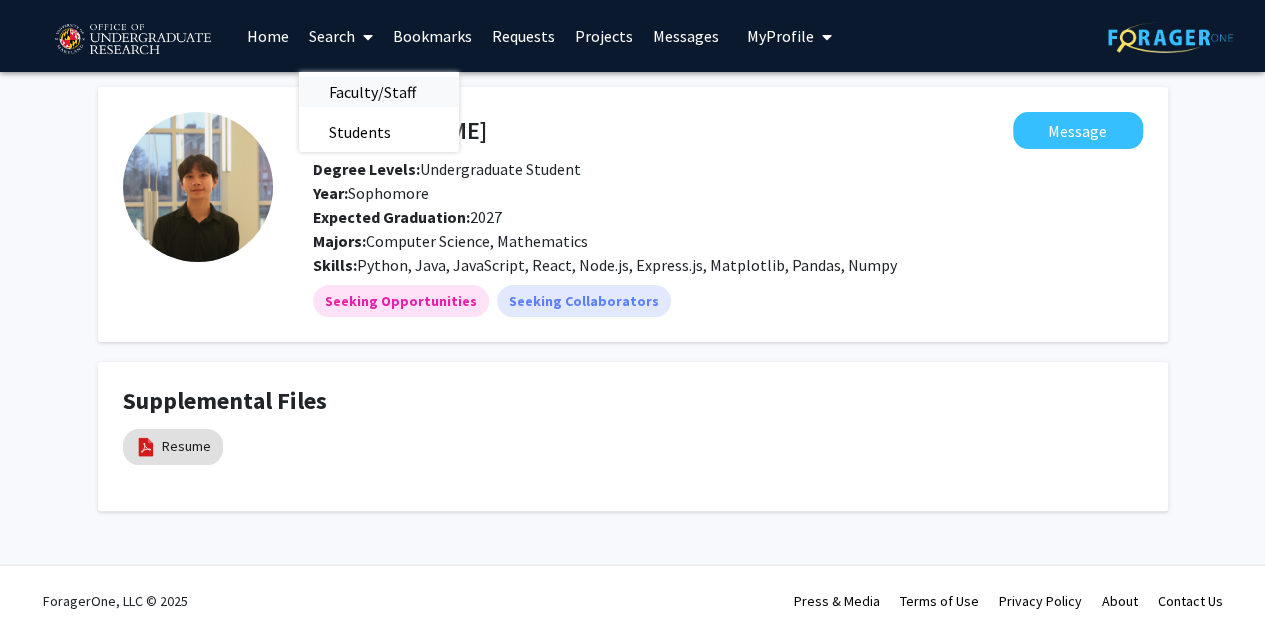 click on "Faculty/Staff" at bounding box center [372, 92] 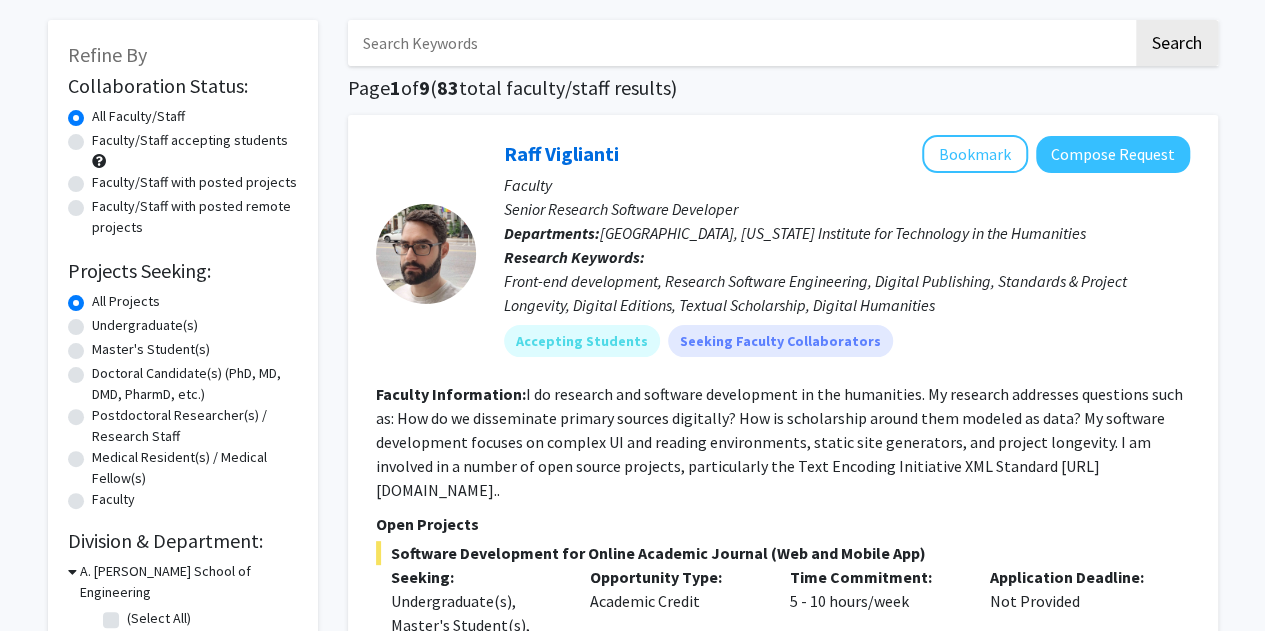 scroll, scrollTop: 0, scrollLeft: 0, axis: both 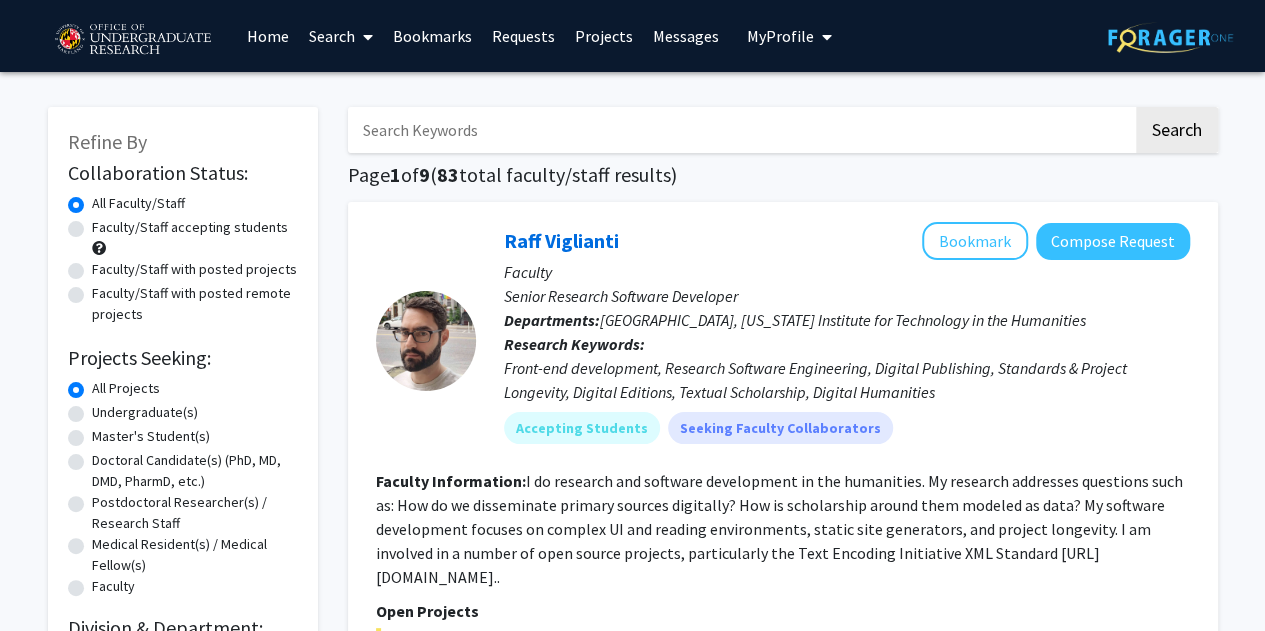 click on "Projects" at bounding box center [604, 36] 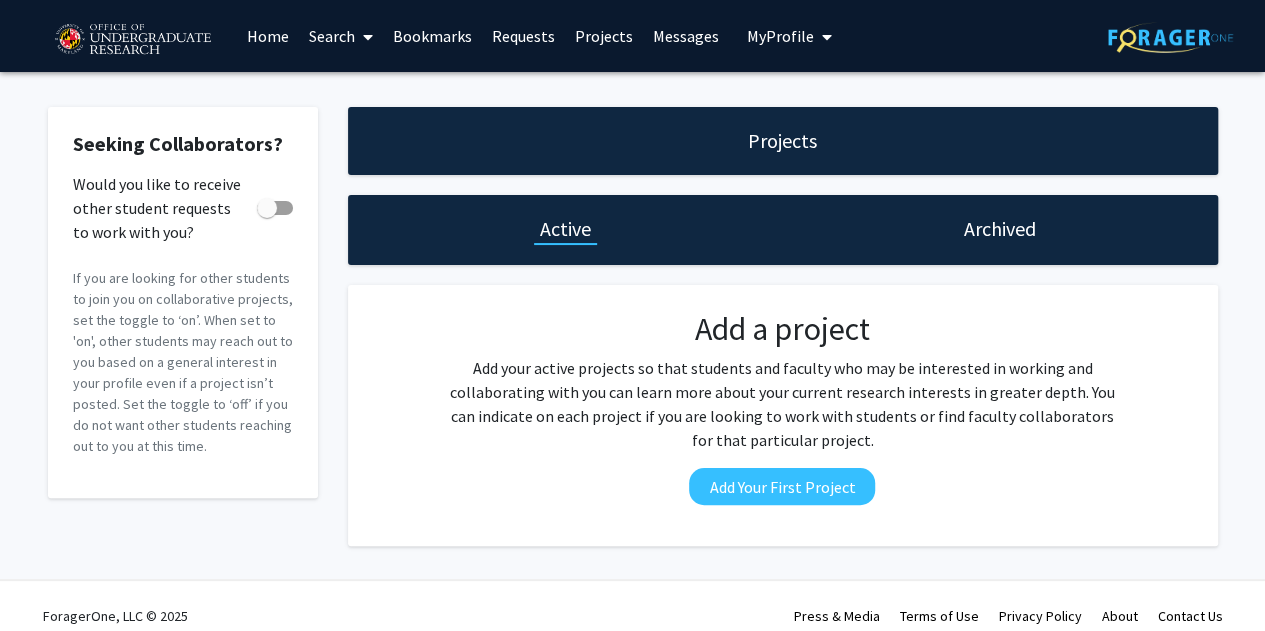 click on "Requests" at bounding box center [523, 36] 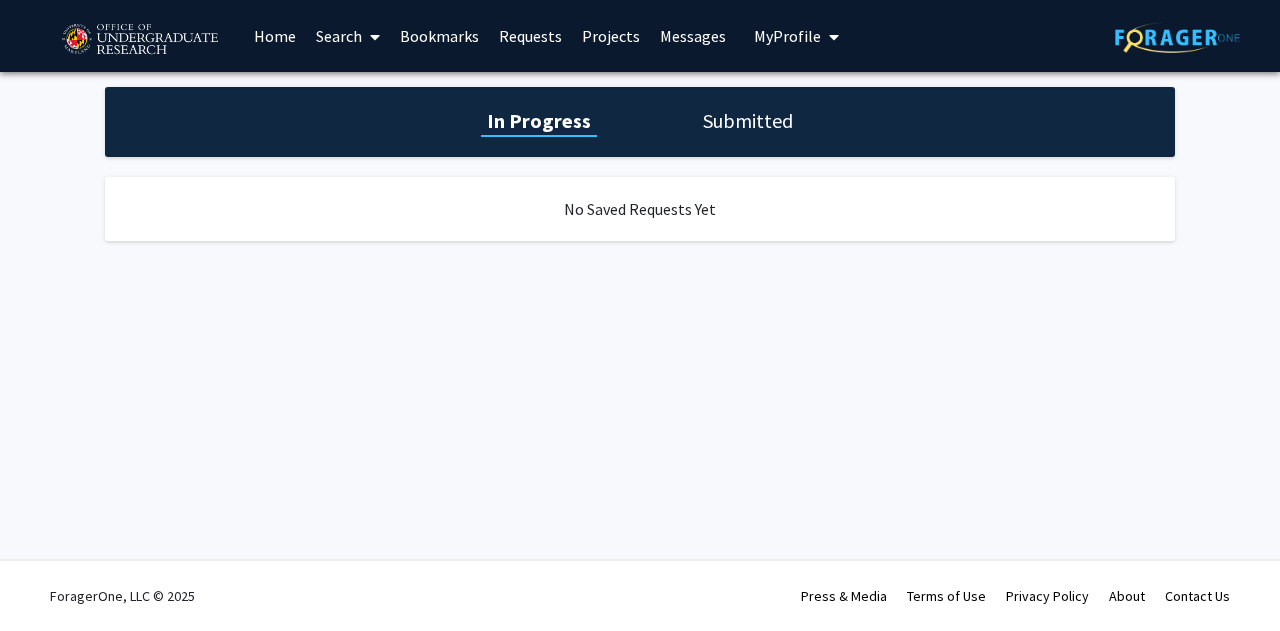click on "Submitted" 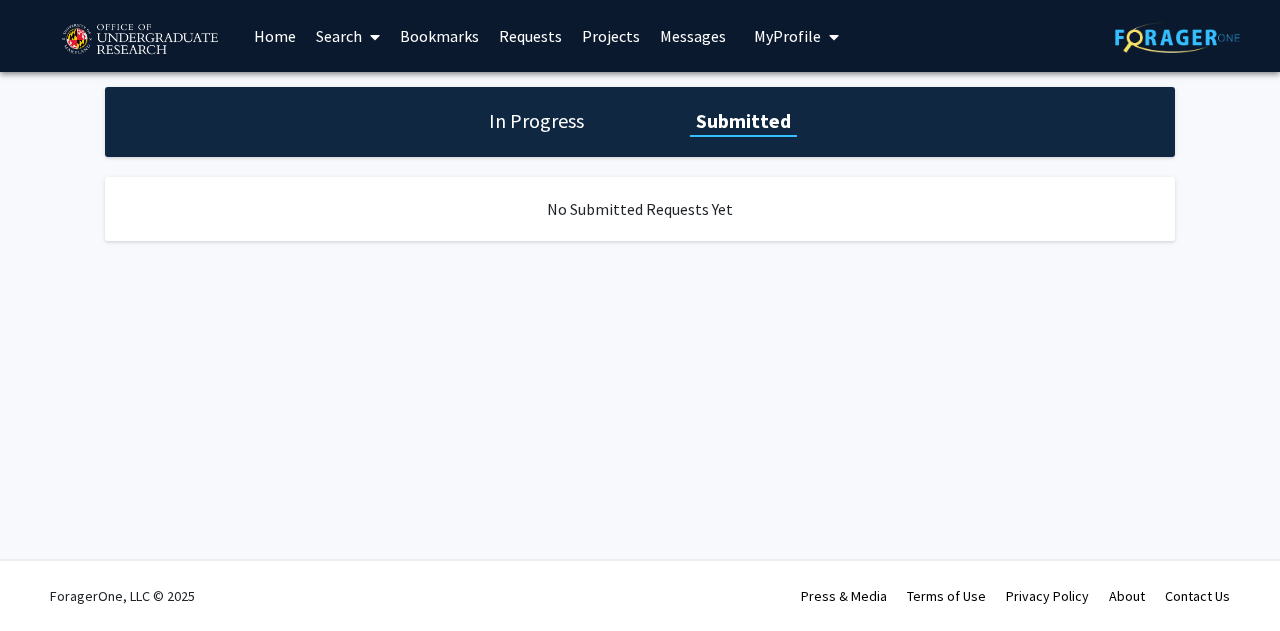 click on "Projects" at bounding box center [611, 36] 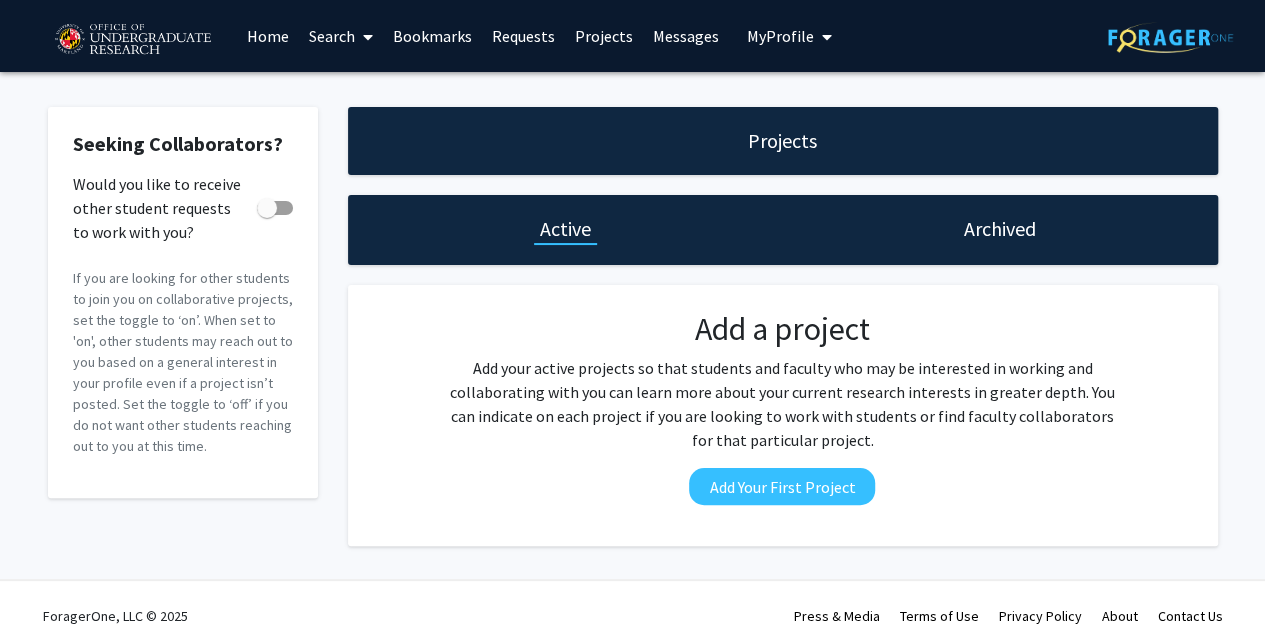 click on "Archived" 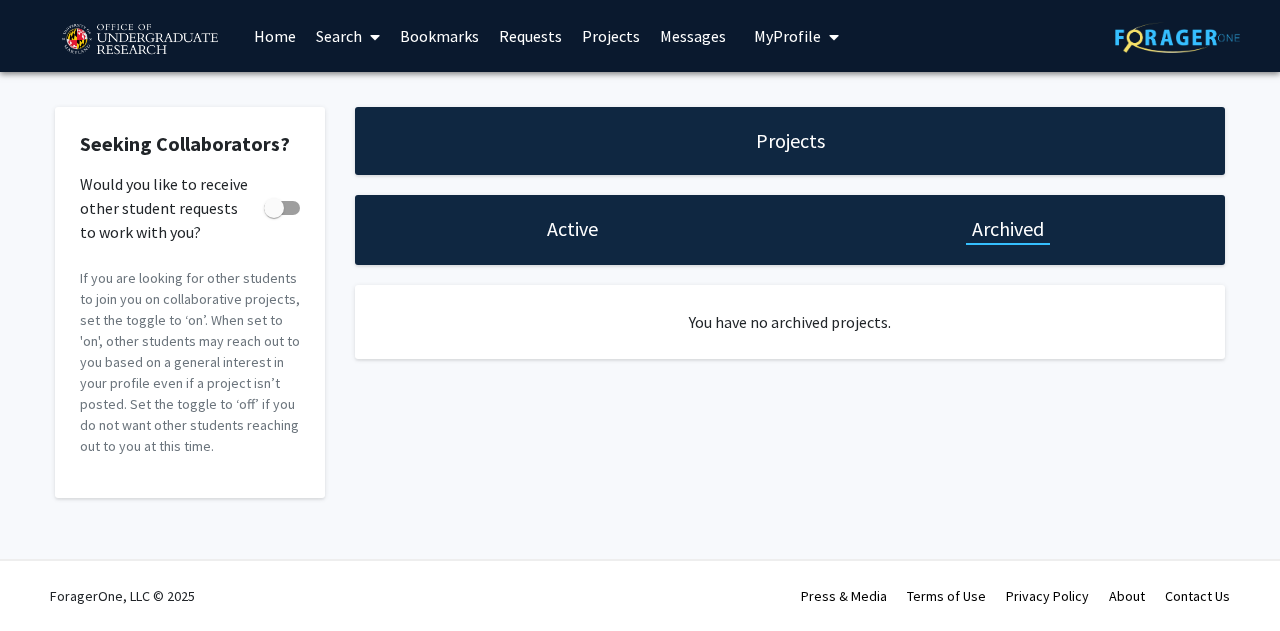 click on "Search" at bounding box center (348, 36) 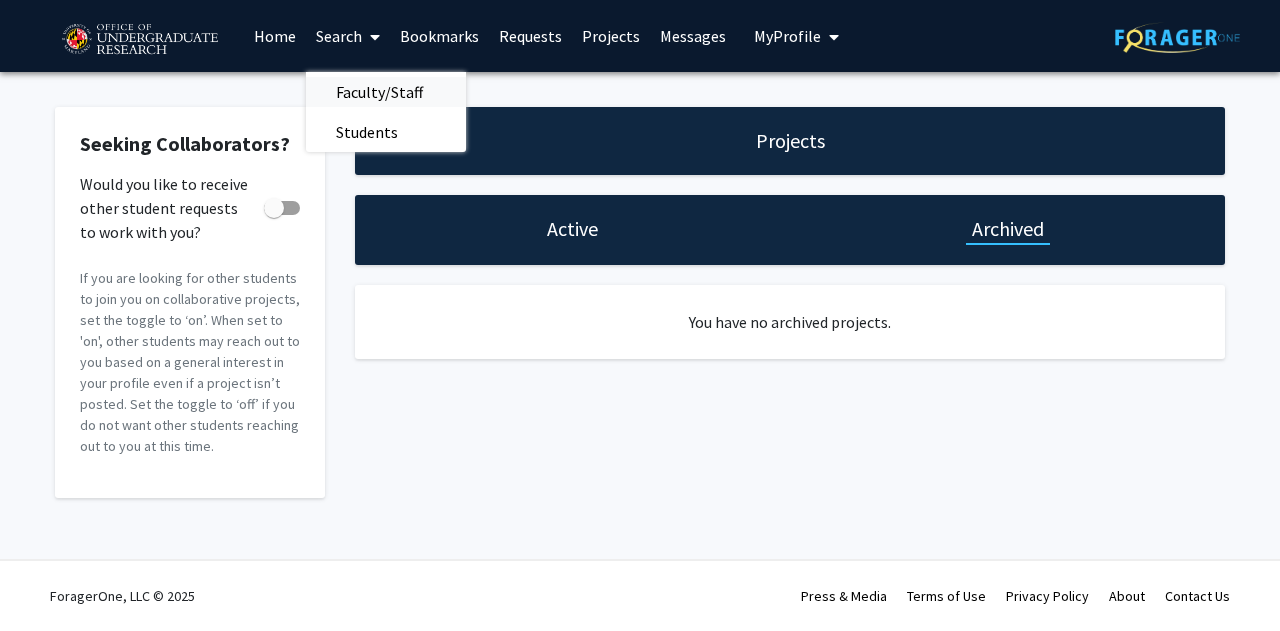 click on "Faculty/Staff" at bounding box center [379, 92] 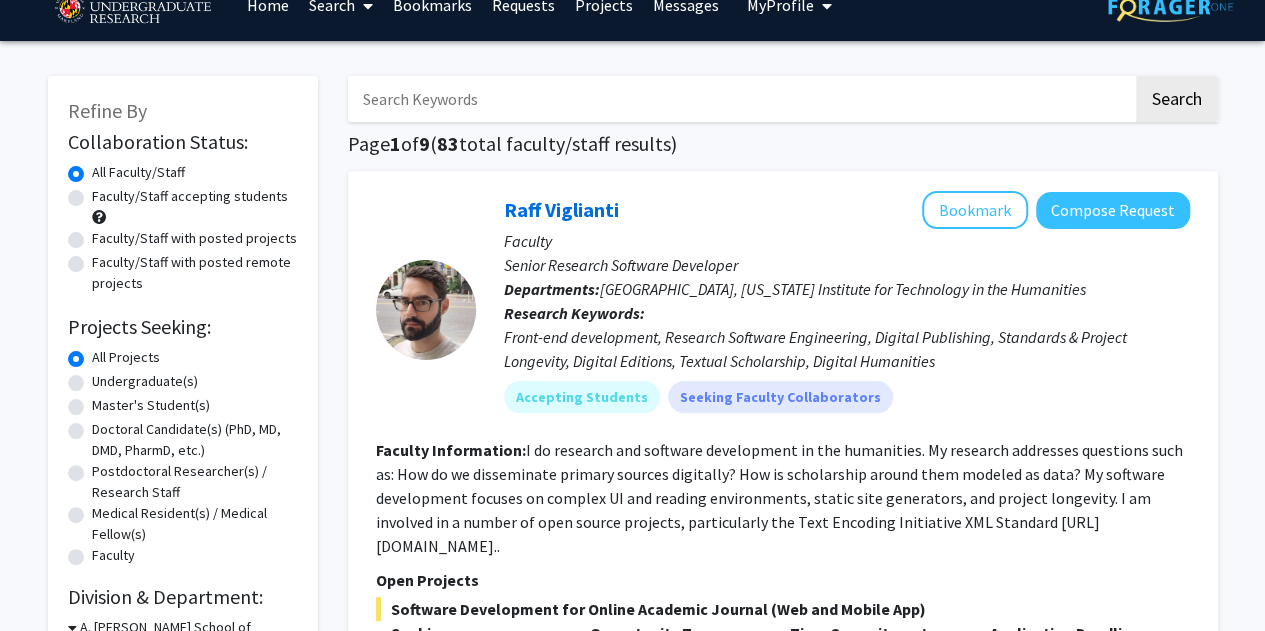 scroll, scrollTop: 38, scrollLeft: 0, axis: vertical 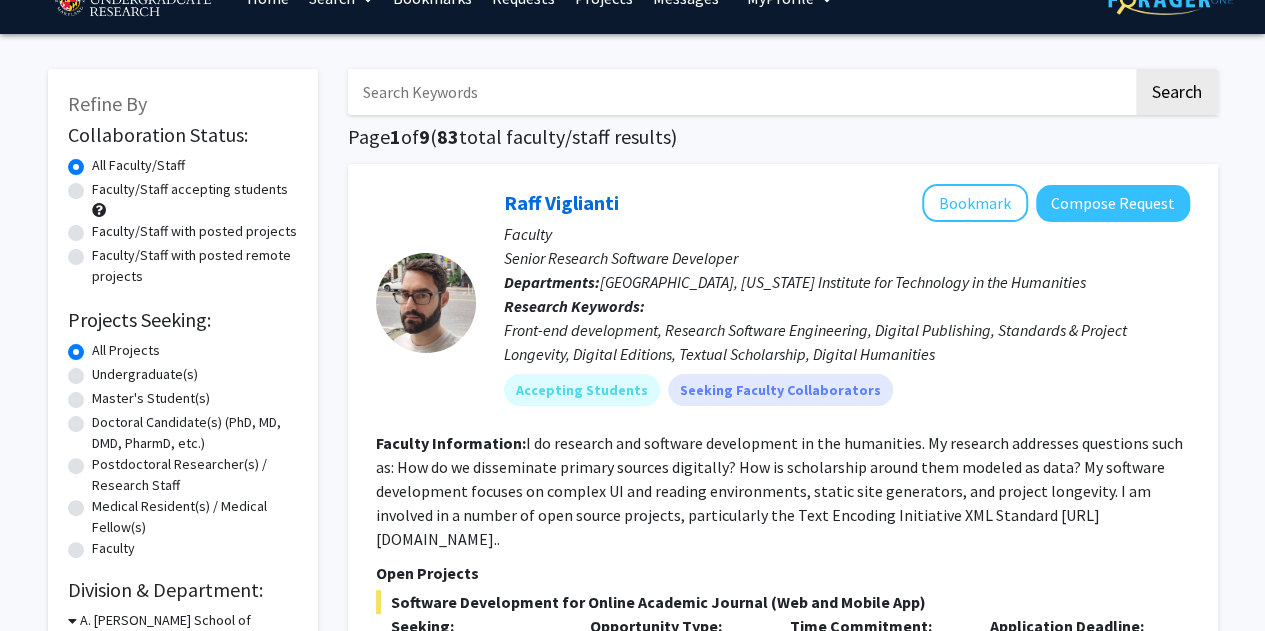 click on "Faculty/Staff accepting students" 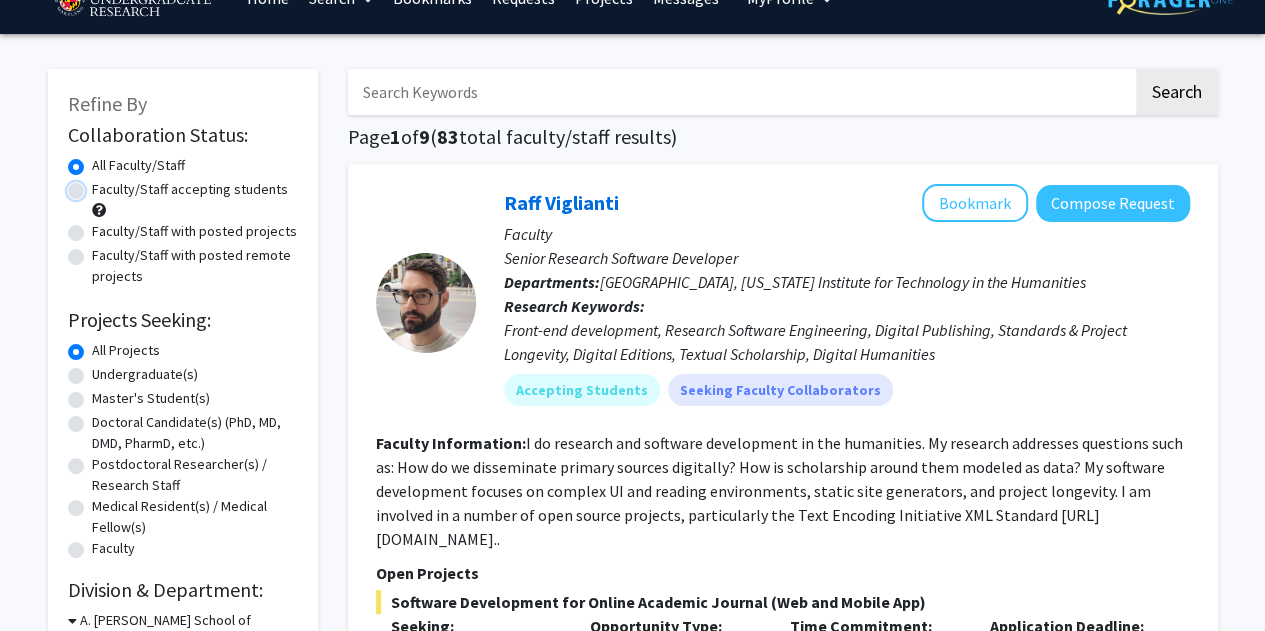 click on "Faculty/Staff accepting students" at bounding box center [98, 185] 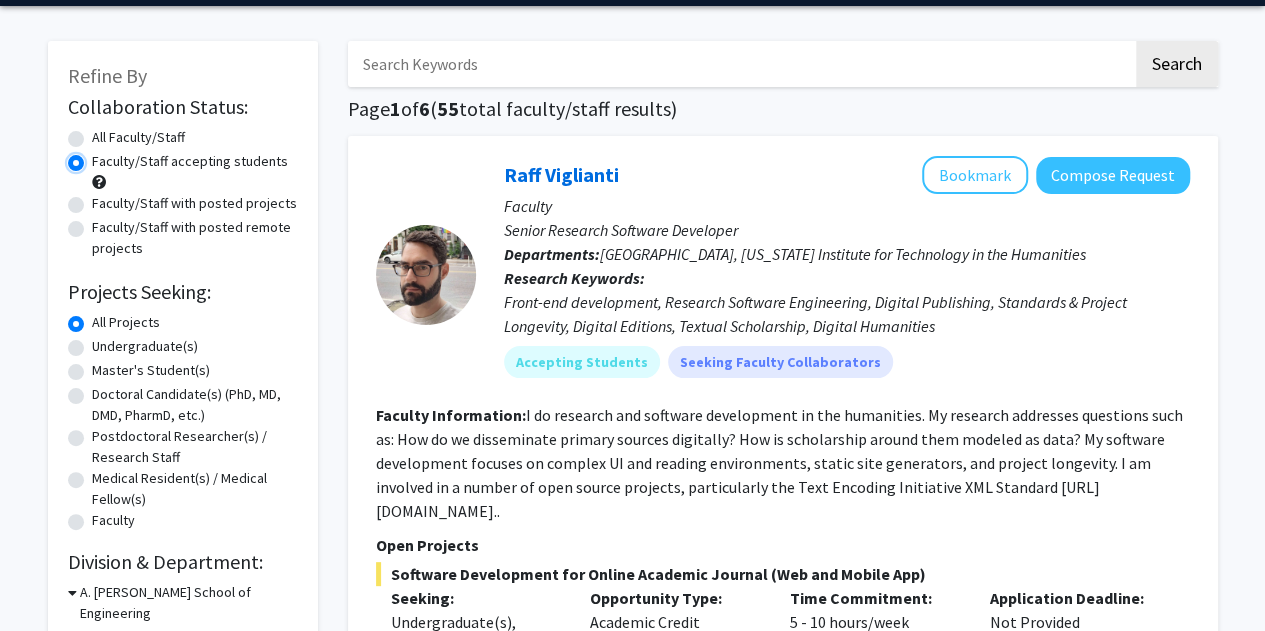 scroll, scrollTop: 82, scrollLeft: 0, axis: vertical 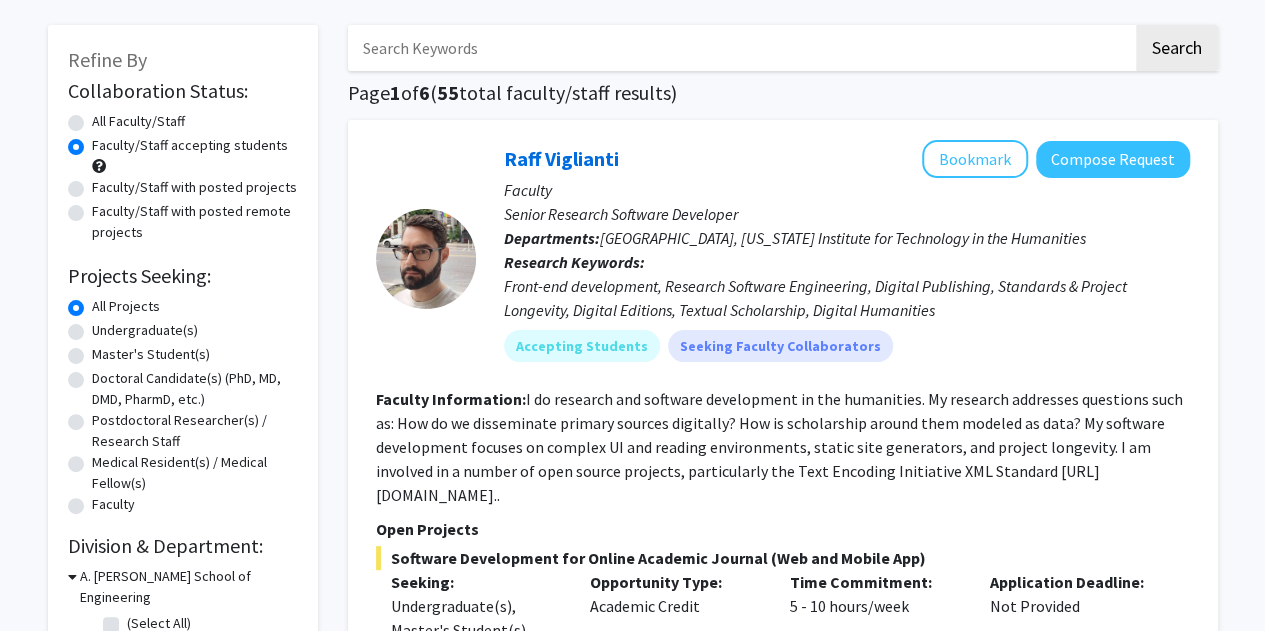 click on "Undergraduate(s)" 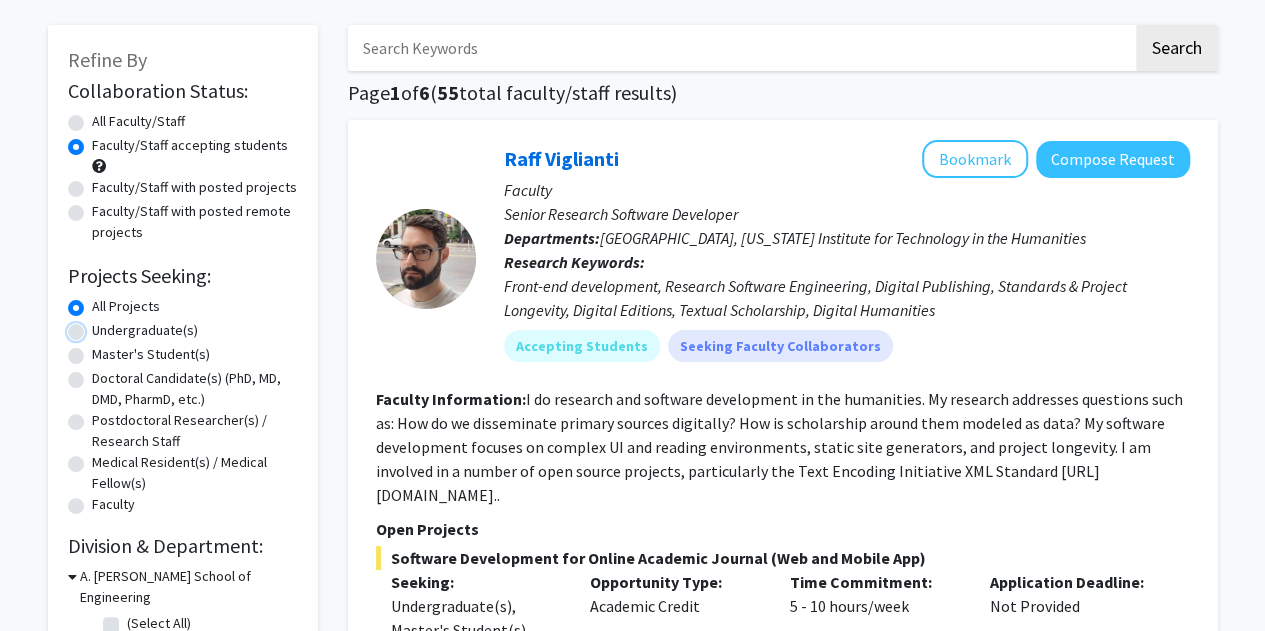 click on "Undergraduate(s)" at bounding box center (98, 326) 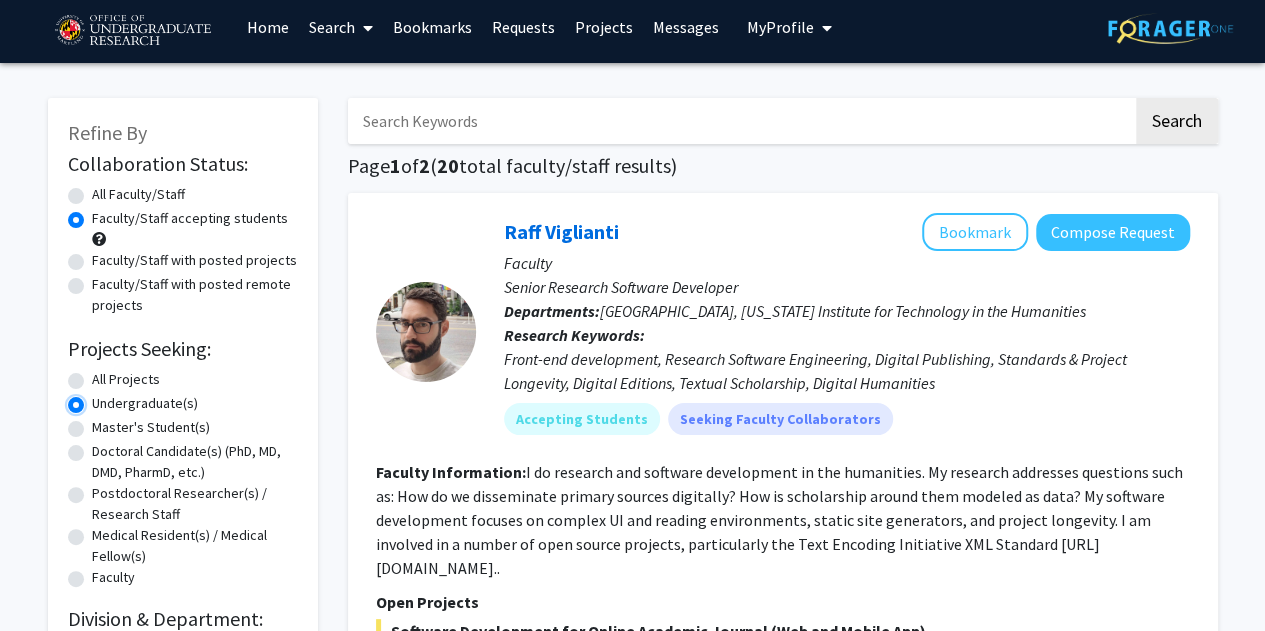 scroll, scrollTop: 12, scrollLeft: 0, axis: vertical 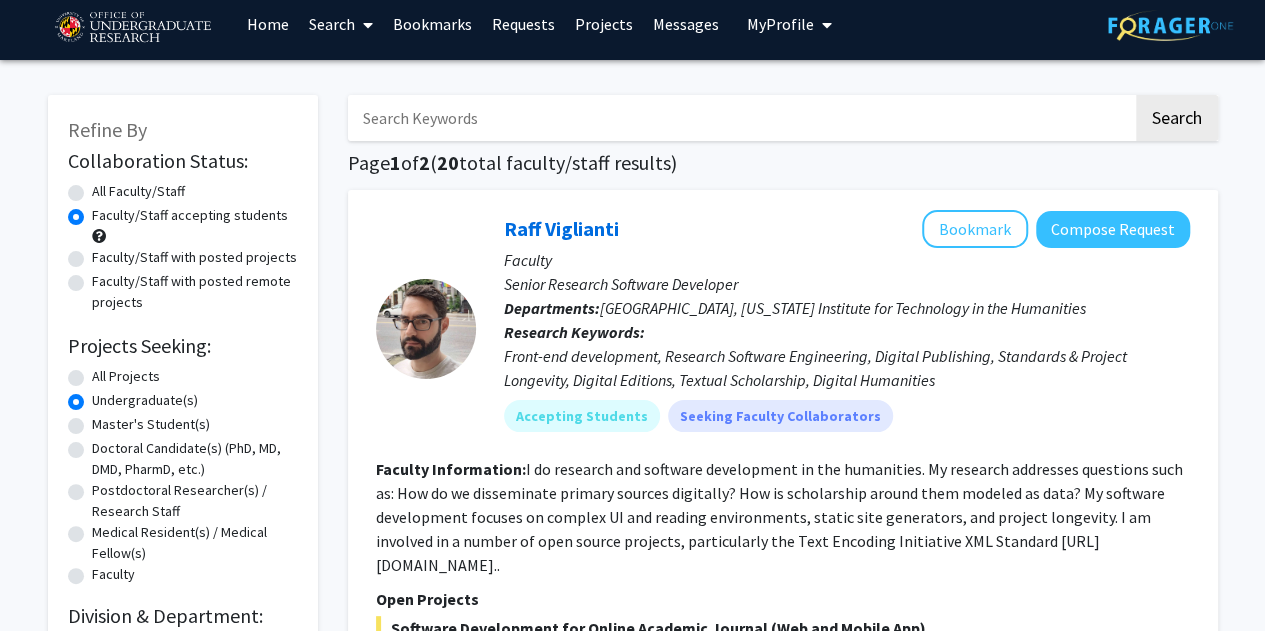 click at bounding box center (740, 118) 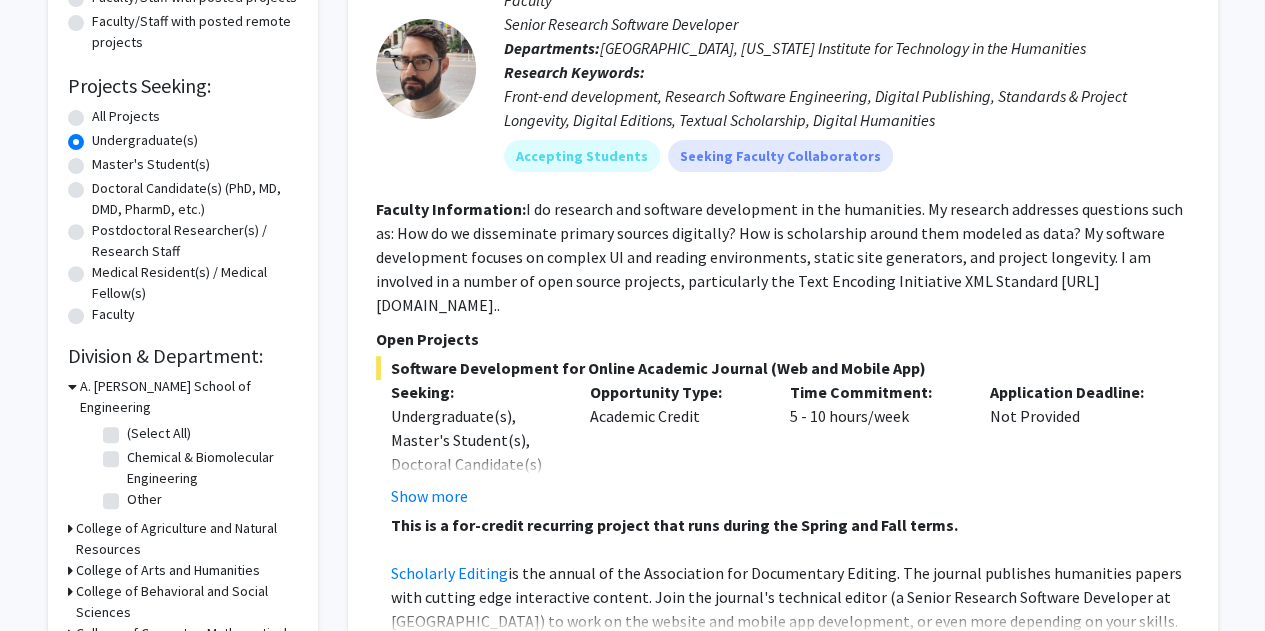 scroll, scrollTop: 273, scrollLeft: 0, axis: vertical 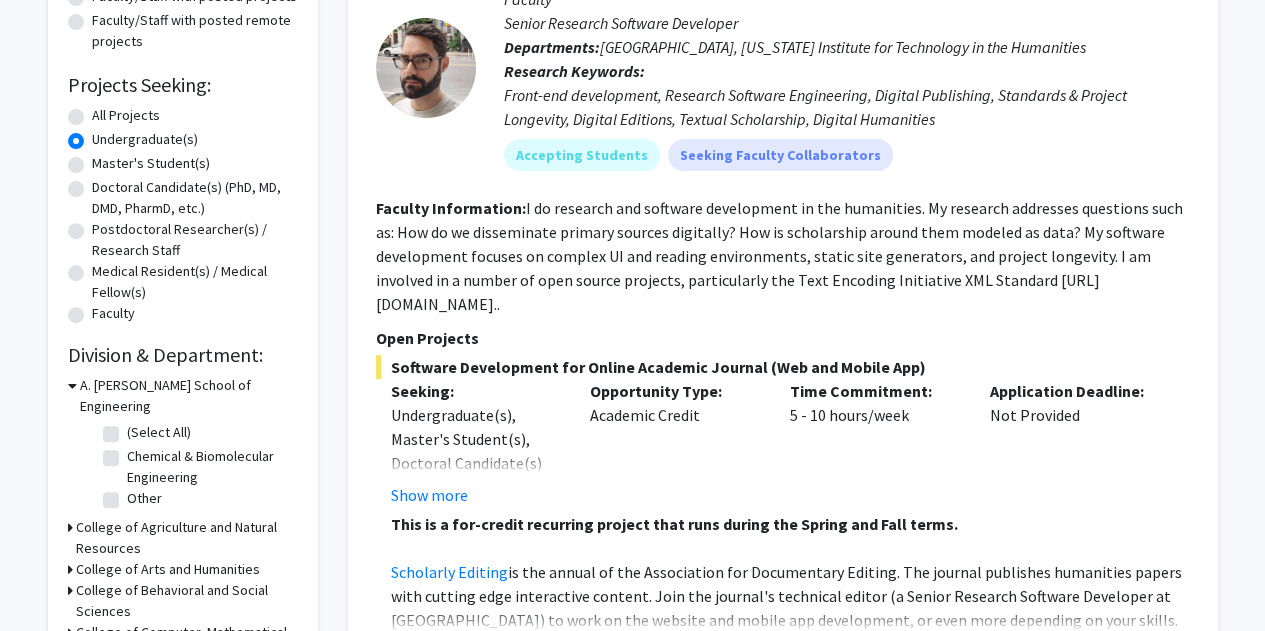 click on "I do research and software development in the humanities. My research addresses questions such as: How do we disseminate primary sources digitally? How is scholarship around them modeled as data? My software development focuses on complex UI and reading environments, static site generators, and project longevity. I am involved in a number of open source projects, particularly the Text Encoding Initiative XML Standard https://github.com/TEIC...." 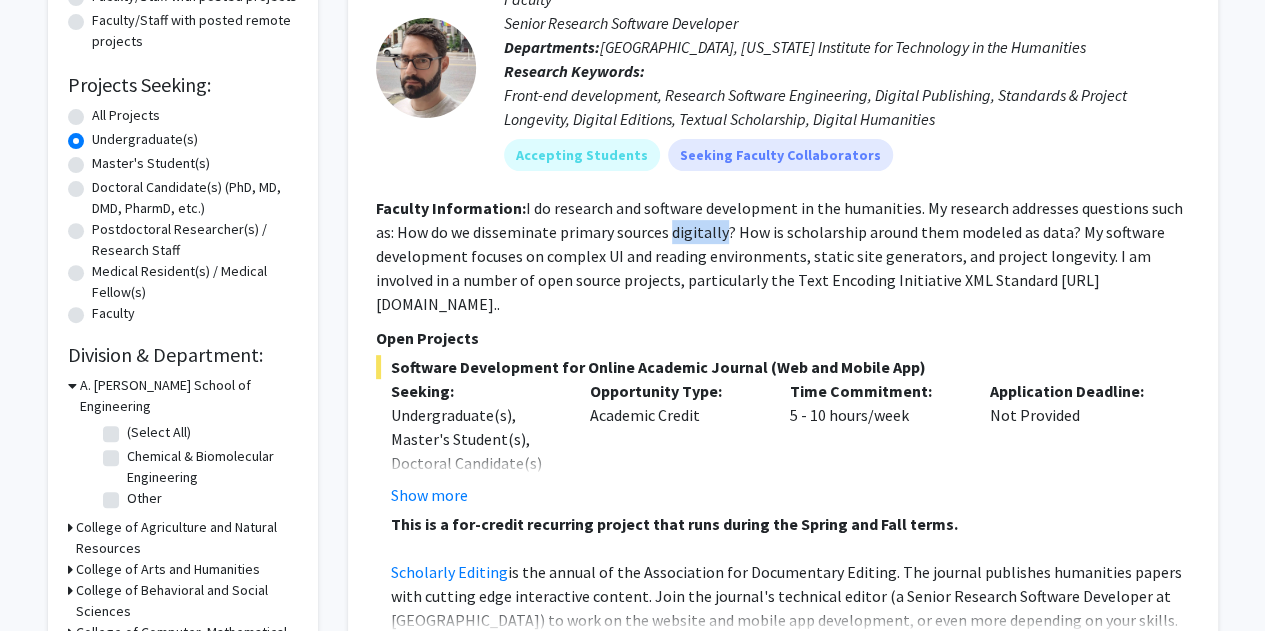 click on "I do research and software development in the humanities. My research addresses questions such as: How do we disseminate primary sources digitally? How is scholarship around them modeled as data? My software development focuses on complex UI and reading environments, static site generators, and project longevity. I am involved in a number of open source projects, particularly the Text Encoding Initiative XML Standard https://github.com/TEIC...." 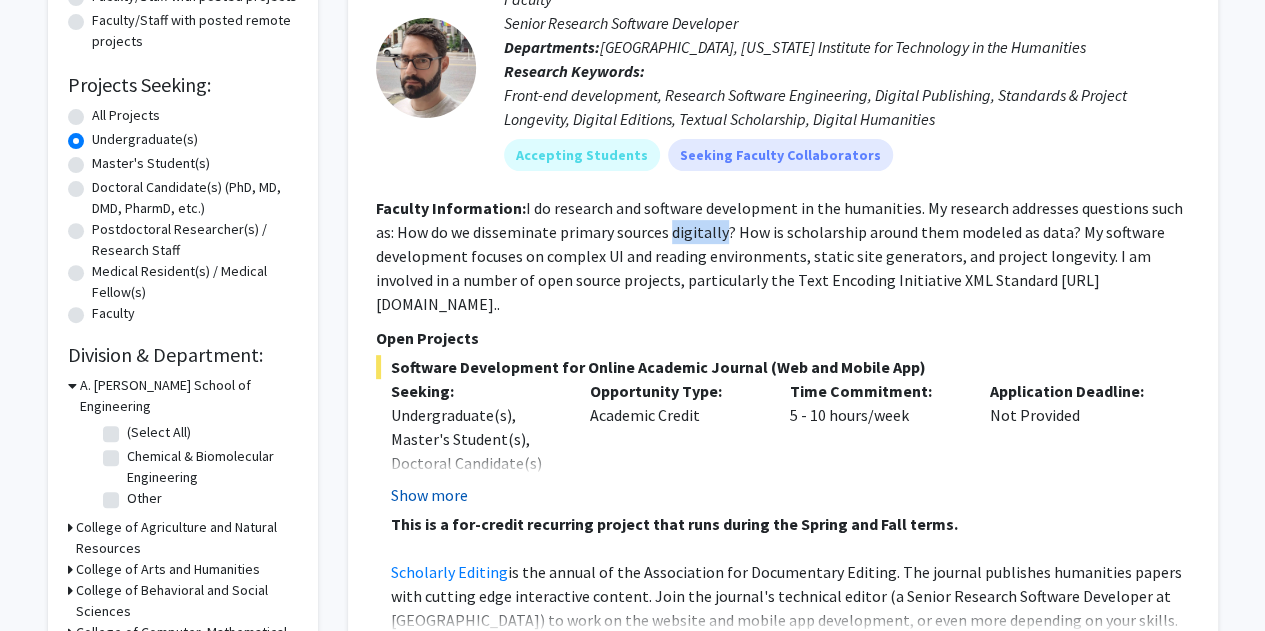 click on "Show more" 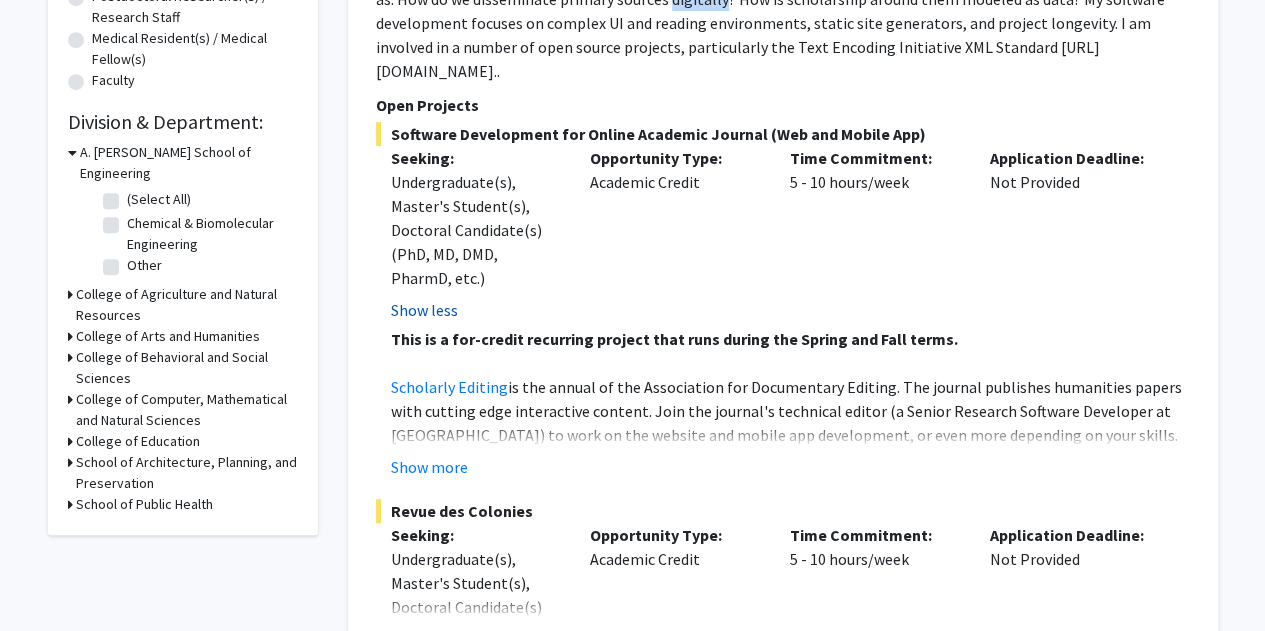 scroll, scrollTop: 507, scrollLeft: 0, axis: vertical 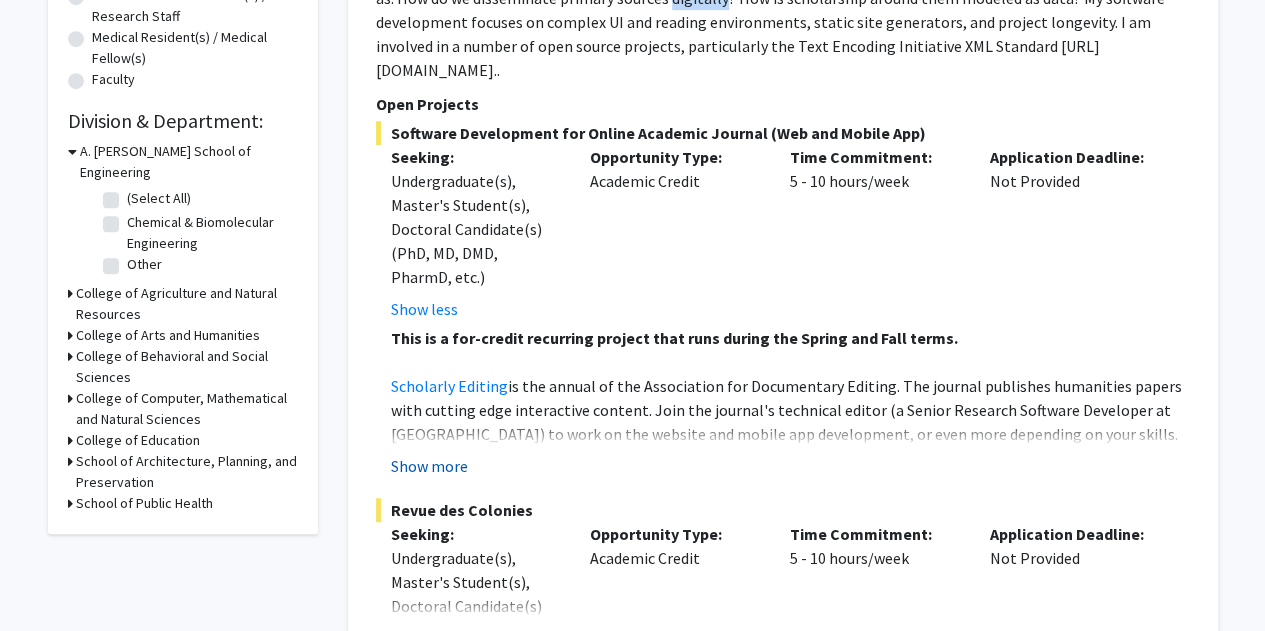 click on "Show more" 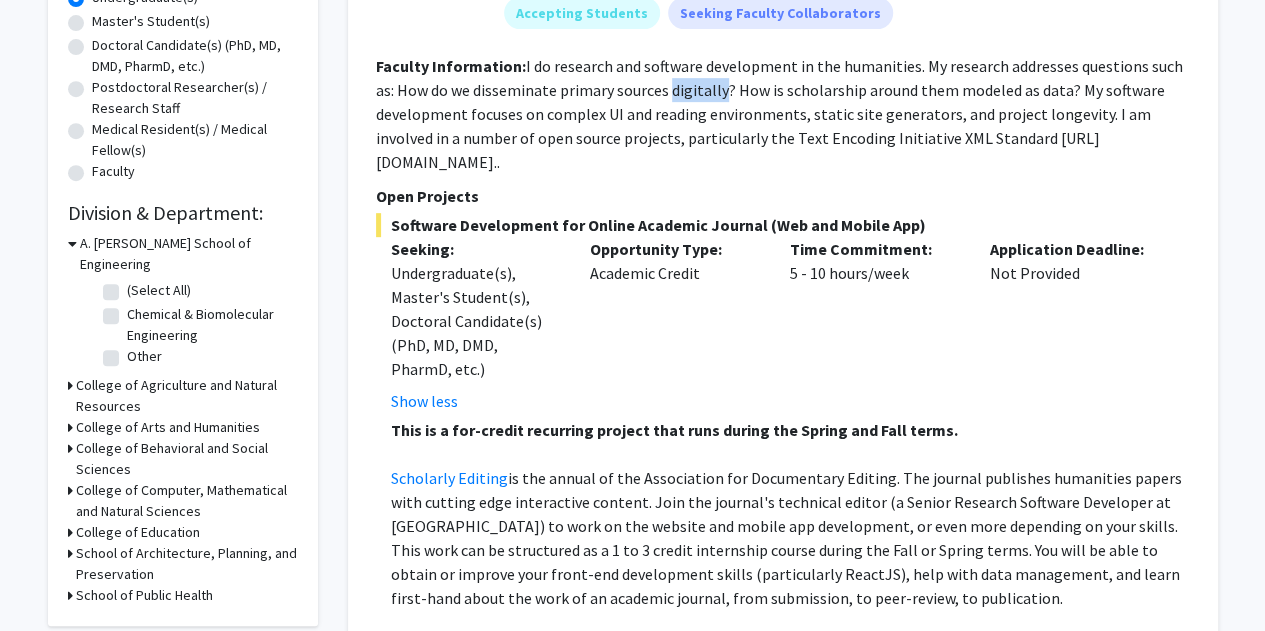 scroll, scrollTop: 416, scrollLeft: 0, axis: vertical 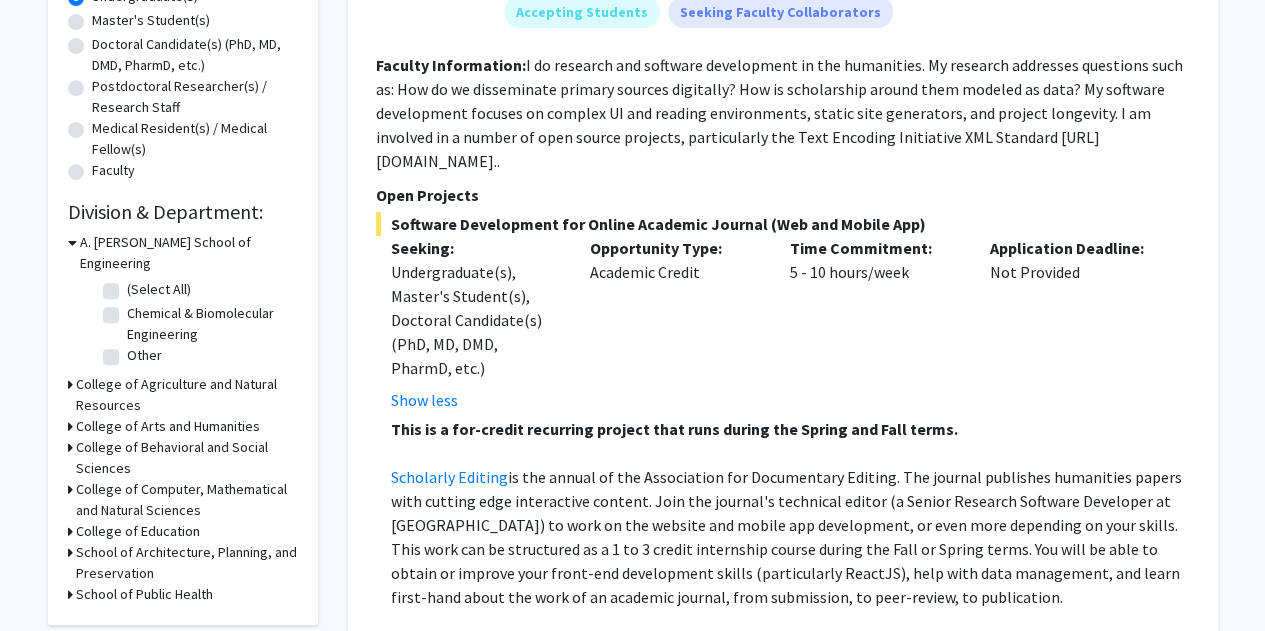 click on "I do research and software development in the humanities. My research addresses questions such as: How do we disseminate primary sources digitally? How is scholarship around them modeled as data? My software development focuses on complex UI and reading environments, static site generators, and project longevity. I am involved in a number of open source projects, particularly the Text Encoding Initiative XML Standard https://github.com/TEIC...." 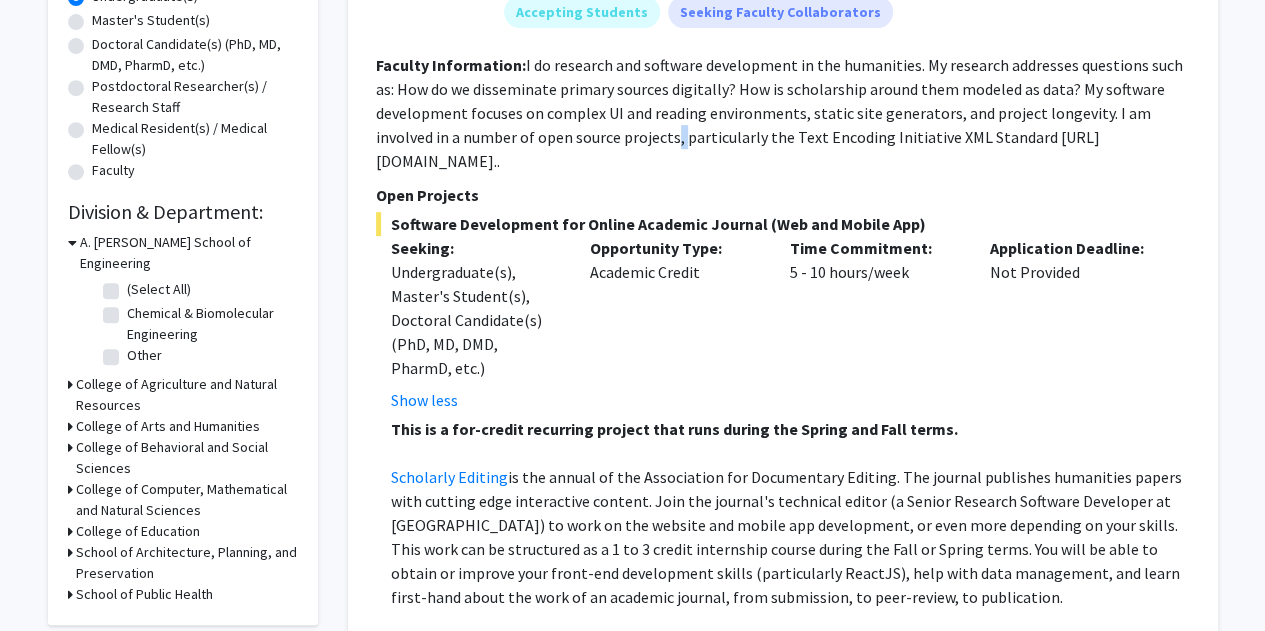 click on "I do research and software development in the humanities. My research addresses questions such as: How do we disseminate primary sources digitally? How is scholarship around them modeled as data? My software development focuses on complex UI and reading environments, static site generators, and project longevity. I am involved in a number of open source projects, particularly the Text Encoding Initiative XML Standard https://github.com/TEIC...." 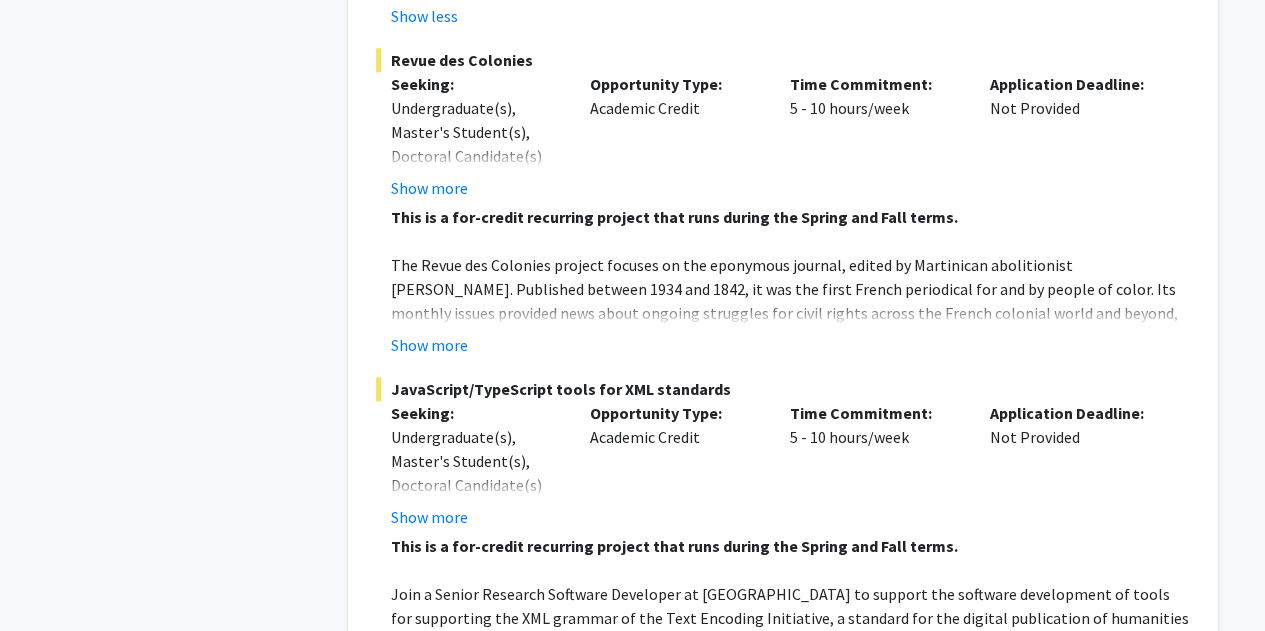 scroll, scrollTop: 1078, scrollLeft: 0, axis: vertical 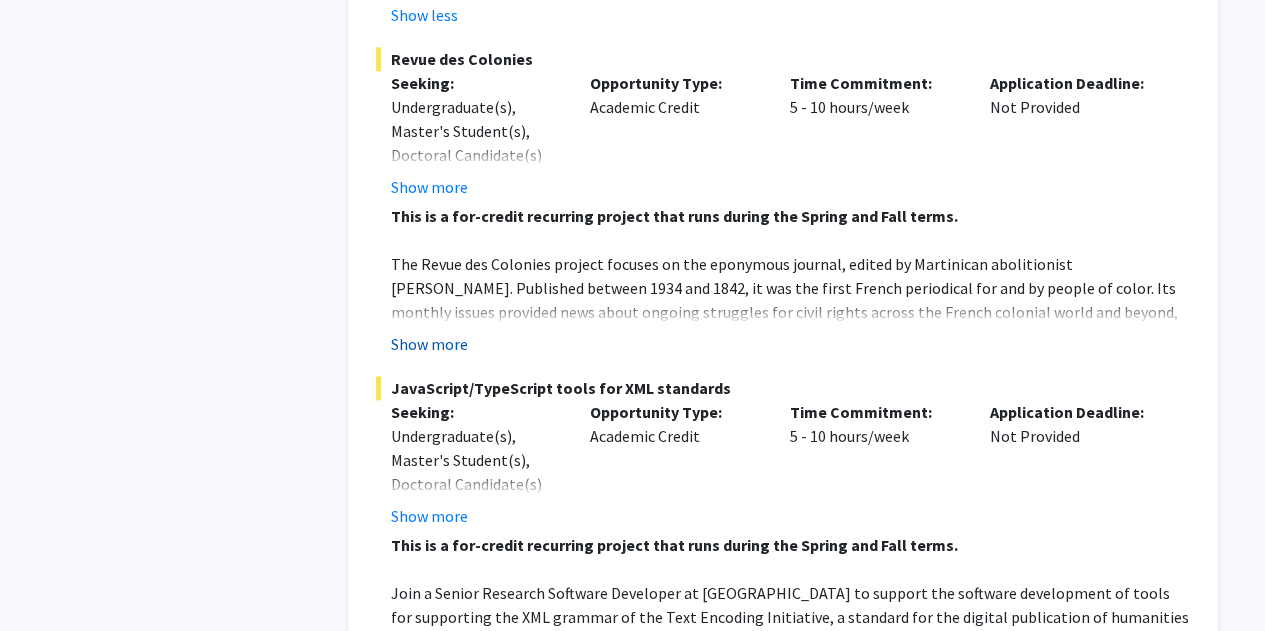 click on "Show more" 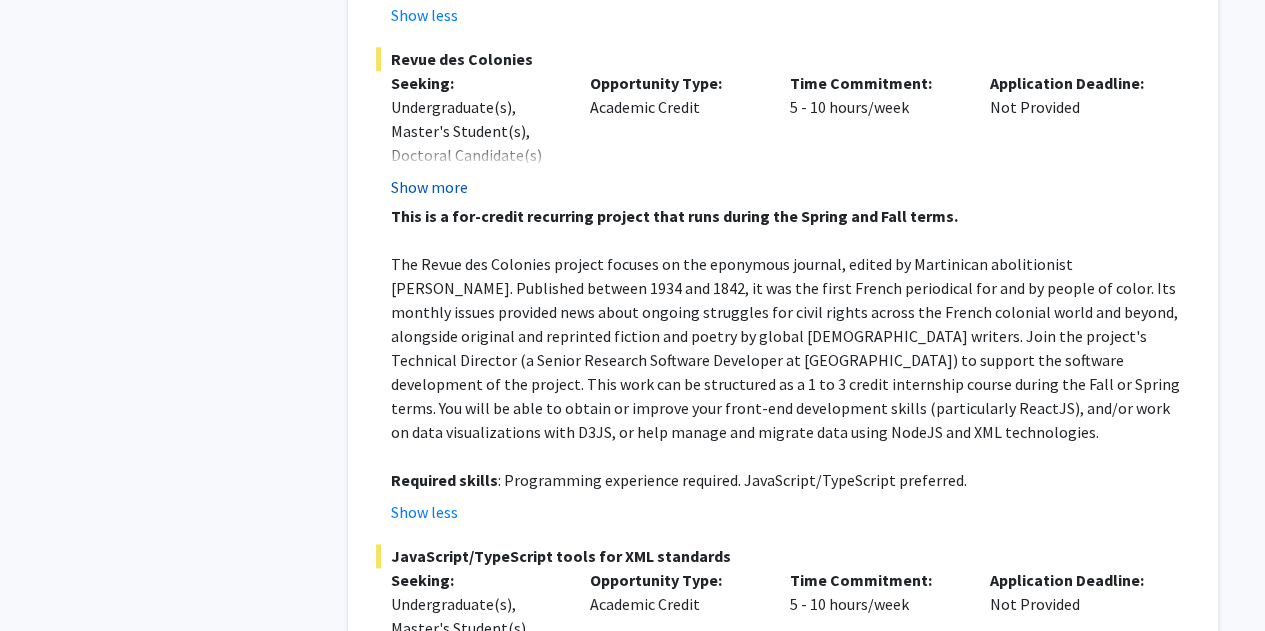 click on "Show more" 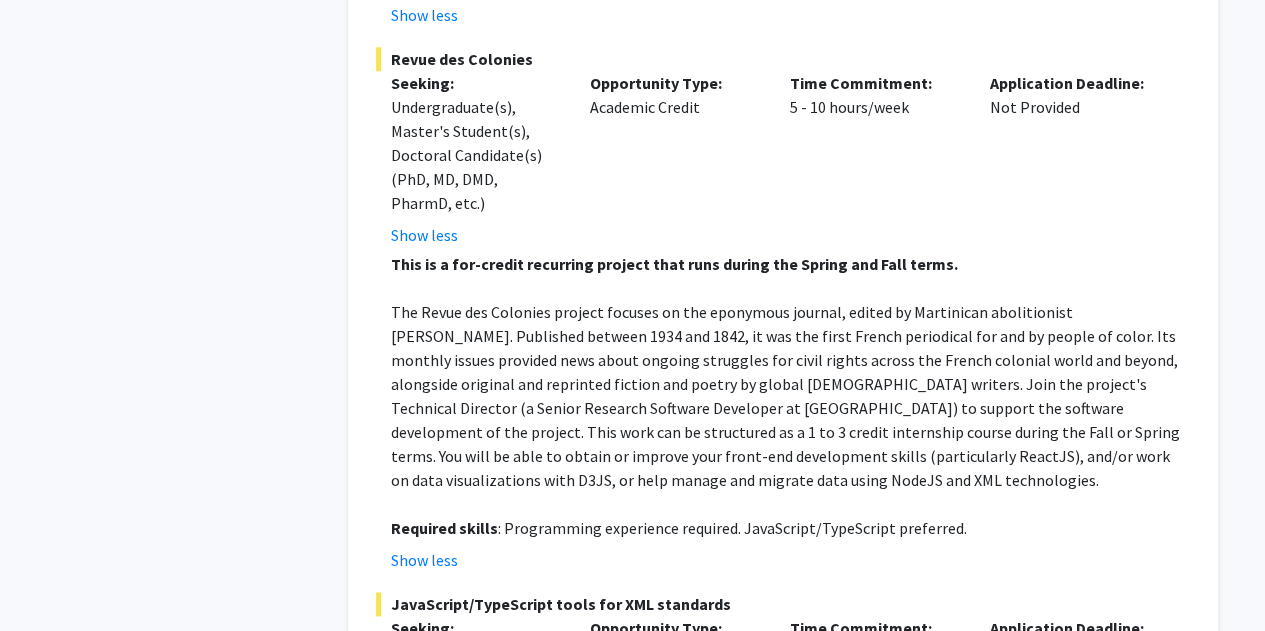 click on "The Revue des Colonies project focuses on the eponymous journal, edited by Martinican abolitionist Cyrille Bissette. Published between 1934 and 1842, it was the first French periodical for and by people of color. Its monthly issues provided news about ongoing struggles for civil rights across the French colonial world and beyond, alongside original and reprinted fiction and poetry by global Black writers. Join the project's Technical Director (a Senior Research Software Developer at MITH) to support the software development of the project. This work can be structured as a 1 to 3 credit internship course during the Fall or Spring terms. You will be able to obtain or improve your front-end development skills (particularly ReactJS), and/or work on data visualizations with D3JS, or help manage and migrate data using NodeJS and XML technologies.  ﻿" 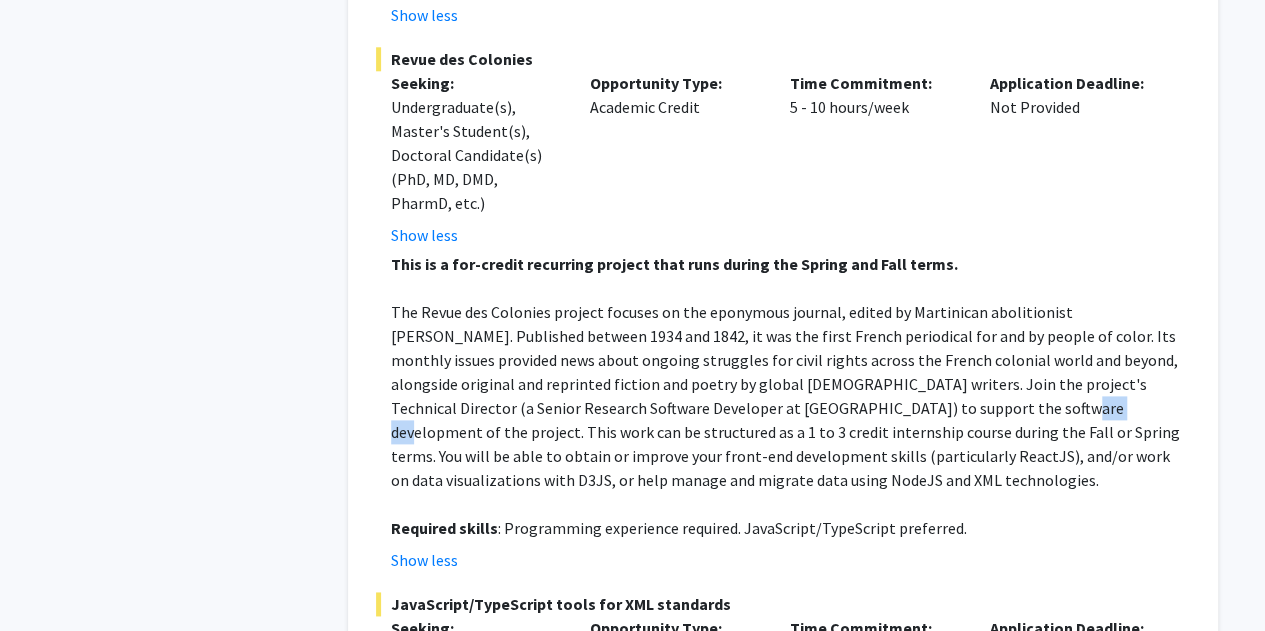 click on "The Revue des Colonies project focuses on the eponymous journal, edited by Martinican abolitionist Cyrille Bissette. Published between 1934 and 1842, it was the first French periodical for and by people of color. Its monthly issues provided news about ongoing struggles for civil rights across the French colonial world and beyond, alongside original and reprinted fiction and poetry by global Black writers. Join the project's Technical Director (a Senior Research Software Developer at MITH) to support the software development of the project. This work can be structured as a 1 to 3 credit internship course during the Fall or Spring terms. You will be able to obtain or improve your front-end development skills (particularly ReactJS), and/or work on data visualizations with D3JS, or help manage and migrate data using NodeJS and XML technologies.  ﻿" 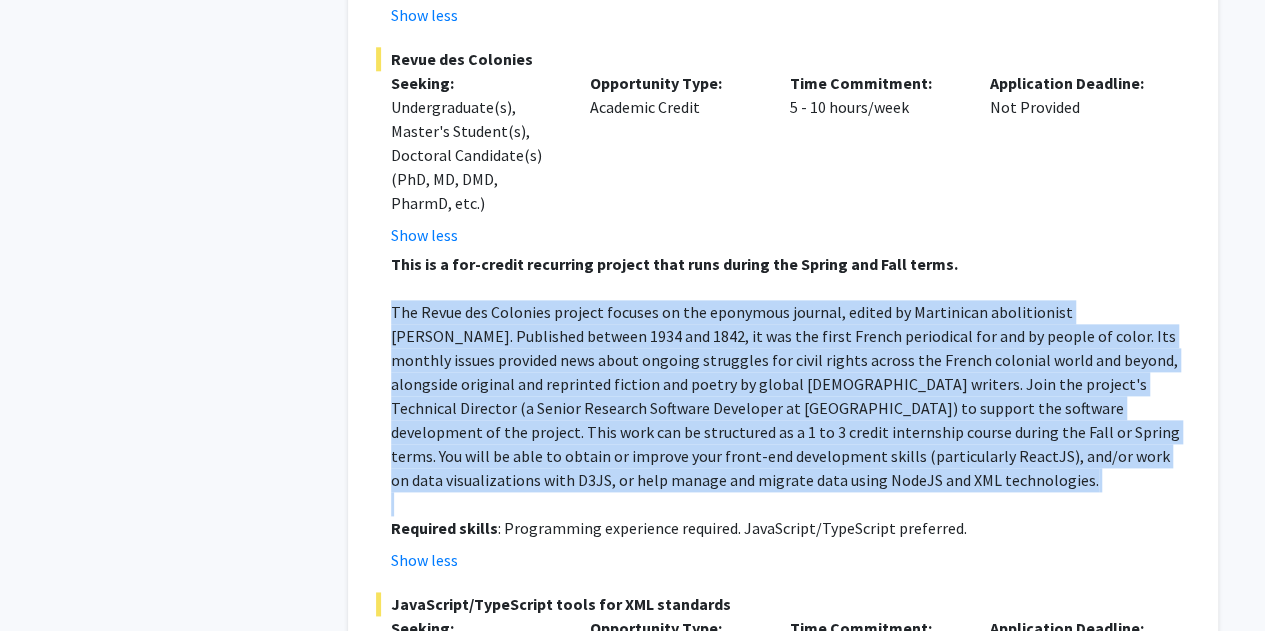 click on "The Revue des Colonies project focuses on the eponymous journal, edited by Martinican abolitionist Cyrille Bissette. Published between 1934 and 1842, it was the first French periodical for and by people of color. Its monthly issues provided news about ongoing struggles for civil rights across the French colonial world and beyond, alongside original and reprinted fiction and poetry by global Black writers. Join the project's Technical Director (a Senior Research Software Developer at MITH) to support the software development of the project. This work can be structured as a 1 to 3 credit internship course during the Fall or Spring terms. You will be able to obtain or improve your front-end development skills (particularly ReactJS), and/or work on data visualizations with D3JS, or help manage and migrate data using NodeJS and XML technologies.  ﻿" 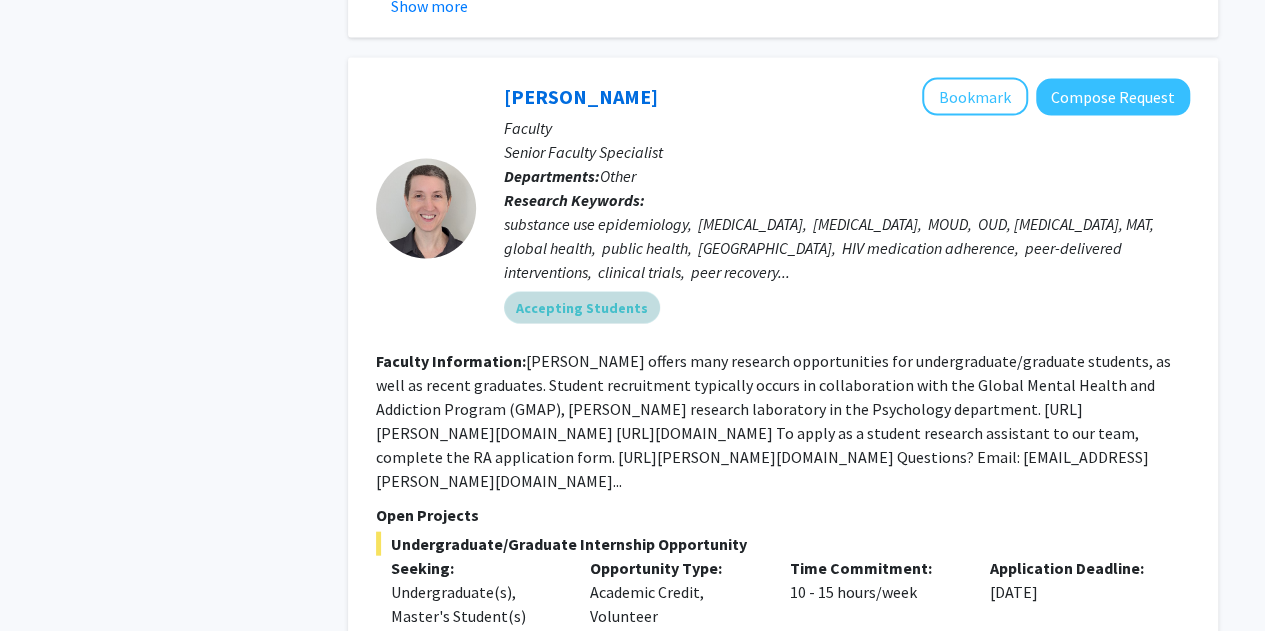 scroll, scrollTop: 2142, scrollLeft: 0, axis: vertical 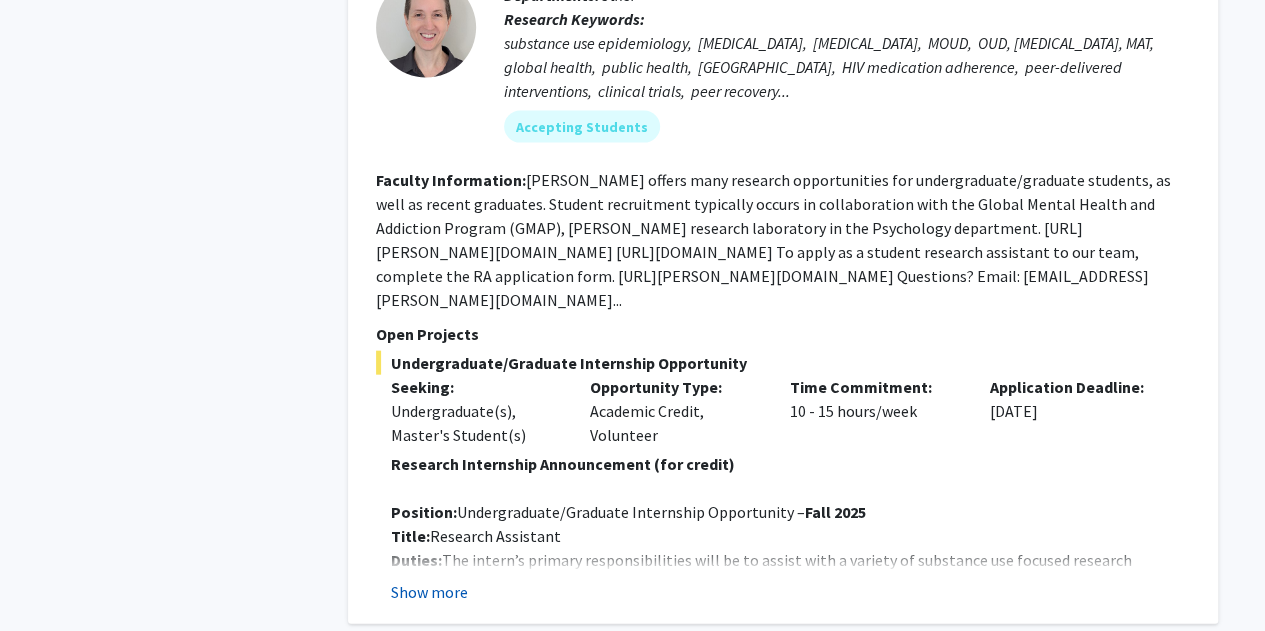 click on "Show more" 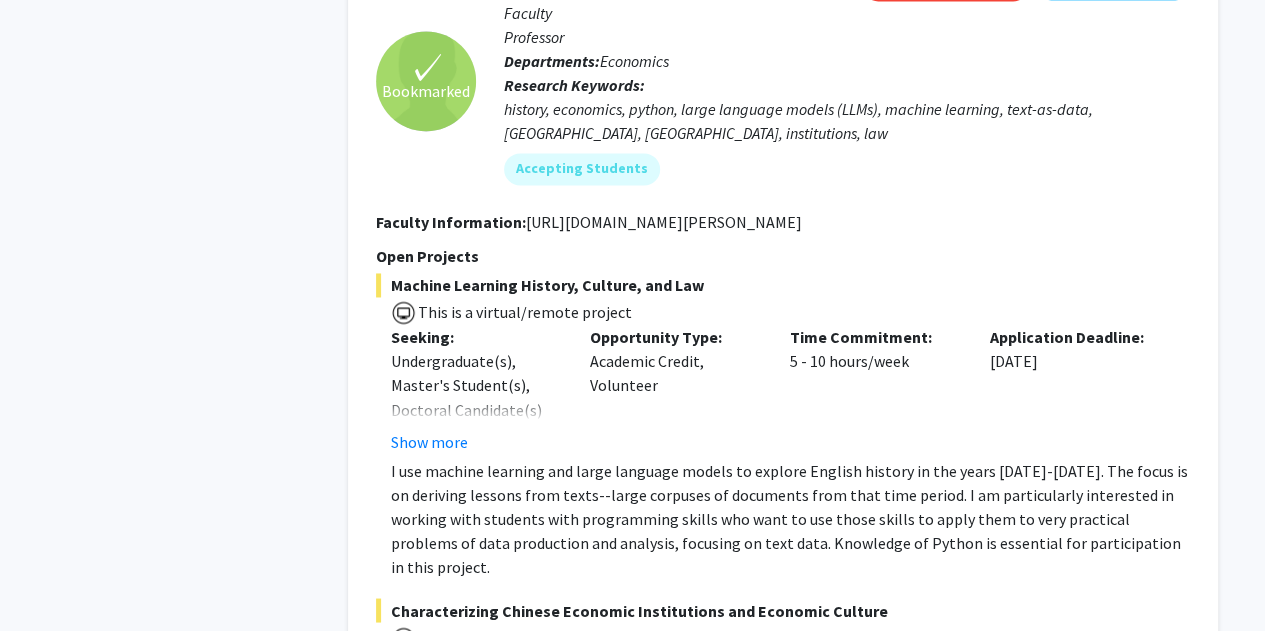 scroll, scrollTop: 5323, scrollLeft: 0, axis: vertical 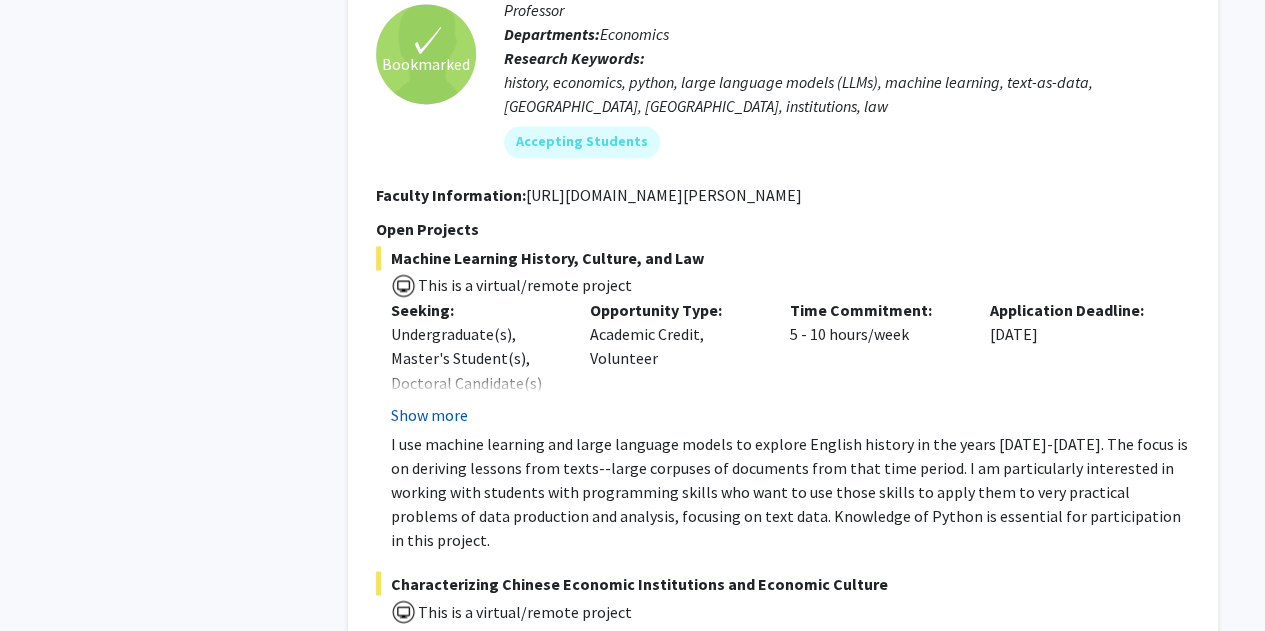 click on "Show more" 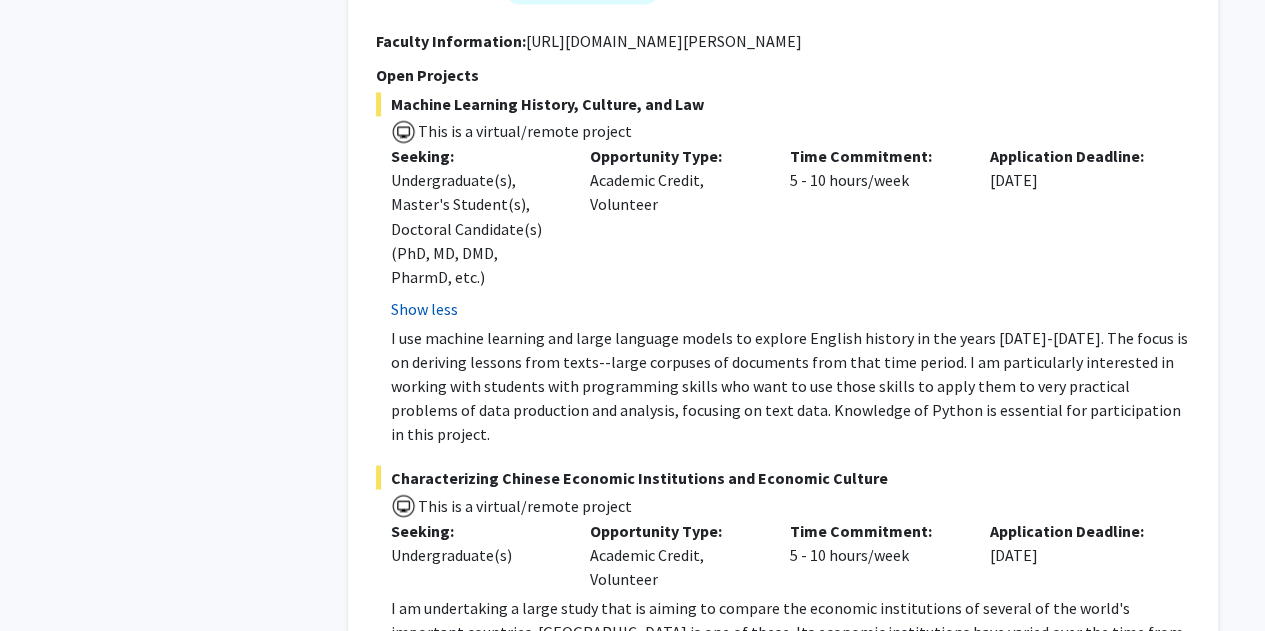 scroll, scrollTop: 5482, scrollLeft: 0, axis: vertical 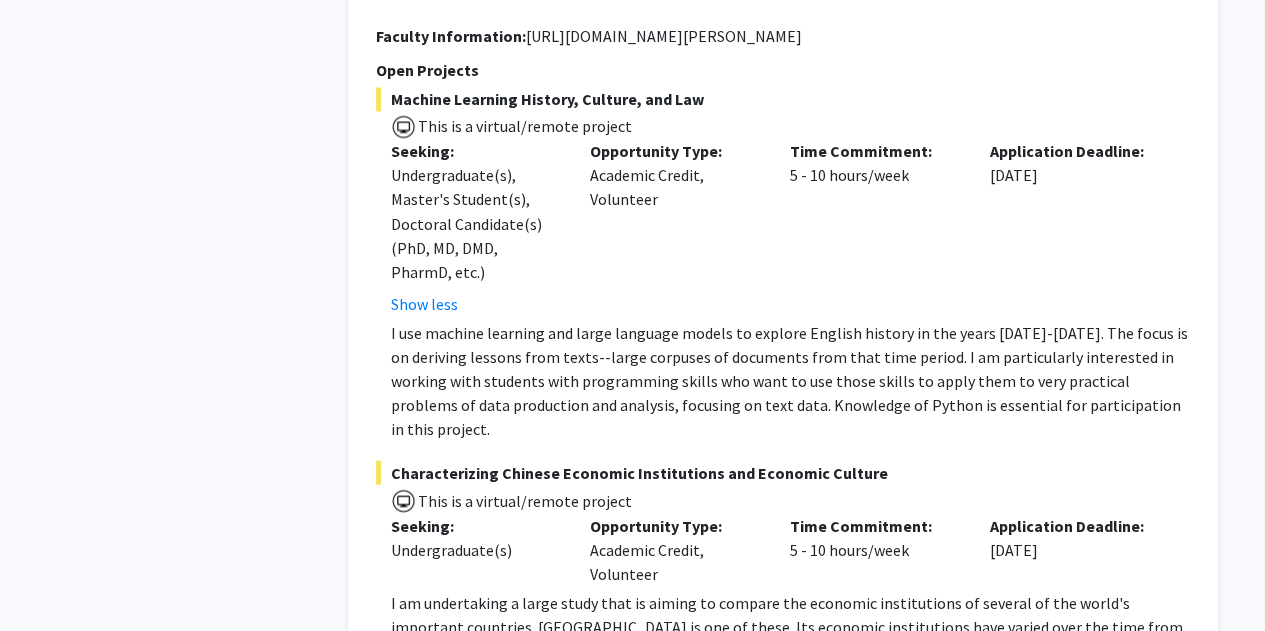 click on "I use machine learning and large language models to explore English history in the years 1500-1750. The focus is on deriving lessons from texts--large corpuses of documents from that time period.   I am particularly interested in working with students with programming skills who want to use those skills to apply them to very practical problems of data production and analysis, focusing on text data. Knowledge of Python is essential for participation in this project." 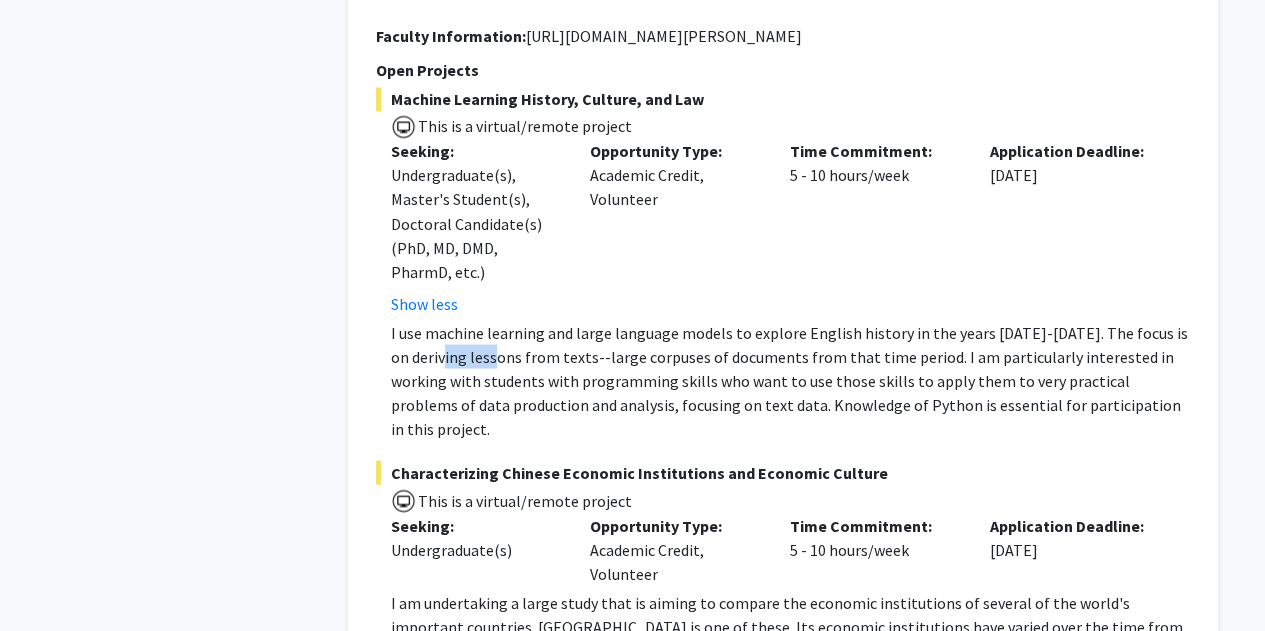 click on "I use machine learning and large language models to explore English history in the years 1500-1750. The focus is on deriving lessons from texts--large corpuses of documents from that time period.   I am particularly interested in working with students with programming skills who want to use those skills to apply them to very practical problems of data production and analysis, focusing on text data. Knowledge of Python is essential for participation in this project." 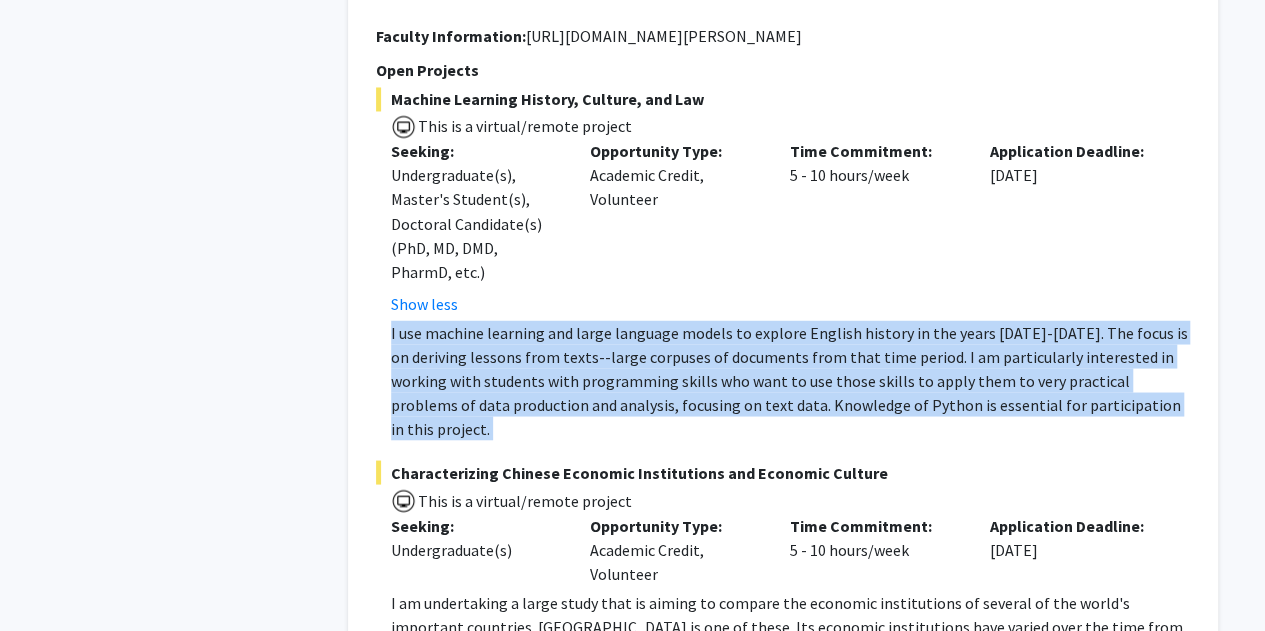 click on "I use machine learning and large language models to explore English history in the years 1500-1750. The focus is on deriving lessons from texts--large corpuses of documents from that time period.   I am particularly interested in working with students with programming skills who want to use those skills to apply them to very practical problems of data production and analysis, focusing on text data. Knowledge of Python is essential for participation in this project." 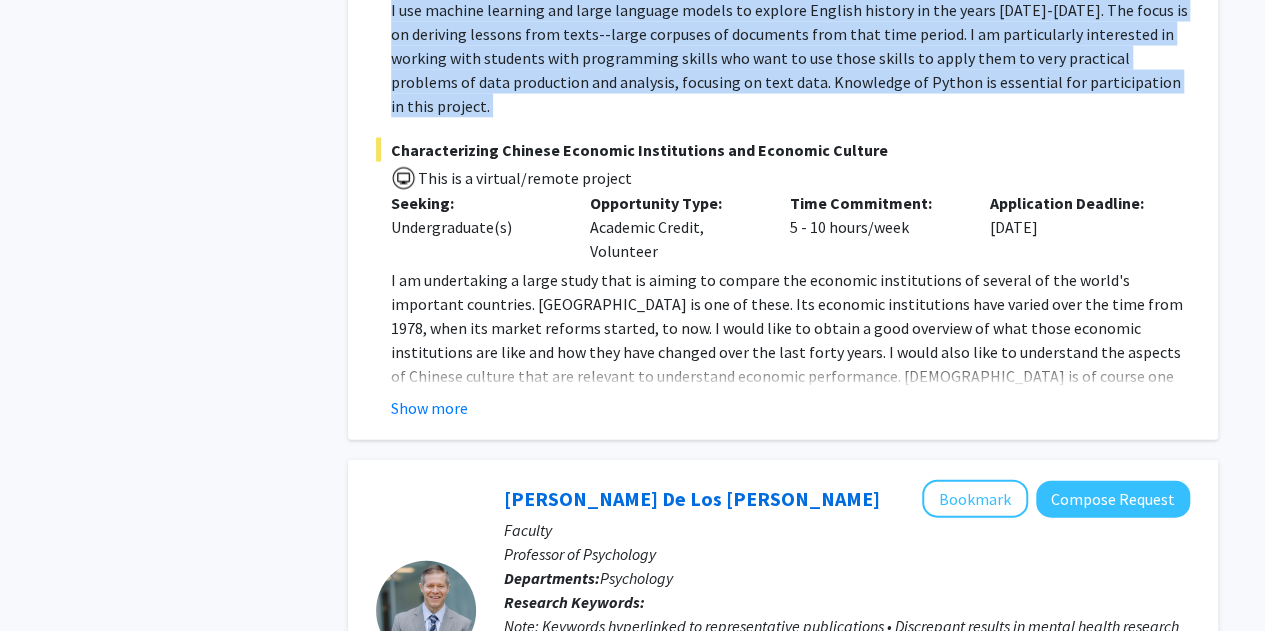 scroll, scrollTop: 5808, scrollLeft: 0, axis: vertical 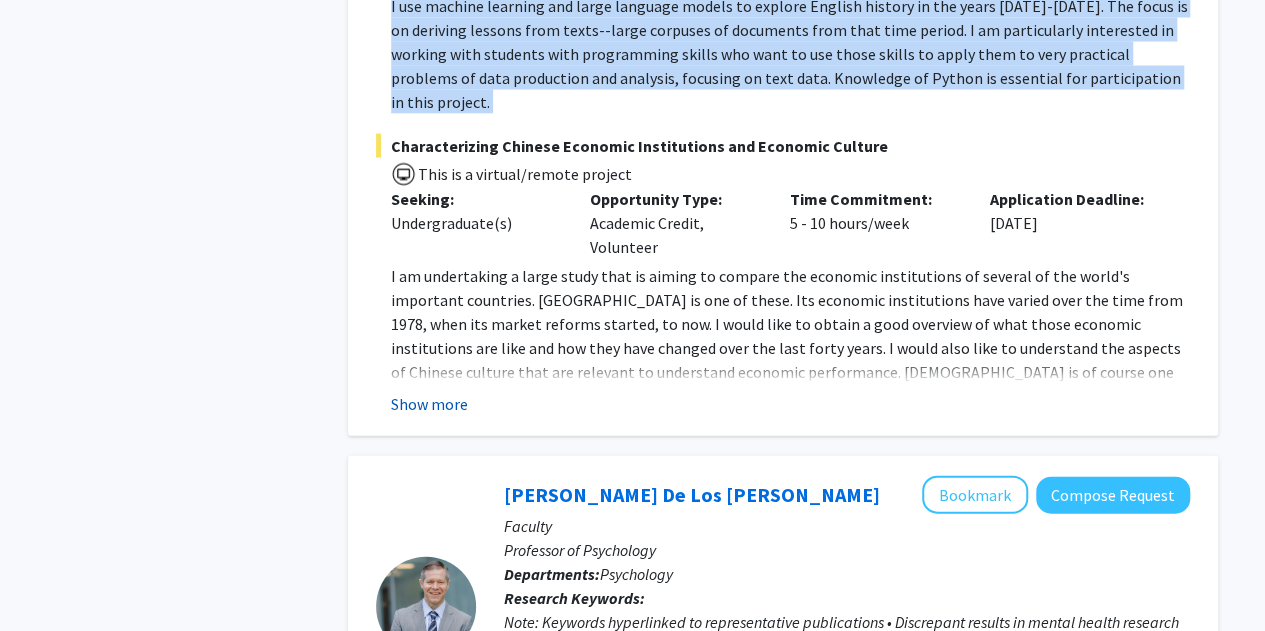 click on "Show more" 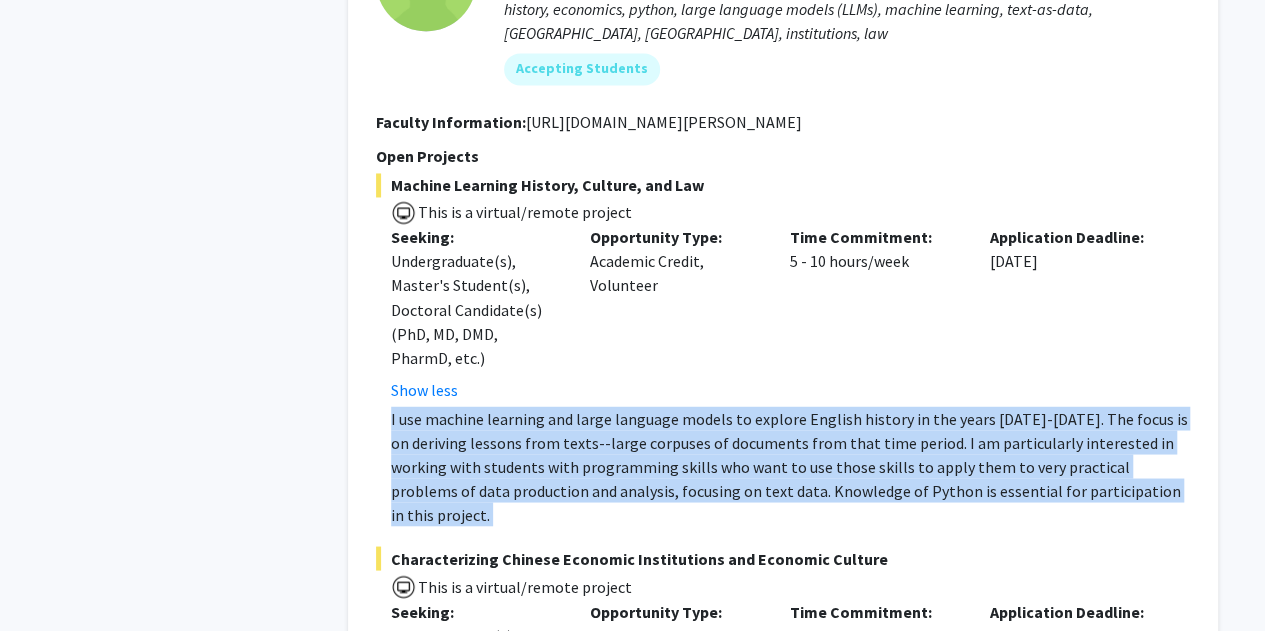 scroll, scrollTop: 5378, scrollLeft: 0, axis: vertical 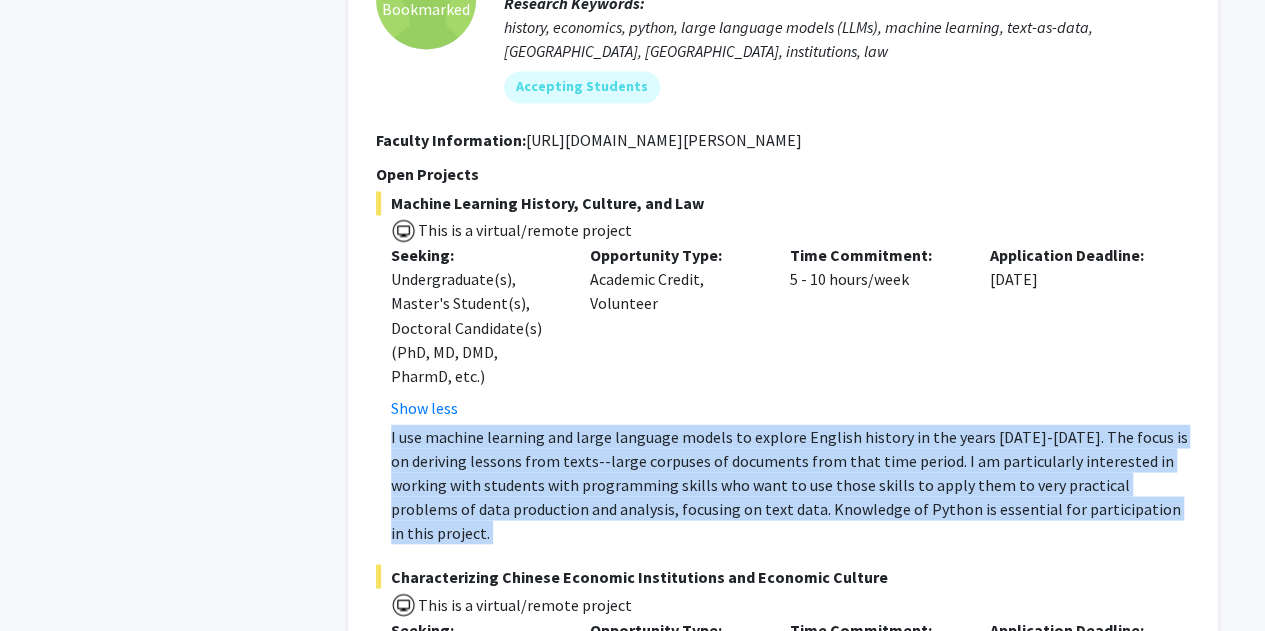 click on "Refine By Collaboration Status: Collaboration Status  All Faculty/Staff    Collaboration Status  Faculty/Staff accepting students    Collaboration Status  Faculty/Staff with posted projects    Collaboration Status  Faculty/Staff with posted remote projects    Projects Seeking: Projects Seeking Level  All Projects    Projects Seeking Level  Undergraduate(s)    Projects Seeking Level  Master's Student(s)    Projects Seeking Level  Doctoral Candidate(s) (PhD, MD, DMD, PharmD, etc.)    Projects Seeking Level  Postdoctoral Researcher(s) / Research Staff    Projects Seeking Level  Medical Resident(s) / Medical Fellow(s)    Projects Seeking Level  Faculty    Division & Department:      A. James Clark School of Engineering  (Select All)  (Select All)  Chemical & Biomolecular Engineering  Chemical & Biomolecular Engineering  Other  Other       College of Agriculture and Natural Resources       College of Arts and Humanities       College of Behavioral and Social Sciences" 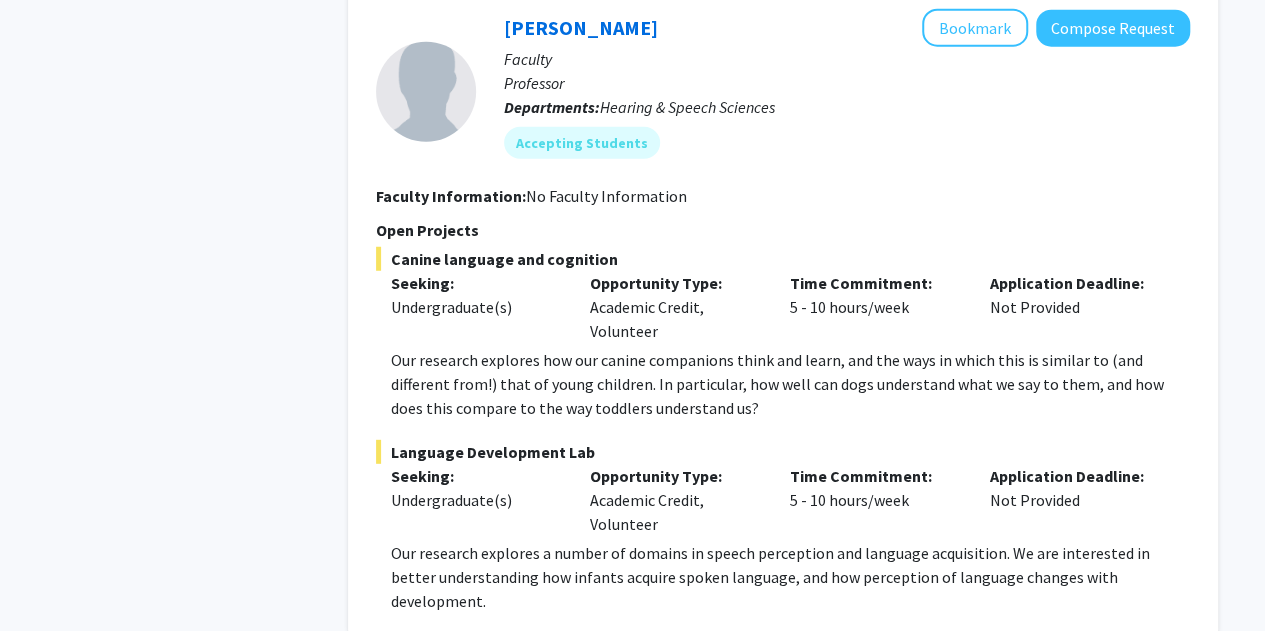 scroll, scrollTop: 10265, scrollLeft: 0, axis: vertical 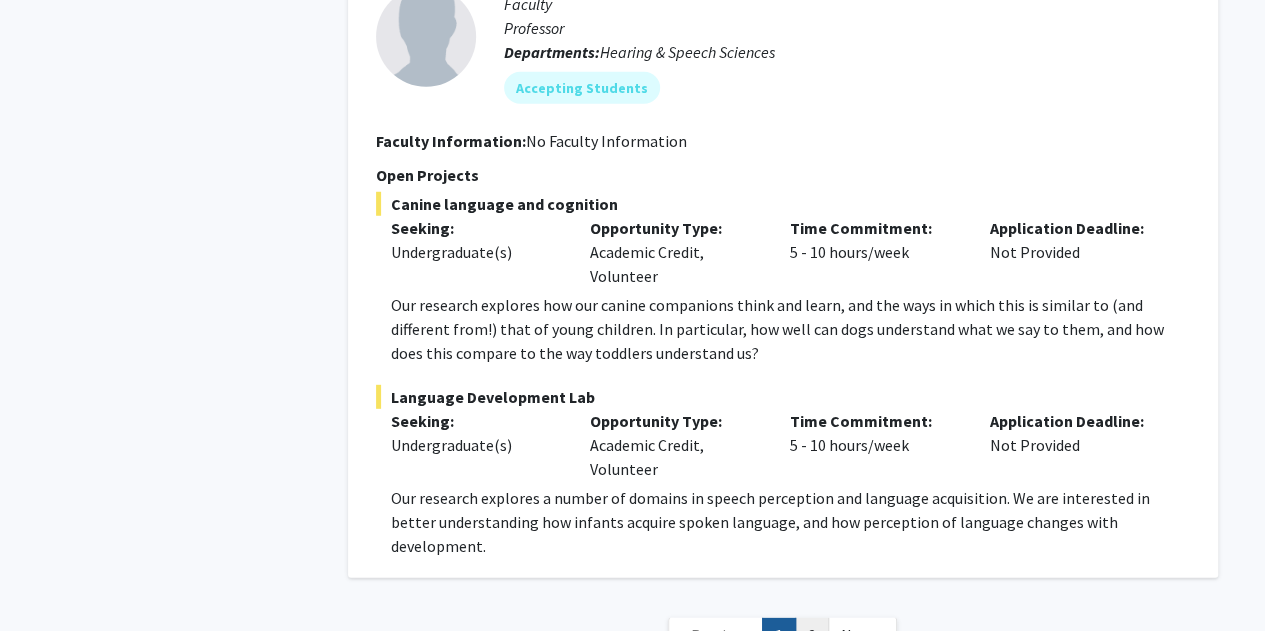 click on "2" 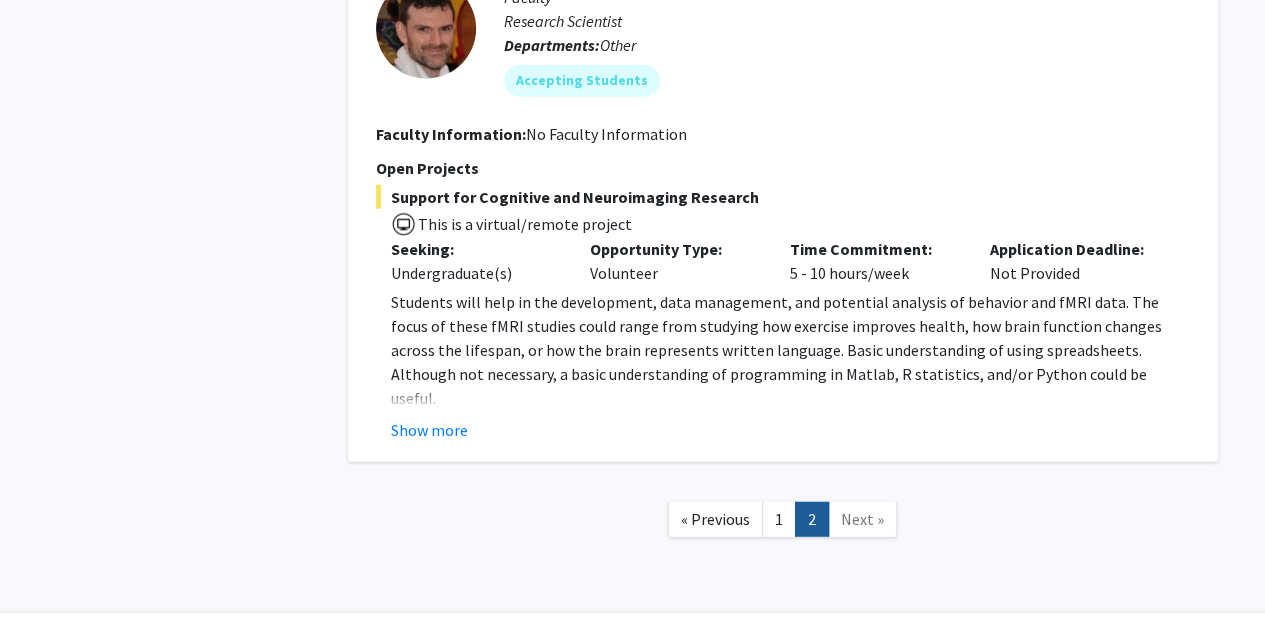 scroll, scrollTop: 6164, scrollLeft: 0, axis: vertical 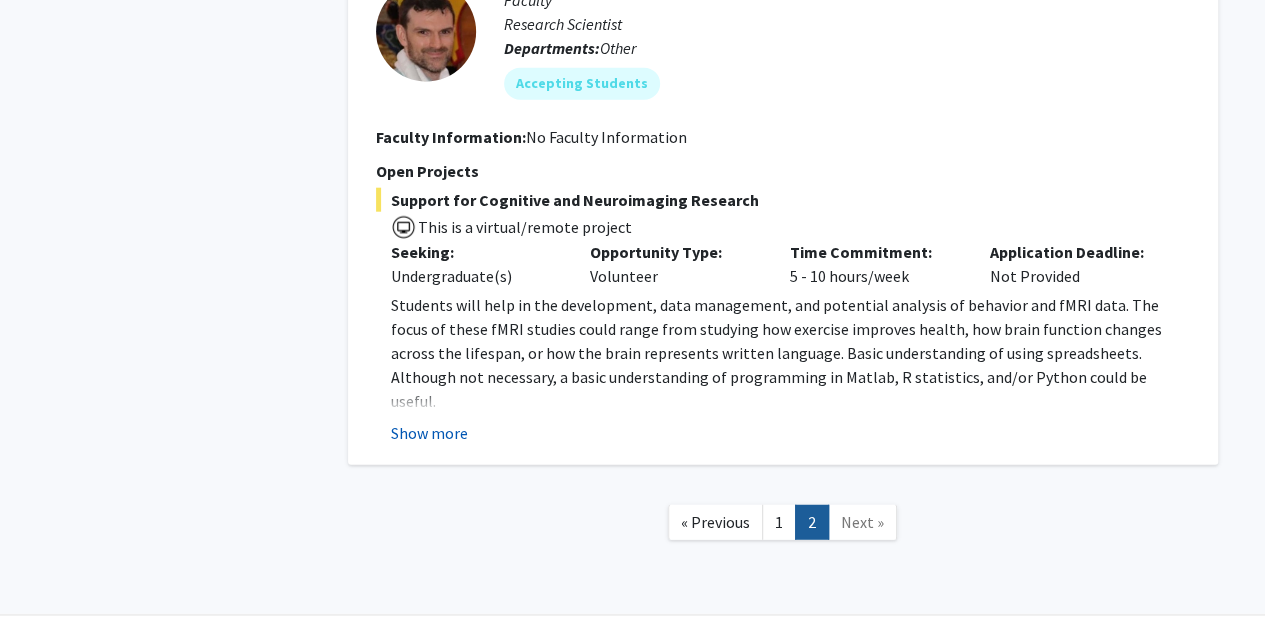 click on "Show more" 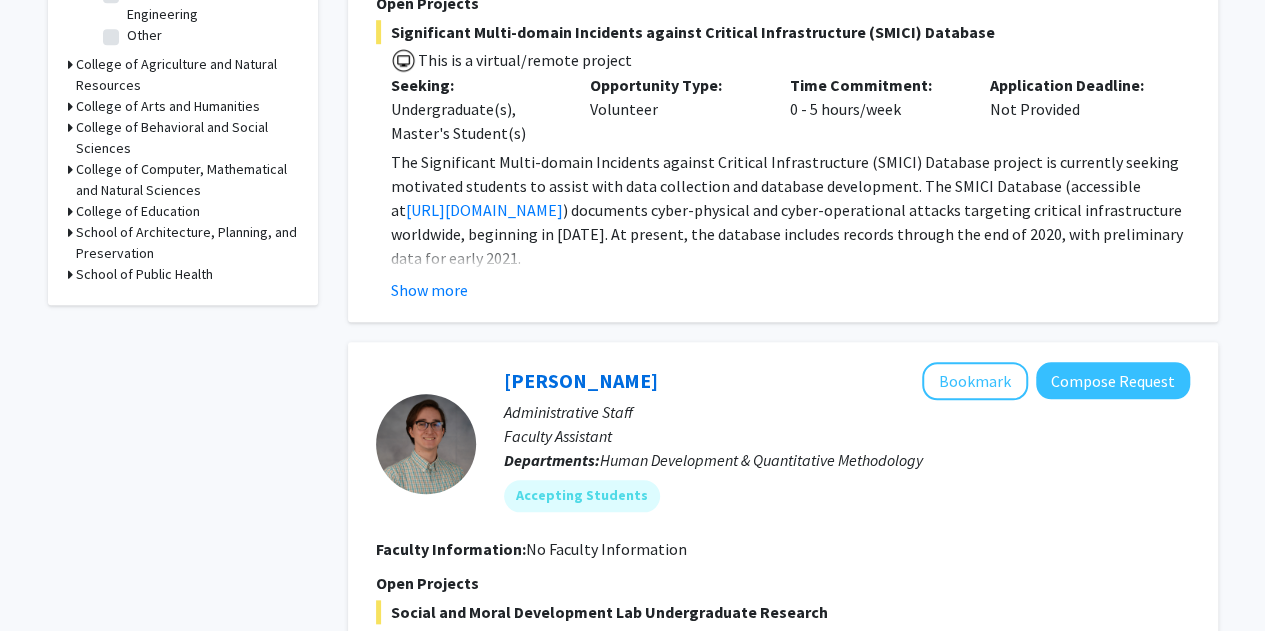 scroll, scrollTop: 737, scrollLeft: 0, axis: vertical 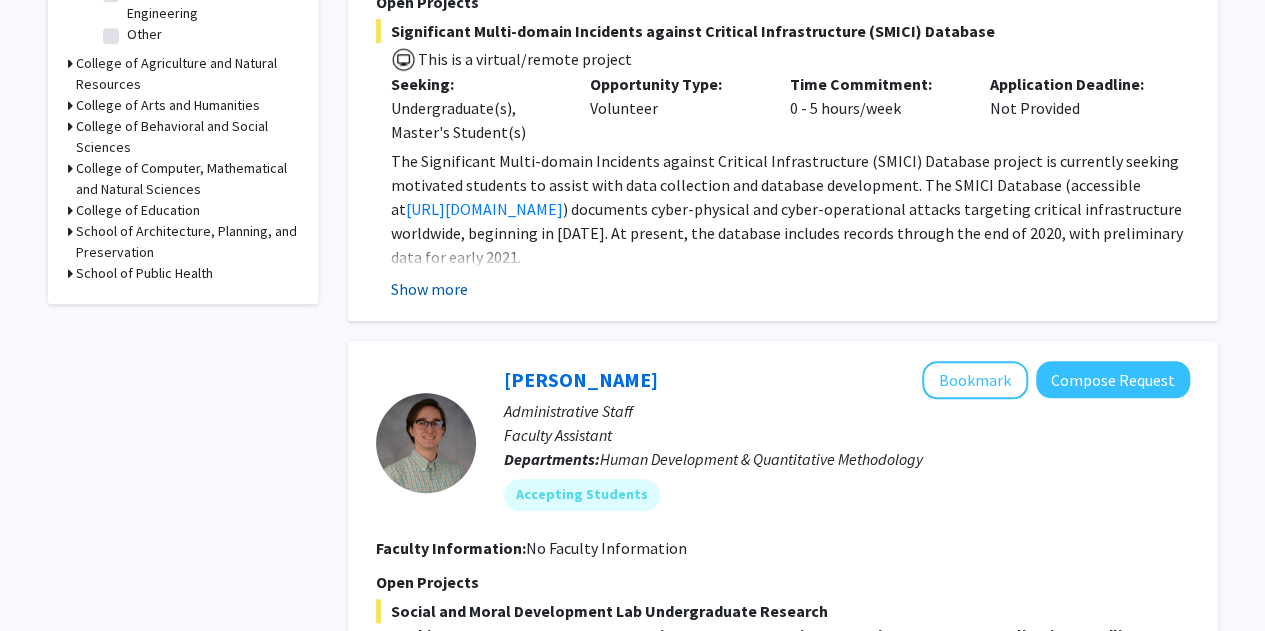click on "Show more" 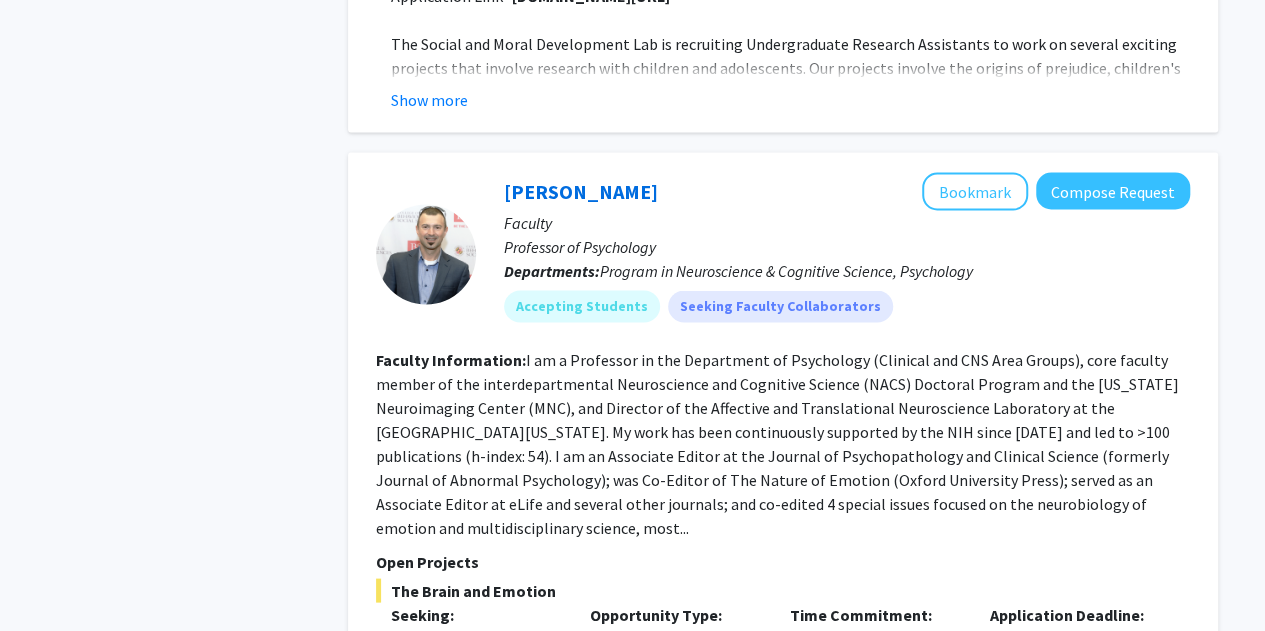 scroll, scrollTop: 1718, scrollLeft: 0, axis: vertical 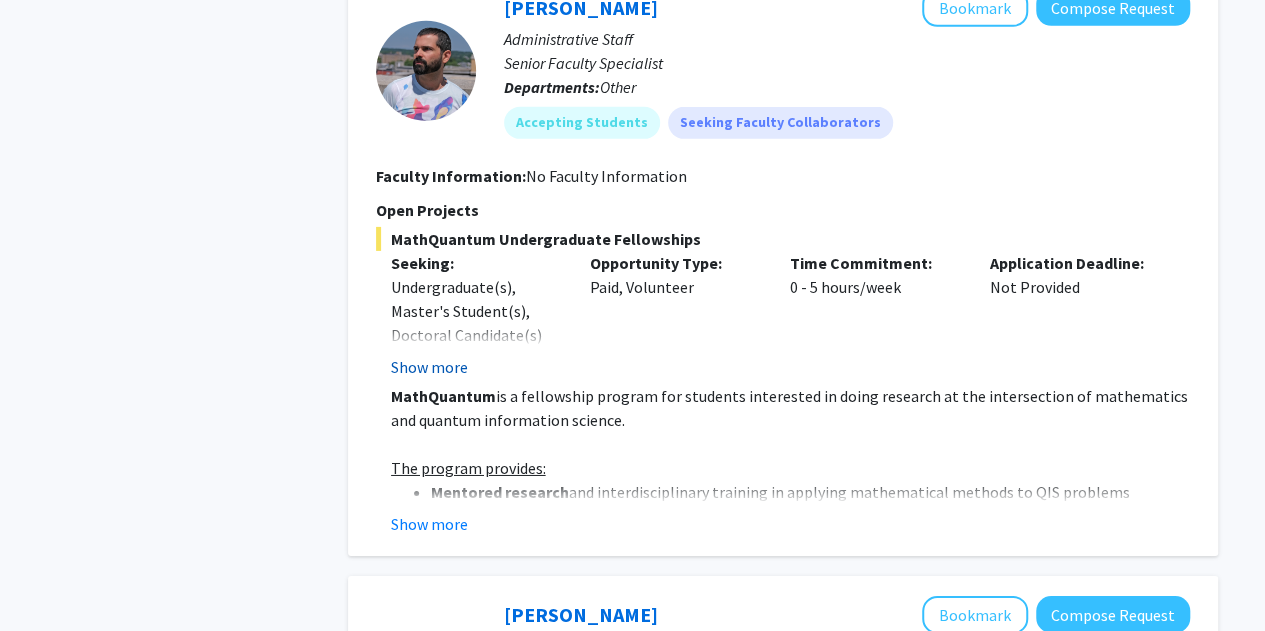click on "Show more" 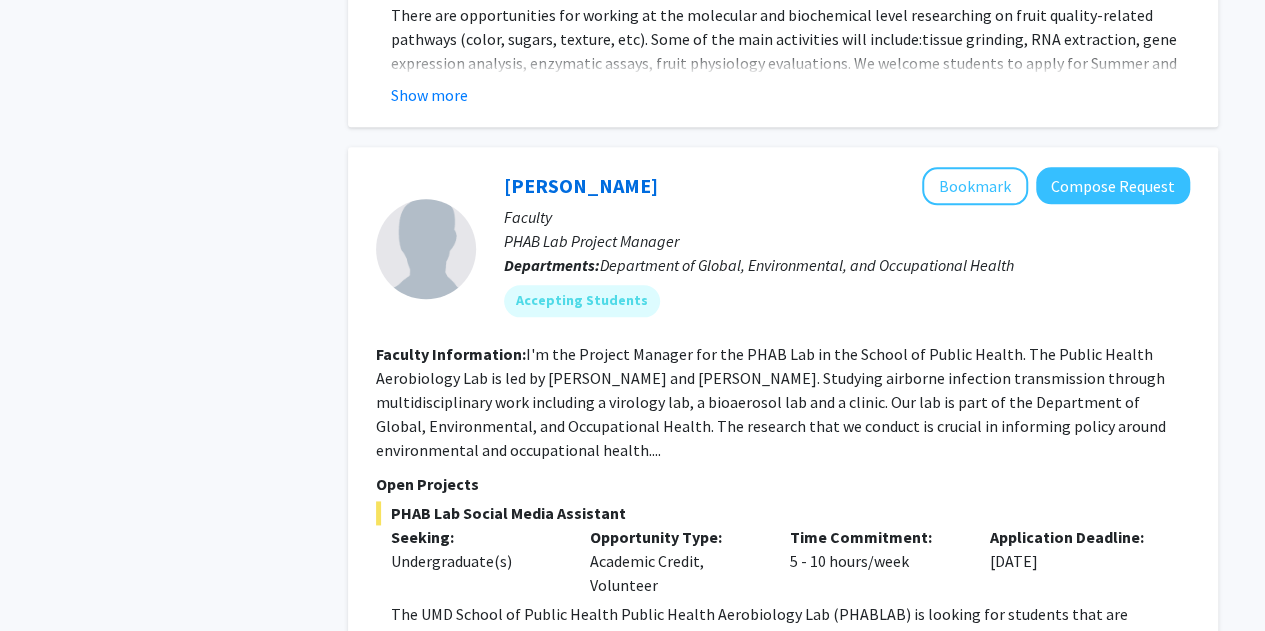 scroll, scrollTop: 4897, scrollLeft: 0, axis: vertical 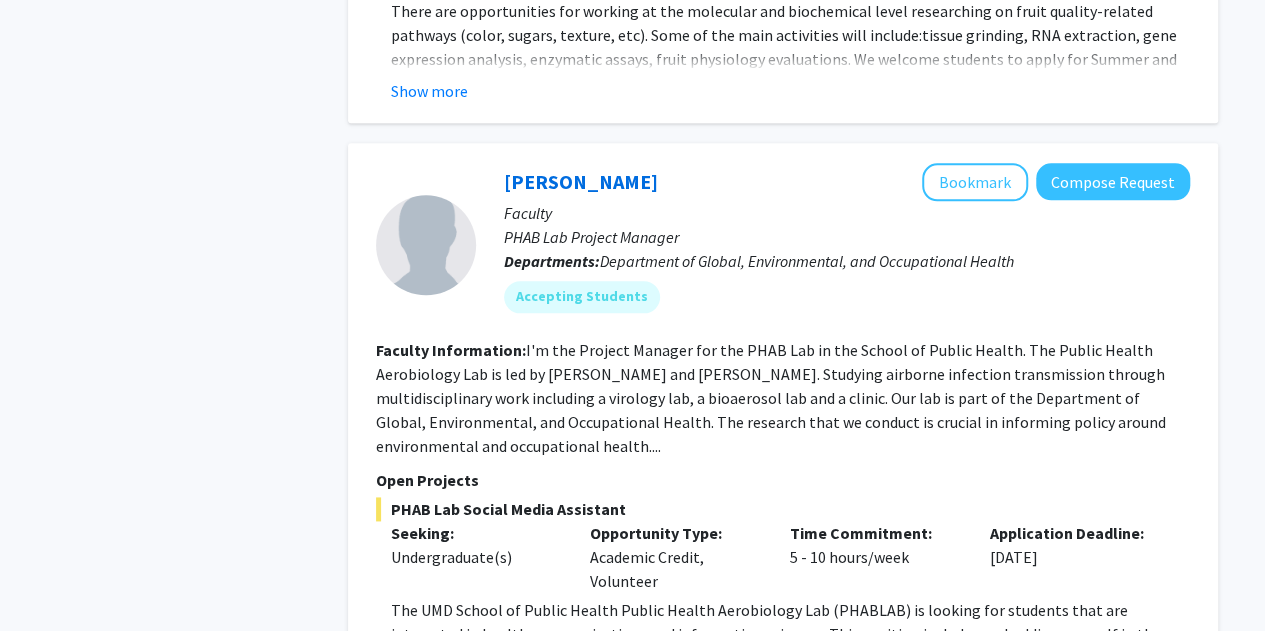 click on "I'm the Project Manager for the PHAB Lab in the School of Public Health.   The Public Health Aerobiology Lab is led by Dr. Donald Milton and Dr. Kristen Coleman. Studying airborne infection transmission through multidisciplinary work including a virology lab, a bioaerosol lab and a clinic. Our lab is part of the Department of Global, Environmental, and Occupational Health. The research that we conduct is crucial in informing policy around environmental and occupational health...." 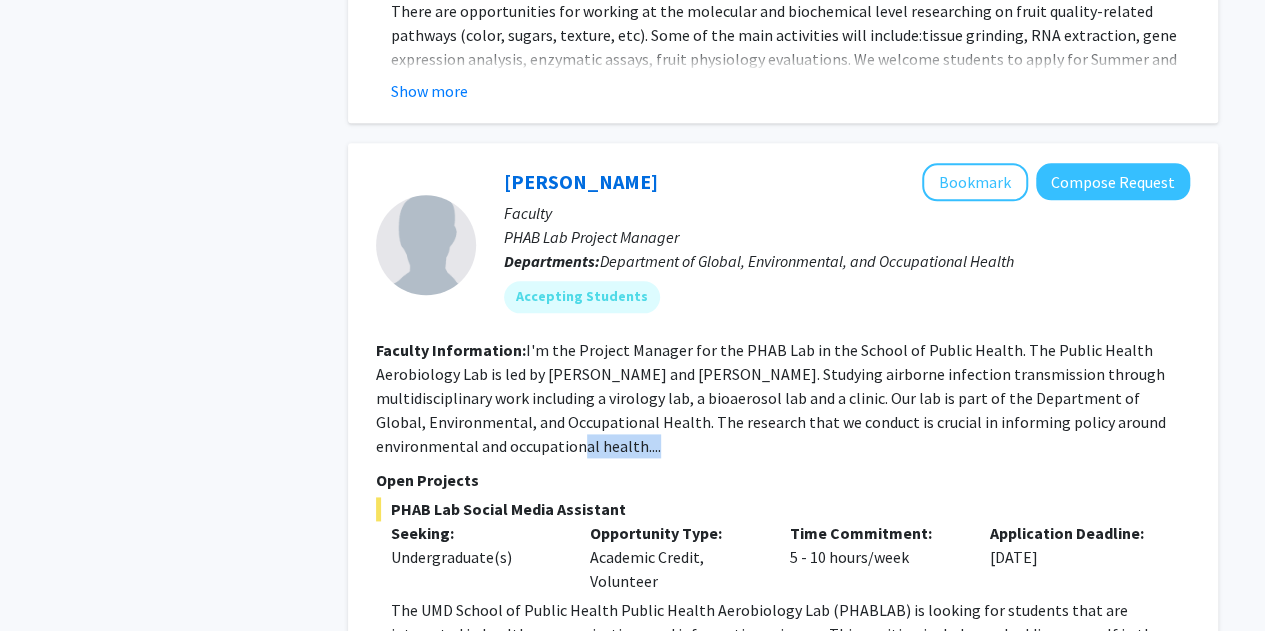 click on "I'm the Project Manager for the PHAB Lab in the School of Public Health.   The Public Health Aerobiology Lab is led by Dr. Donald Milton and Dr. Kristen Coleman. Studying airborne infection transmission through multidisciplinary work including a virology lab, a bioaerosol lab and a clinic. Our lab is part of the Department of Global, Environmental, and Occupational Health. The research that we conduct is crucial in informing policy around environmental and occupational health...." 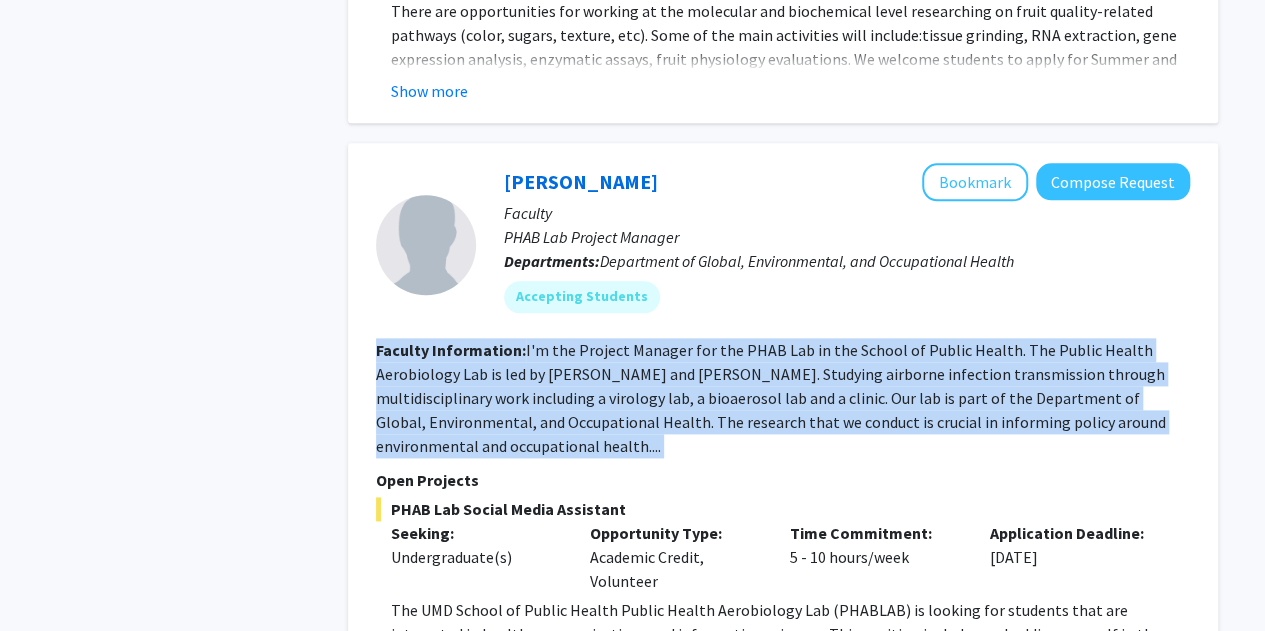 click on "I'm the Project Manager for the PHAB Lab in the School of Public Health.   The Public Health Aerobiology Lab is led by Dr. Donald Milton and Dr. Kristen Coleman. Studying airborne infection transmission through multidisciplinary work including a virology lab, a bioaerosol lab and a clinic. Our lab is part of the Department of Global, Environmental, and Occupational Health. The research that we conduct is crucial in informing policy around environmental and occupational health...." 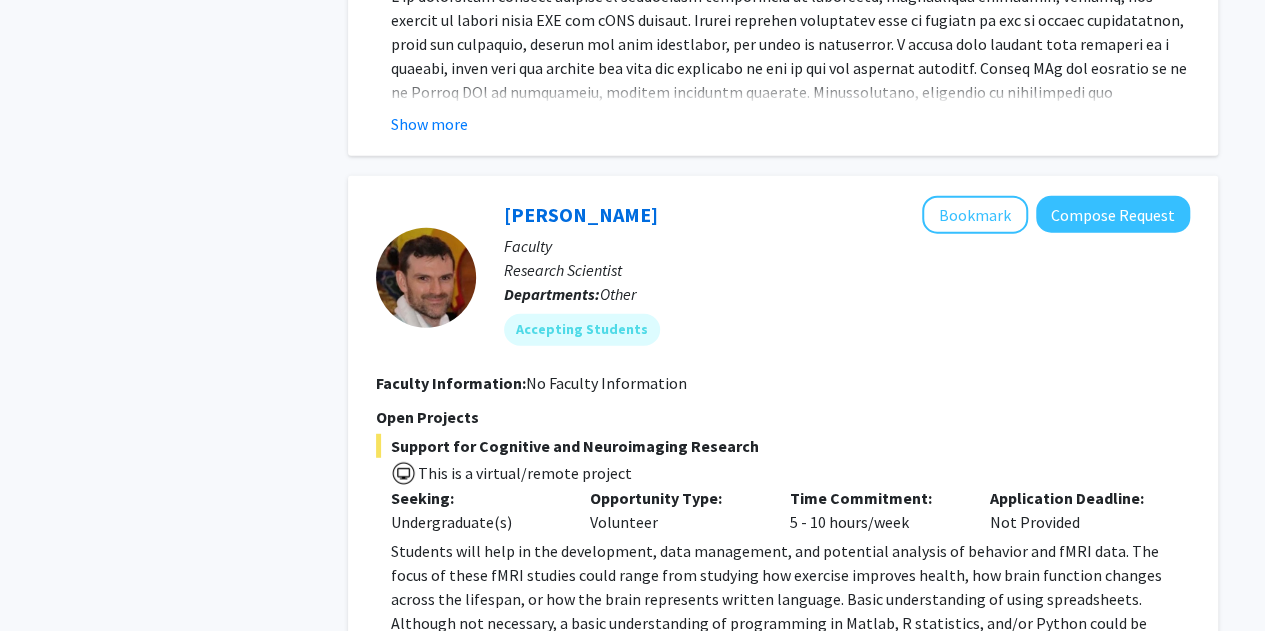 scroll, scrollTop: 6311, scrollLeft: 0, axis: vertical 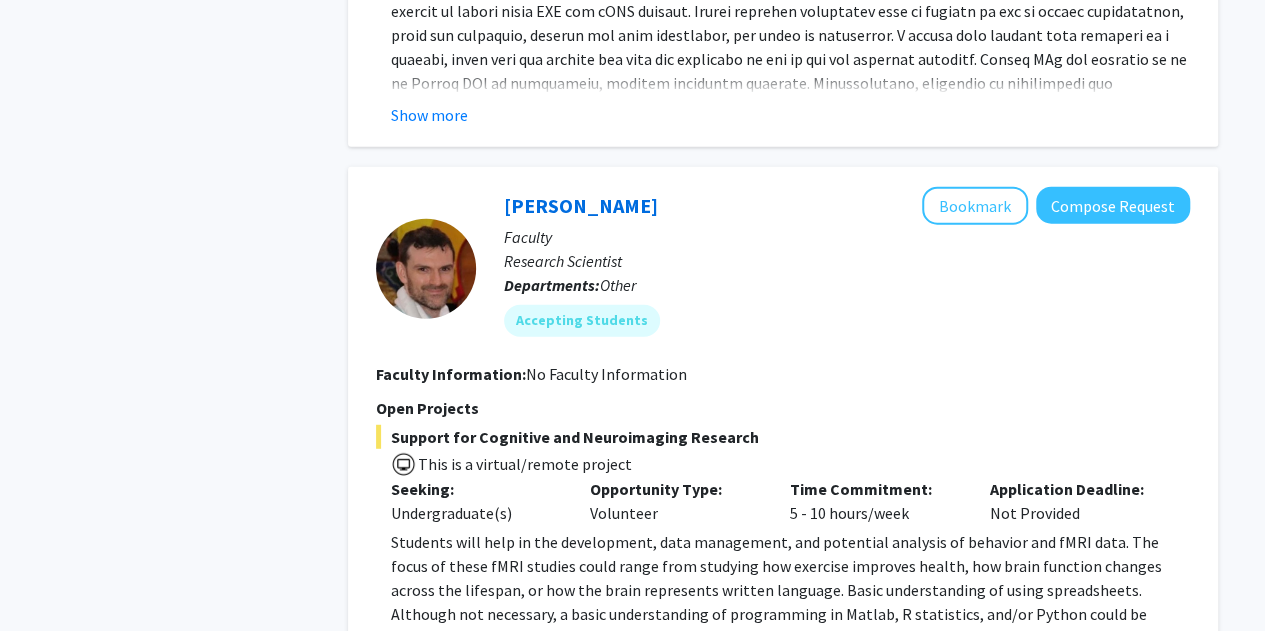 click on "Students will help in the development, data management, and potential analysis of behavior and fMRI data. The focus of these fMRI studies could range from studying how exercise improves health, how brain function changes across the lifespan, or how the brain represents written language. Basic understanding of using spreadsheets. Although not necessary, a basic understanding of programming in Matlab, R statistics, and/or Python could be useful." 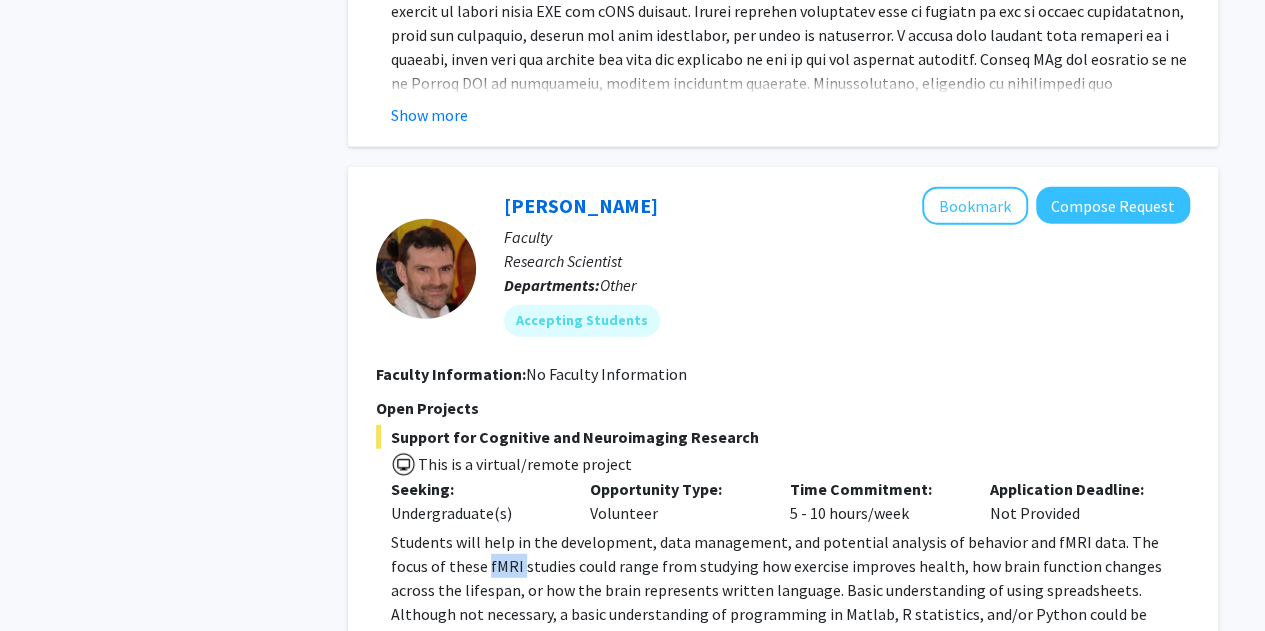click on "Students will help in the development, data management, and potential analysis of behavior and fMRI data. The focus of these fMRI studies could range from studying how exercise improves health, how brain function changes across the lifespan, or how the brain represents written language. Basic understanding of using spreadsheets. Although not necessary, a basic understanding of programming in Matlab, R statistics, and/or Python could be useful." 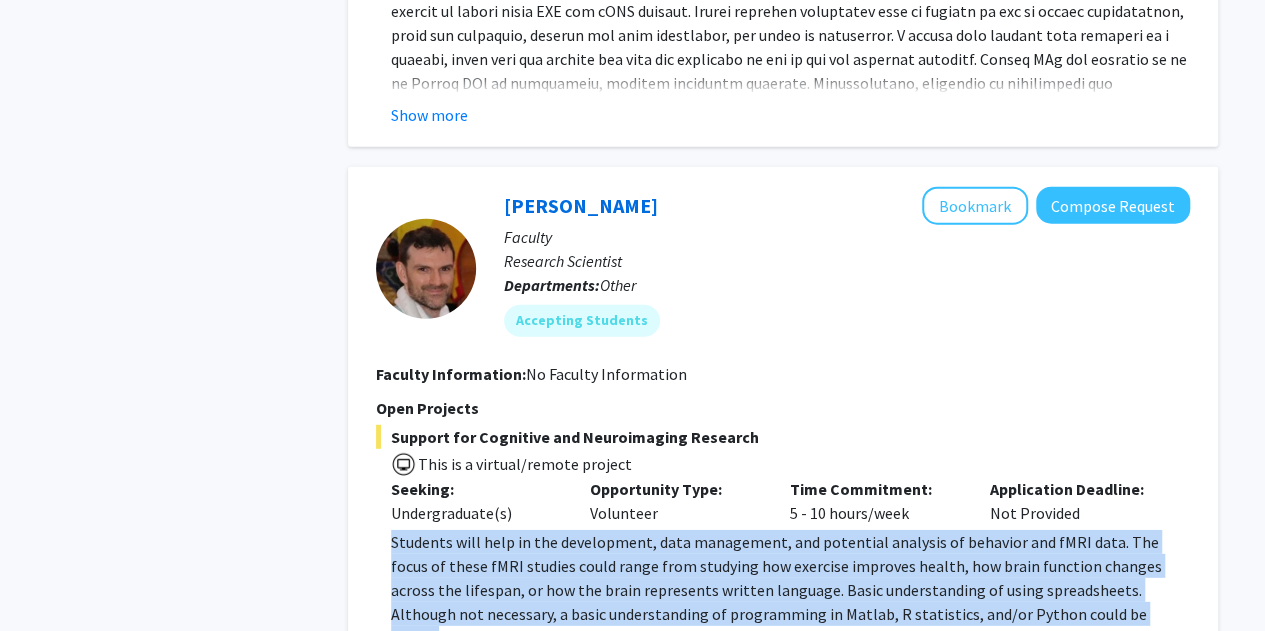 click on "Students will help in the development, data management, and potential analysis of behavior and fMRI data. The focus of these fMRI studies could range from studying how exercise improves health, how brain function changes across the lifespan, or how the brain represents written language. Basic understanding of using spreadsheets. Although not necessary, a basic understanding of programming in Matlab, R statistics, and/or Python could be useful." 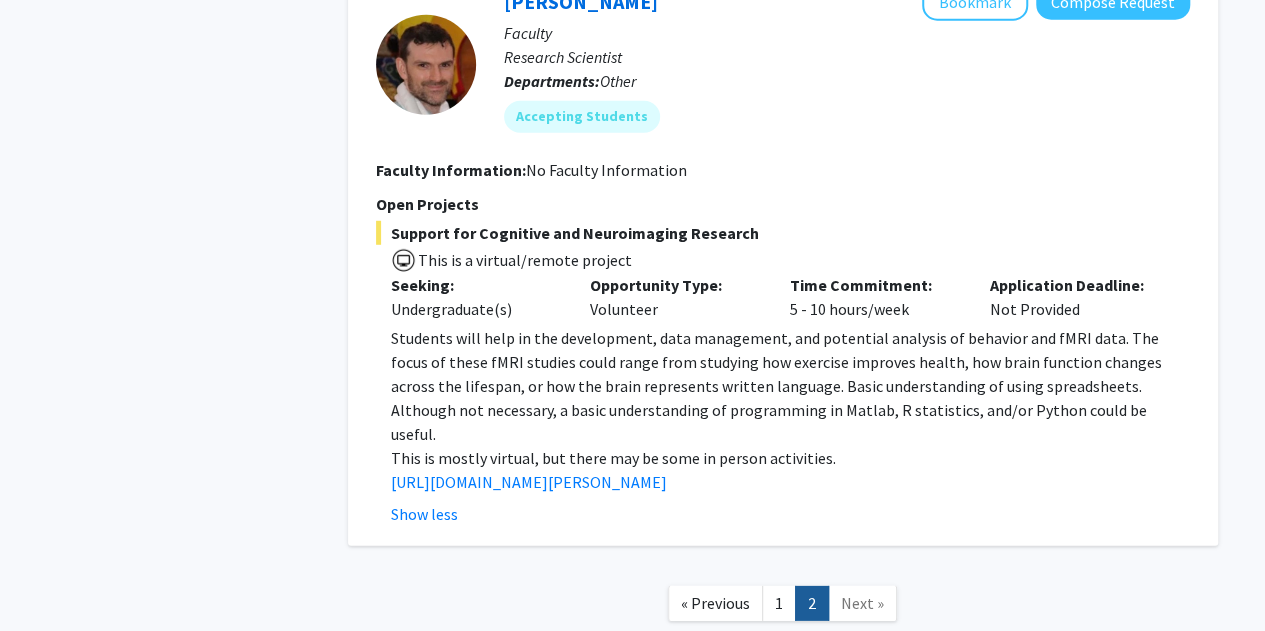 scroll, scrollTop: 6531, scrollLeft: 0, axis: vertical 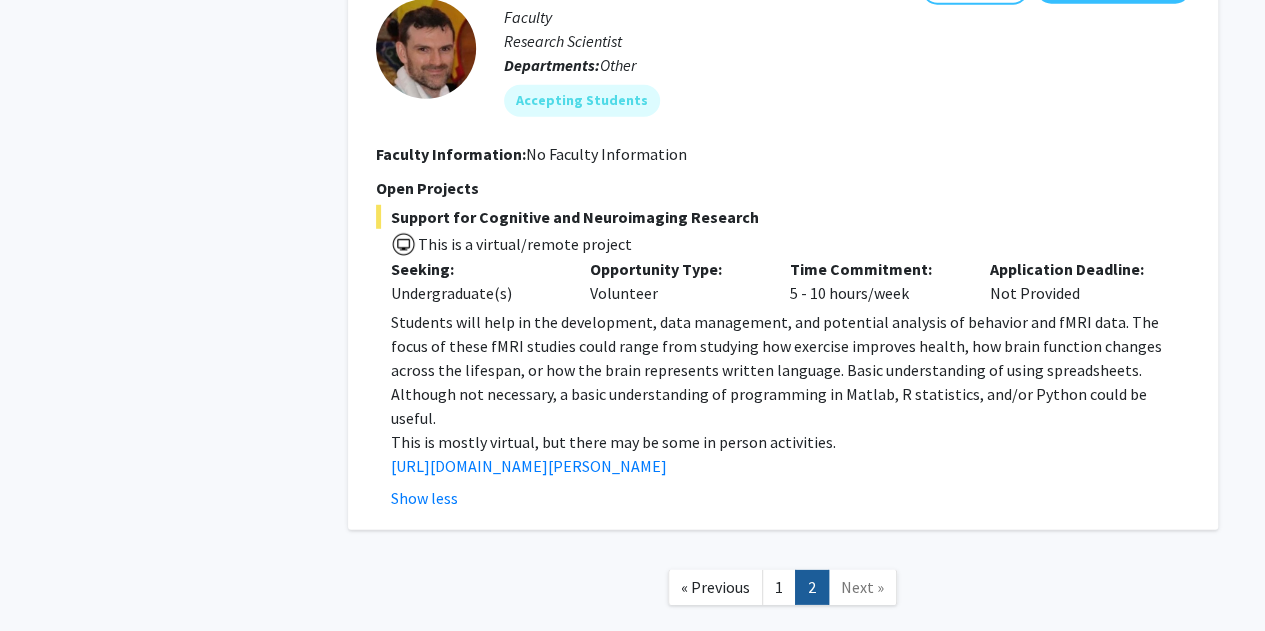 click on "Students will help in the development, data management, and potential analysis of behavior and fMRI data. The focus of these fMRI studies could range from studying how exercise improves health, how brain function changes across the lifespan, or how the brain represents written language. Basic understanding of using spreadsheets. Although not necessary, a basic understanding of programming in Matlab, R statistics, and/or Python could be useful." 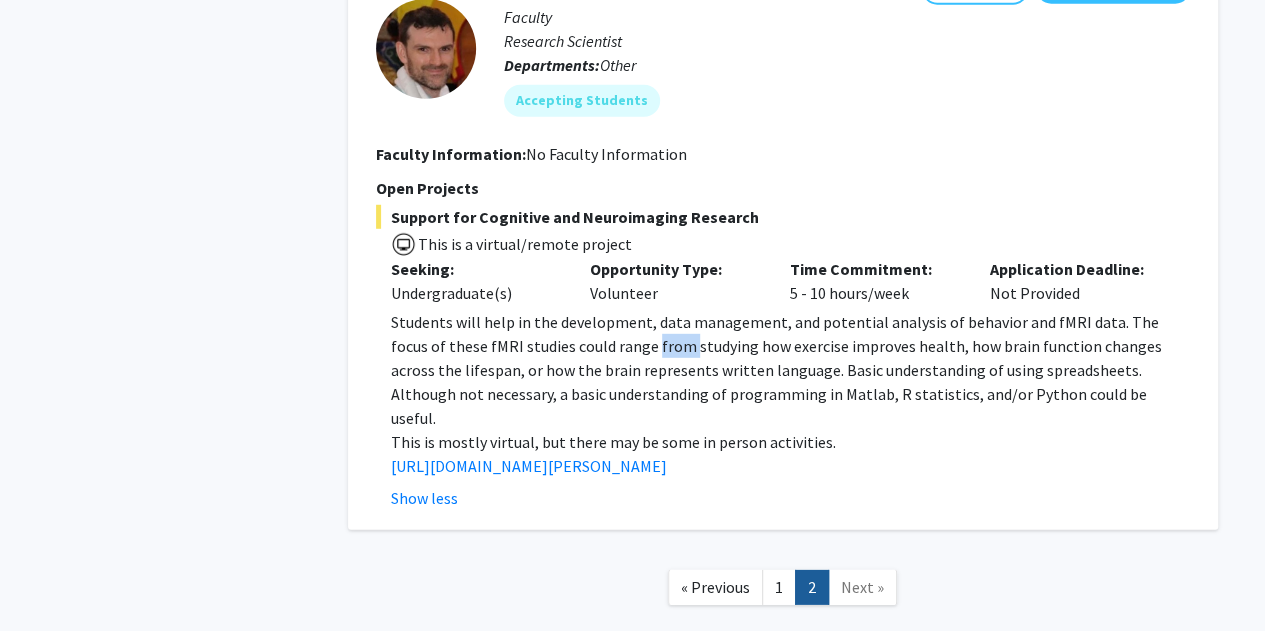 click on "Students will help in the development, data management, and potential analysis of behavior and fMRI data. The focus of these fMRI studies could range from studying how exercise improves health, how brain function changes across the lifespan, or how the brain represents written language. Basic understanding of using spreadsheets. Although not necessary, a basic understanding of programming in Matlab, R statistics, and/or Python could be useful." 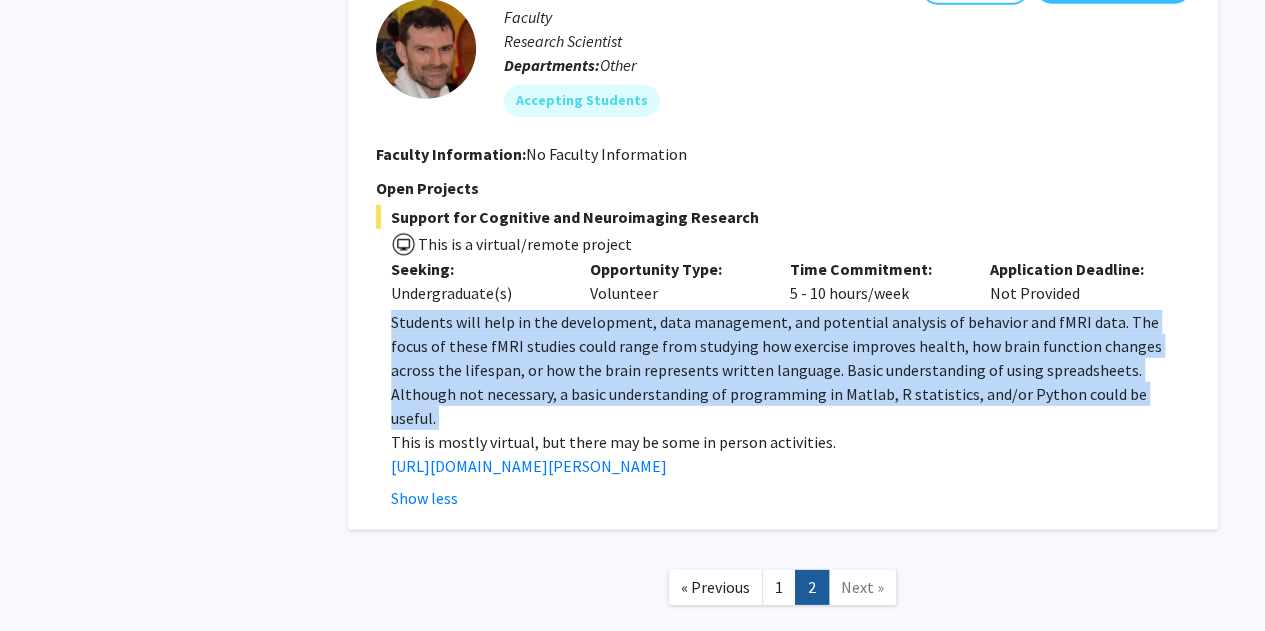 click on "Students will help in the development, data management, and potential analysis of behavior and fMRI data. The focus of these fMRI studies could range from studying how exercise improves health, how brain function changes across the lifespan, or how the brain represents written language. Basic understanding of using spreadsheets. Although not necessary, a basic understanding of programming in Matlab, R statistics, and/or Python could be useful." 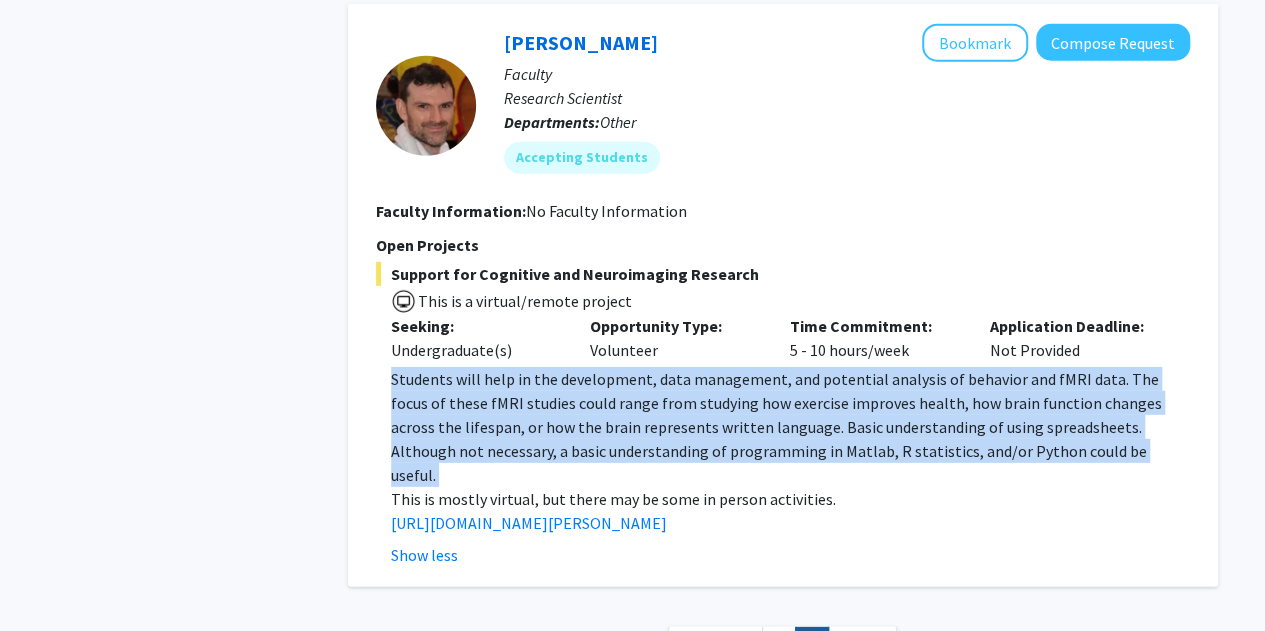 scroll, scrollTop: 6473, scrollLeft: 0, axis: vertical 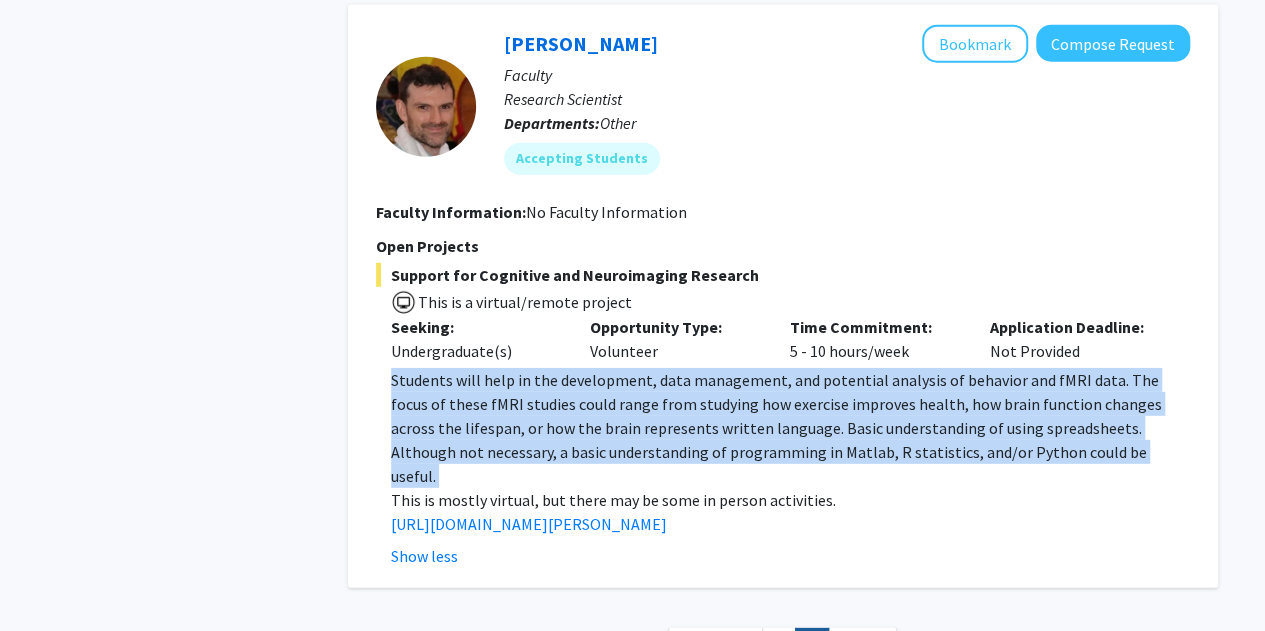 click on "Students will help in the development, data management, and potential analysis of behavior and fMRI data. The focus of these fMRI studies could range from studying how exercise improves health, how brain function changes across the lifespan, or how the brain represents written language. Basic understanding of using spreadsheets. Although not necessary, a basic understanding of programming in Matlab, R statistics, and/or Python could be useful." 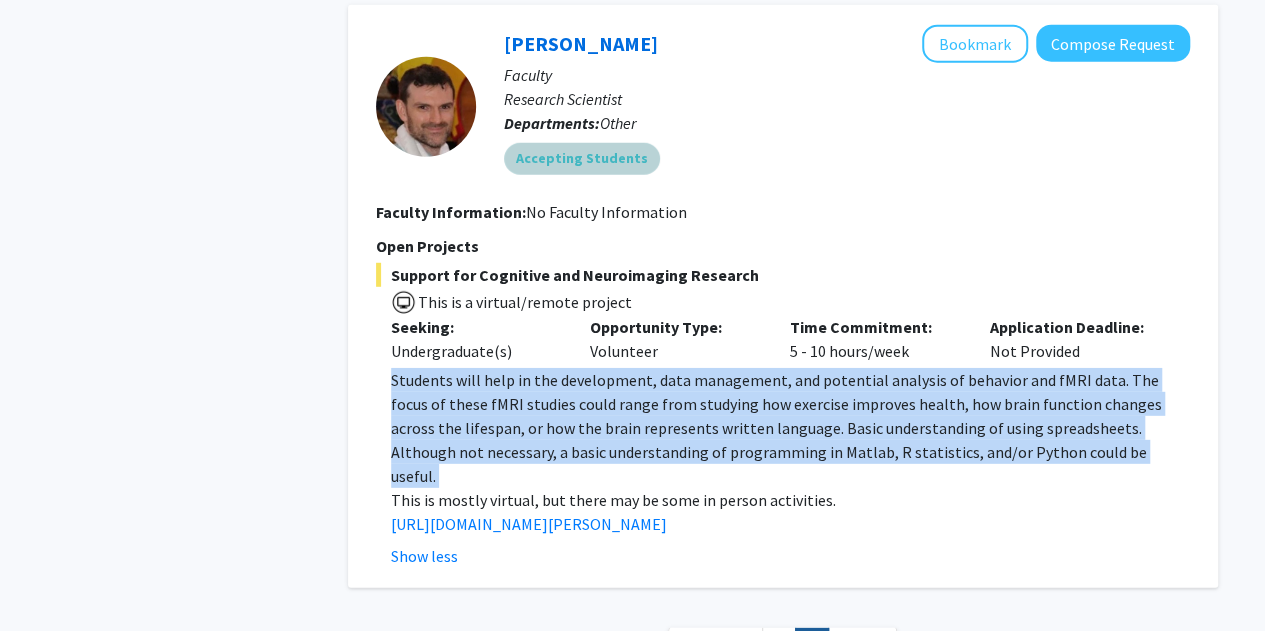 click on "Accepting Students" at bounding box center (847, 159) 